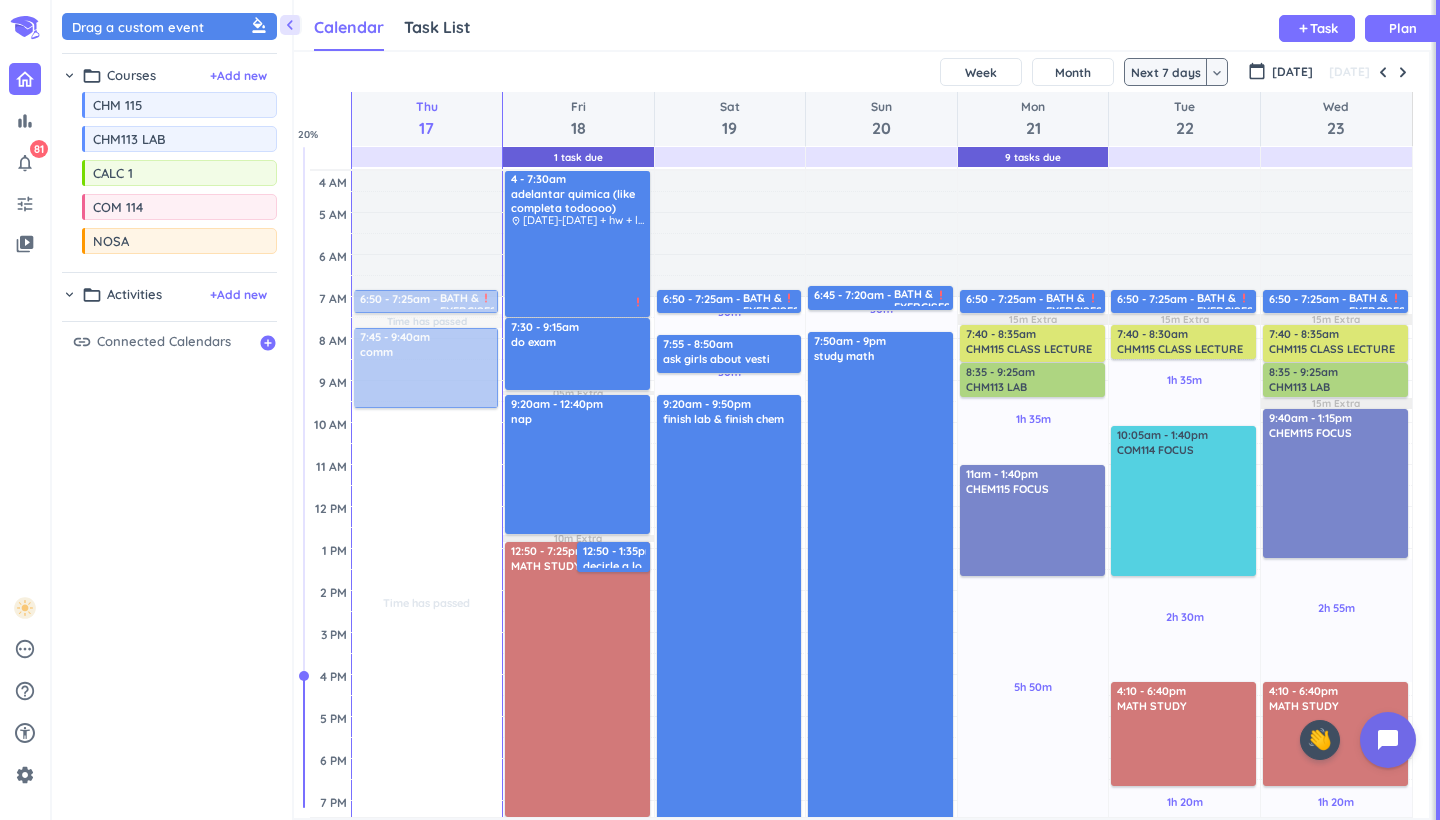 scroll, scrollTop: 0, scrollLeft: 0, axis: both 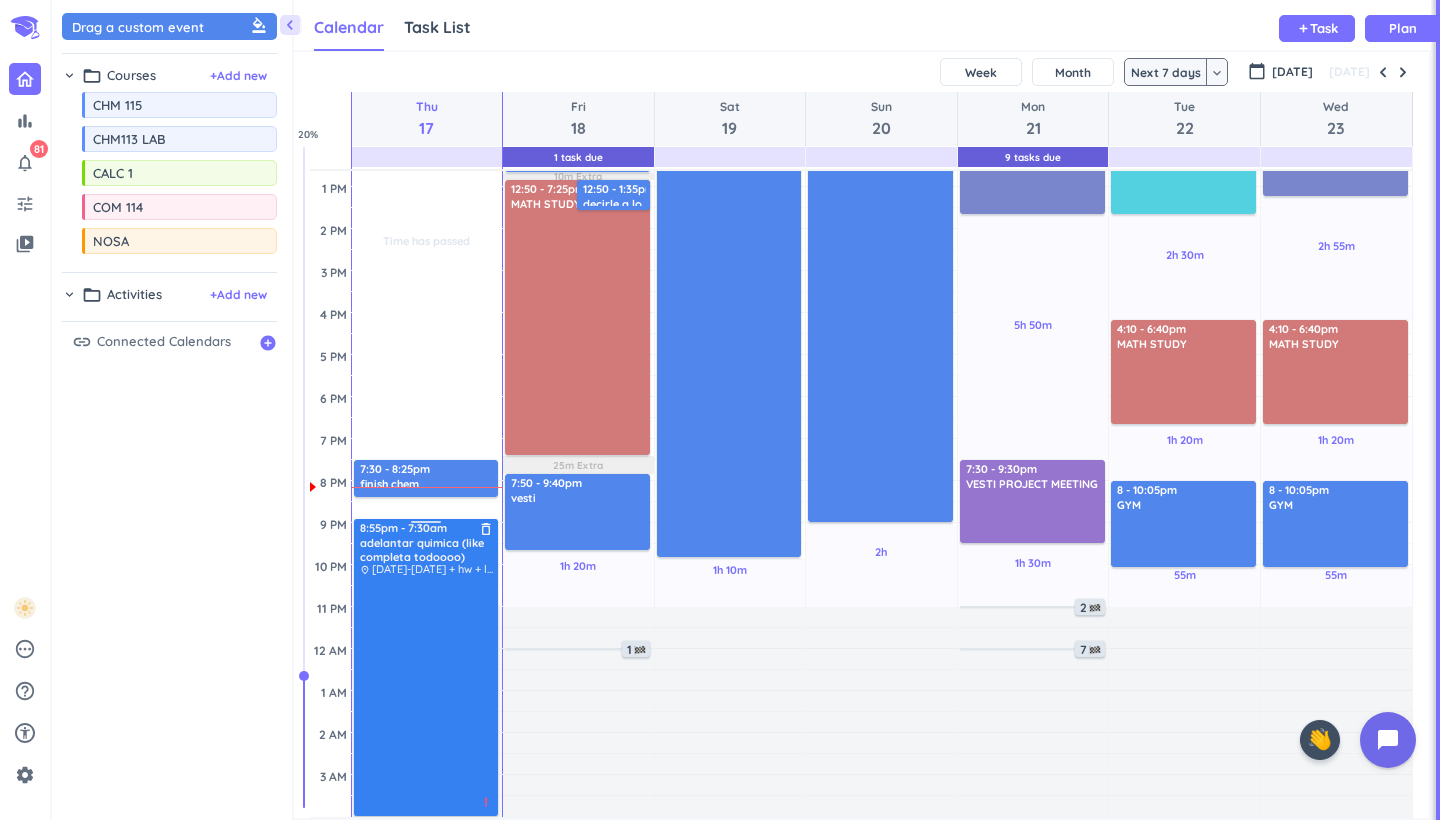 drag, startPoint x: 430, startPoint y: 502, endPoint x: 428, endPoint y: 531, distance: 29.068884 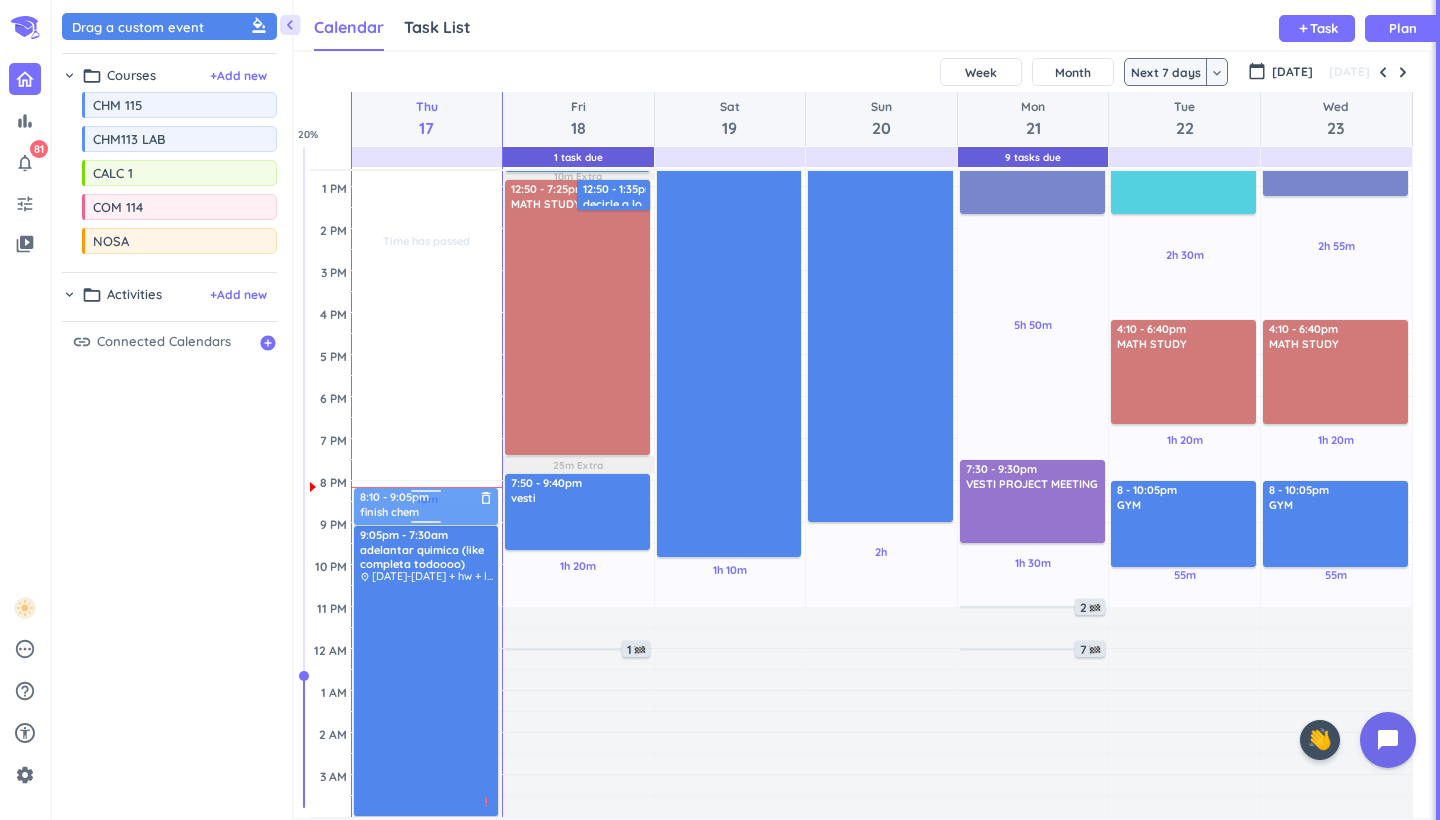 drag, startPoint x: 442, startPoint y: 484, endPoint x: 437, endPoint y: 506, distance: 22.561028 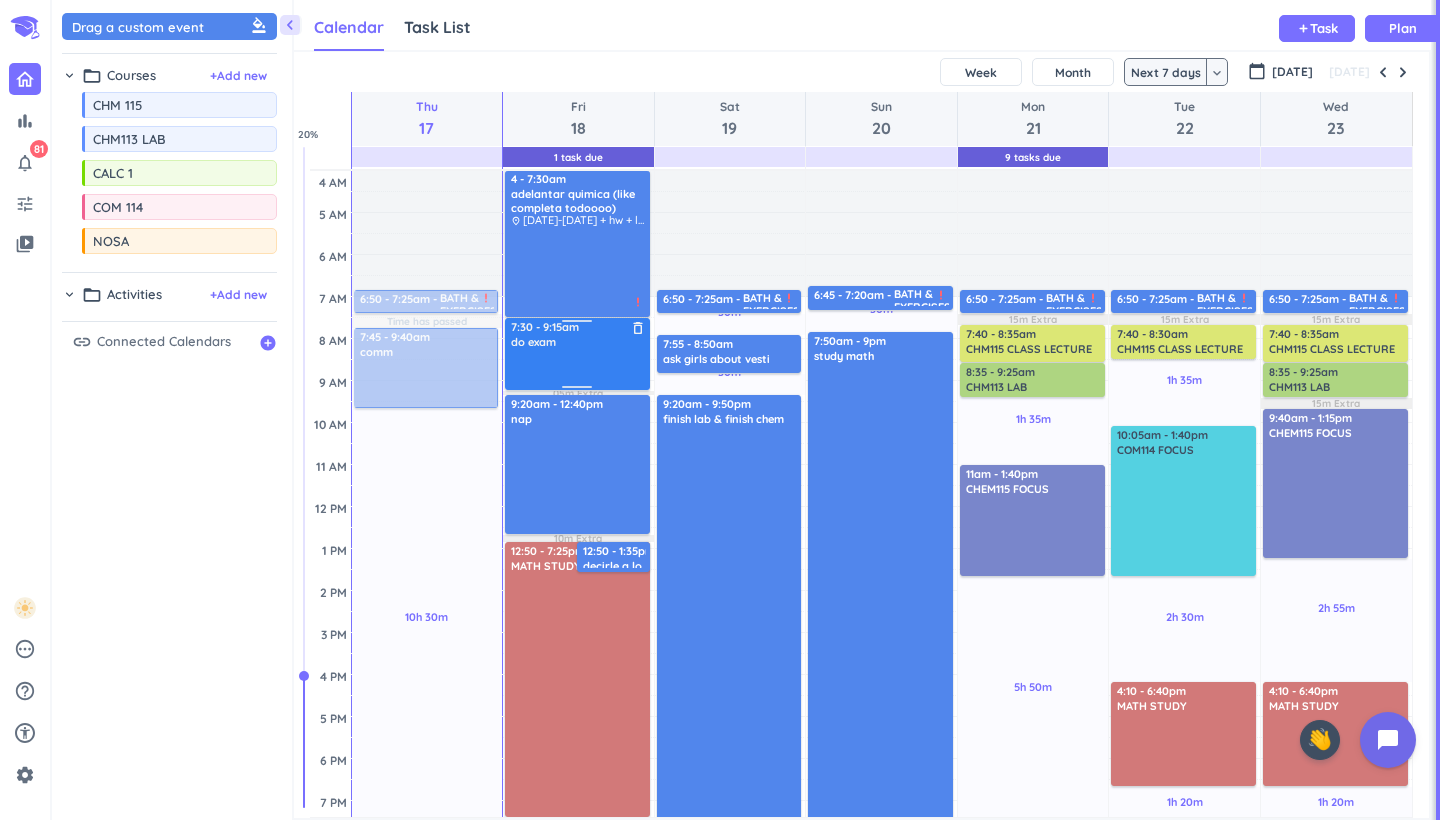 scroll, scrollTop: 0, scrollLeft: 0, axis: both 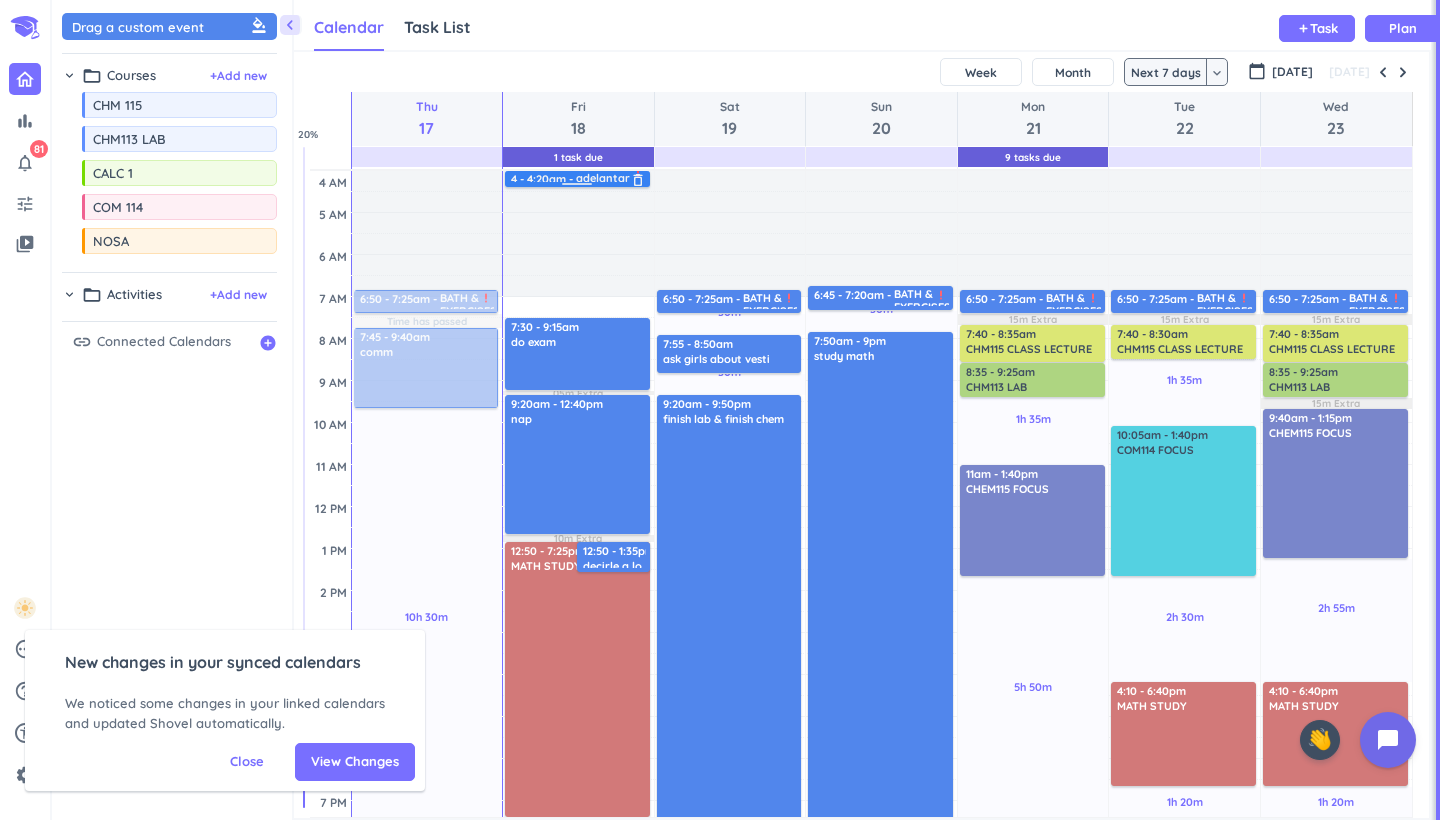 drag, startPoint x: 576, startPoint y: 316, endPoint x: 593, endPoint y: 184, distance: 133.0902 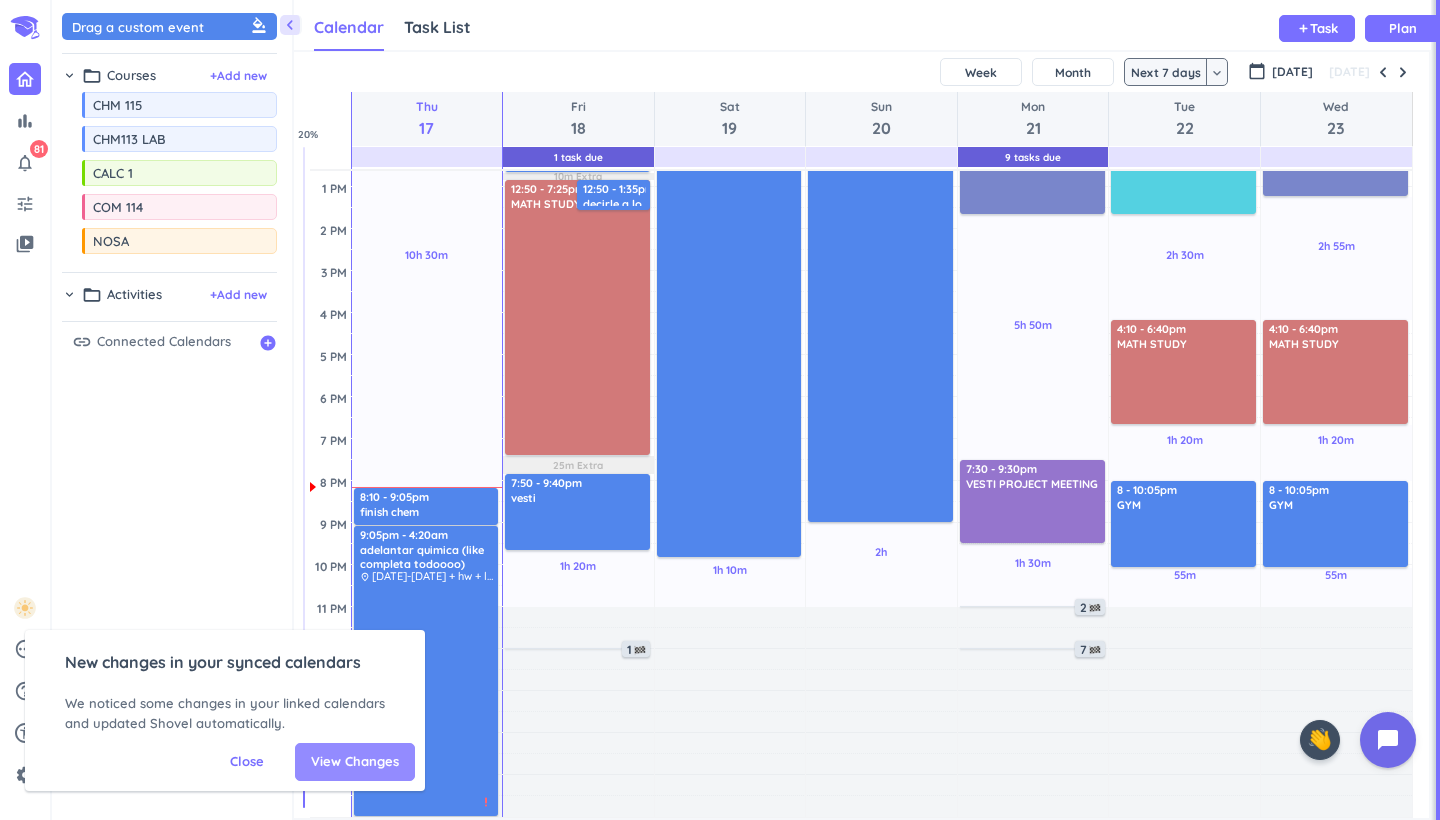 scroll, scrollTop: 362, scrollLeft: 0, axis: vertical 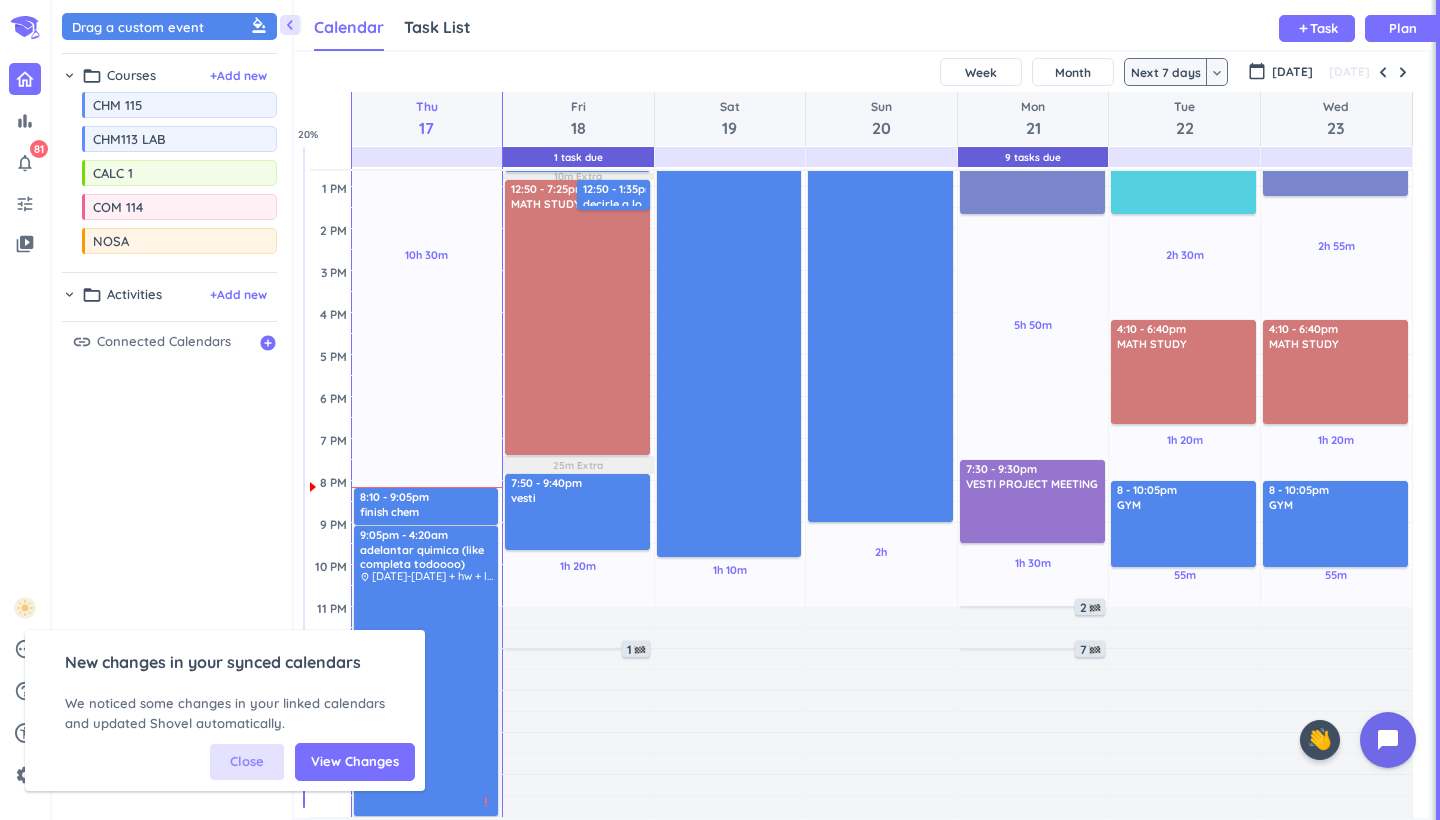 click on "Close" at bounding box center (247, 762) 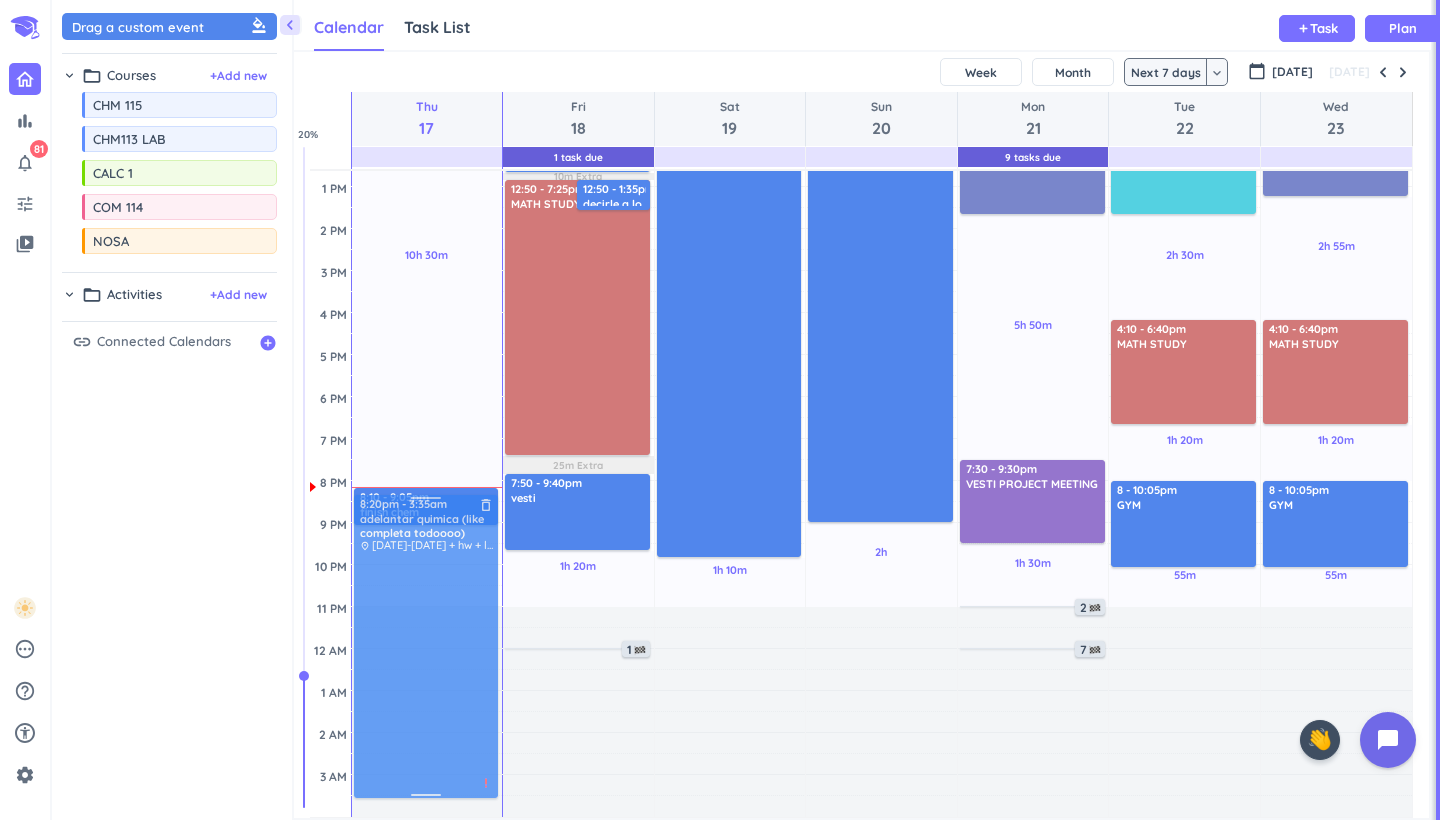 click on "10h 30m Past due Plan Time has passed Adjust Awake Time Adjust Awake Time 6:50 - 7:25am BATH & EXERCISES delete_outline -FACE YOGA
-BATH
-STEAL SISTER SKINCARE priority_high 7:45 - 9:40am comm delete_outline 8:10 - 9:05pm finish chem delete_outline 9:05pm - 4:20am adelantar quimica (like completa todoooo) delete_outline place [DATE]-[DATE] + hw + labs
priority_high 8:20pm - 3:35am adelantar quimica (like completa todoooo) delete_outline place [DATE]-[DATE] + hw + labs
priority_high" at bounding box center [427, 313] 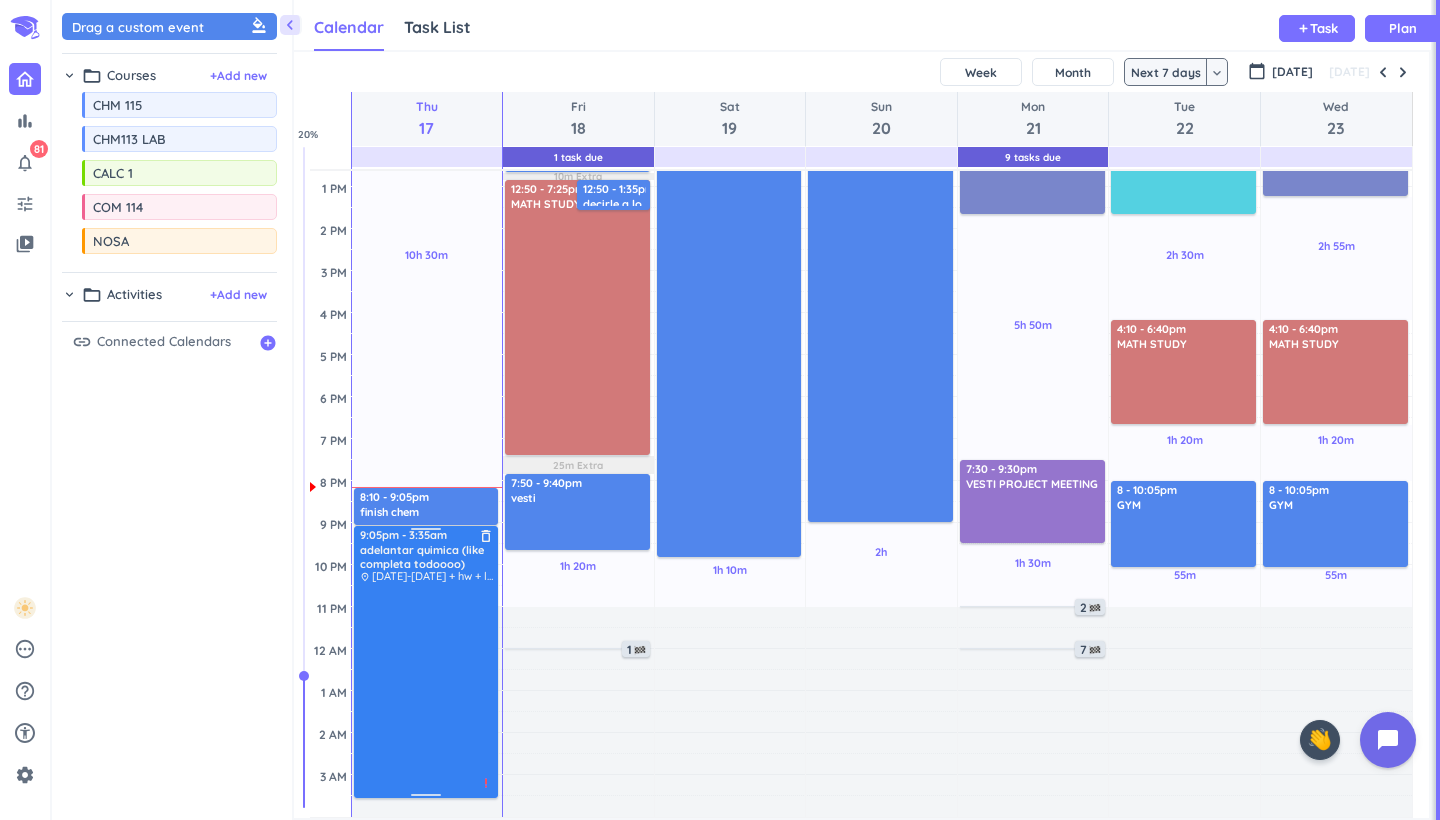drag, startPoint x: 464, startPoint y: 500, endPoint x: 456, endPoint y: 529, distance: 30.083218 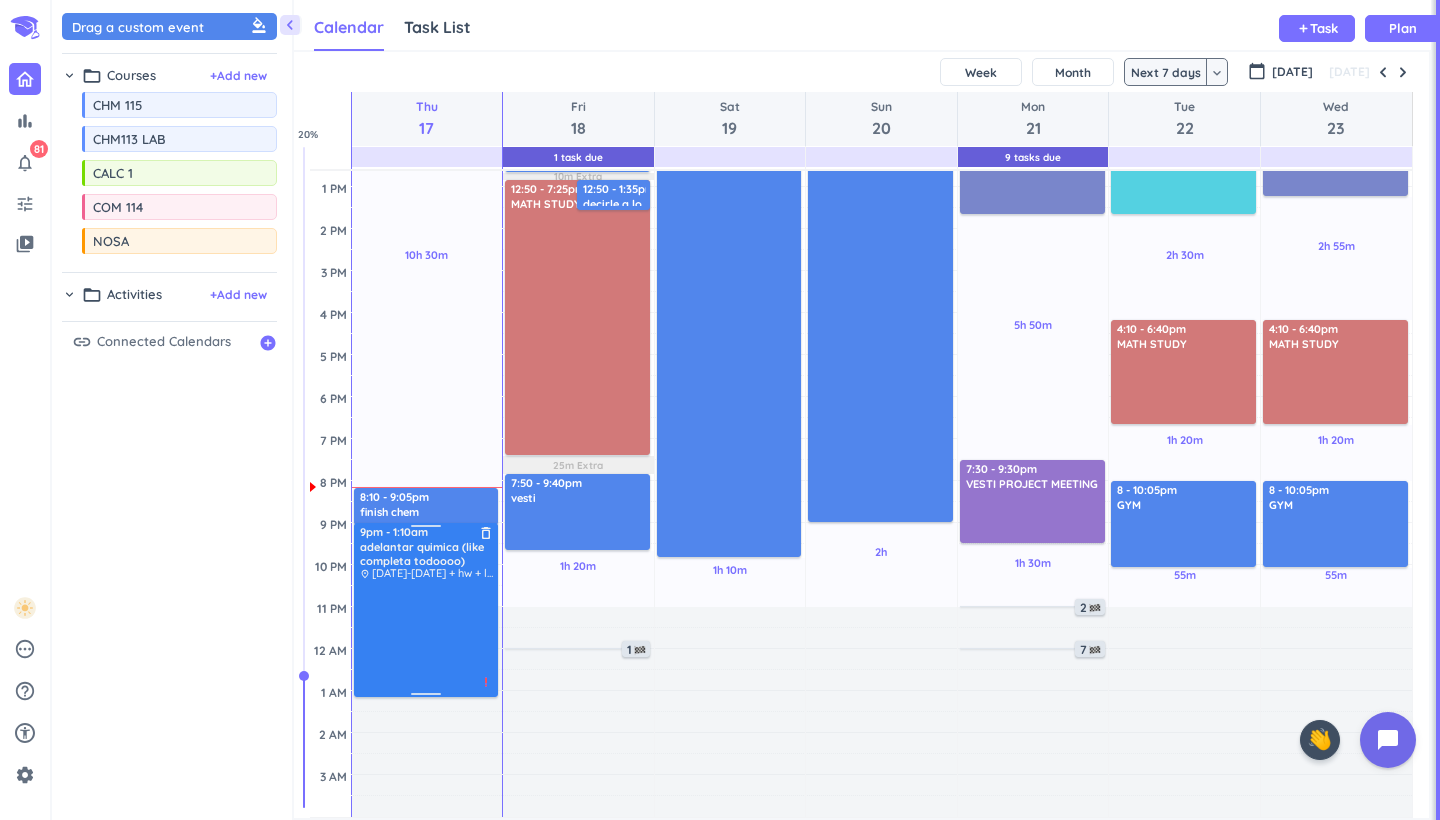 drag, startPoint x: 459, startPoint y: 797, endPoint x: 451, endPoint y: 695, distance: 102.31325 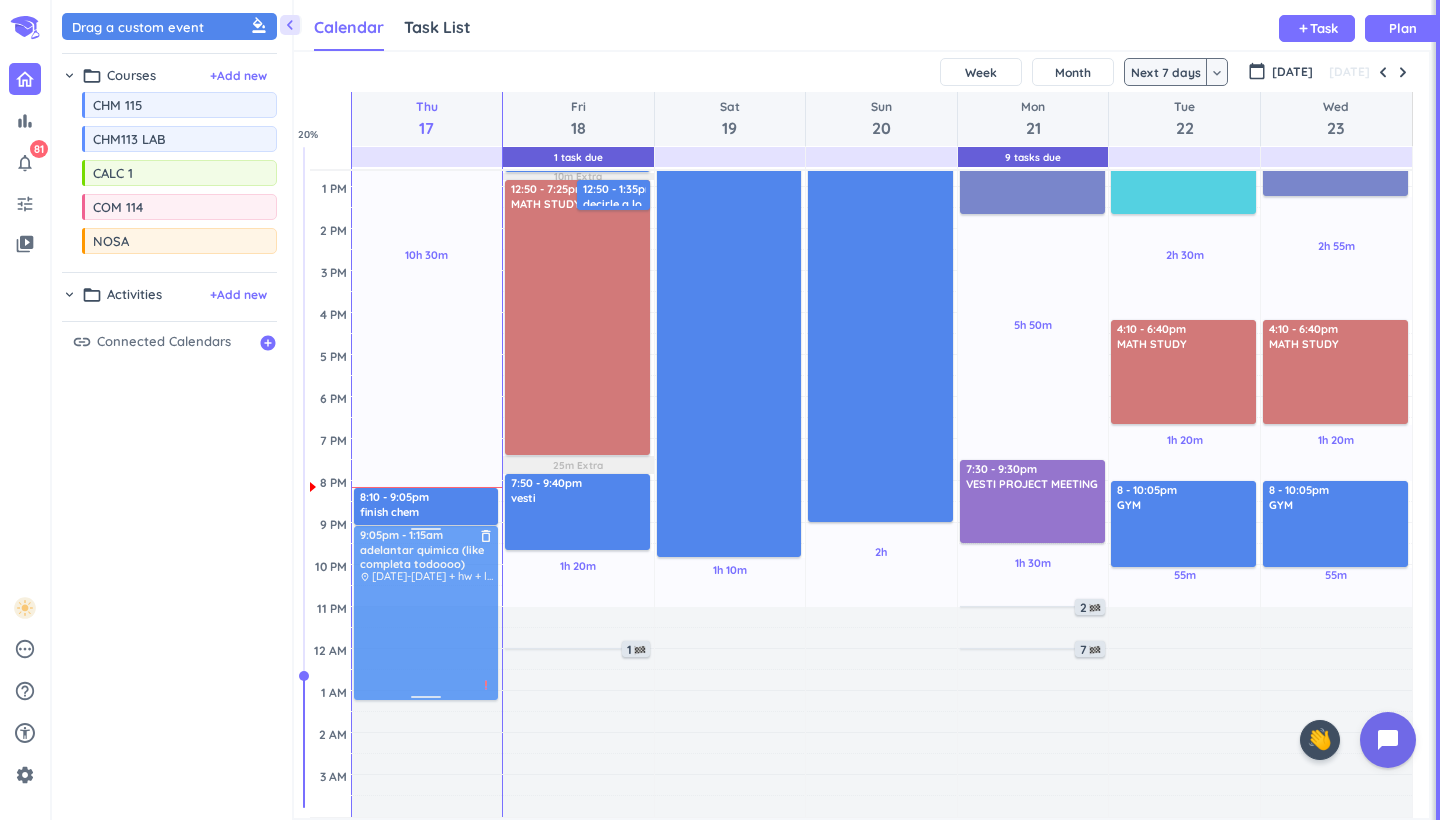 click on "10h 30m Past due Plan Time has passed Adjust Awake Time Adjust Awake Time 8:10 - 9:05pm finish chem delete_outline 9pm - 1:10am adelantar quimica (like completa todoooo) delete_outline place [DATE]-[DATE] + hw + labs
priority_high 6:50 - 7:25am BATH & EXERCISES delete_outline -FACE YOGA
-BATH
-STEAL SISTER SKINCARE priority_high 7:45 - 9:40am comm delete_outline 9:05pm - 1:15am adelantar quimica (like completa todoooo) delete_outline place [DATE]-[DATE] + hw + labs
priority_high" at bounding box center (427, 313) 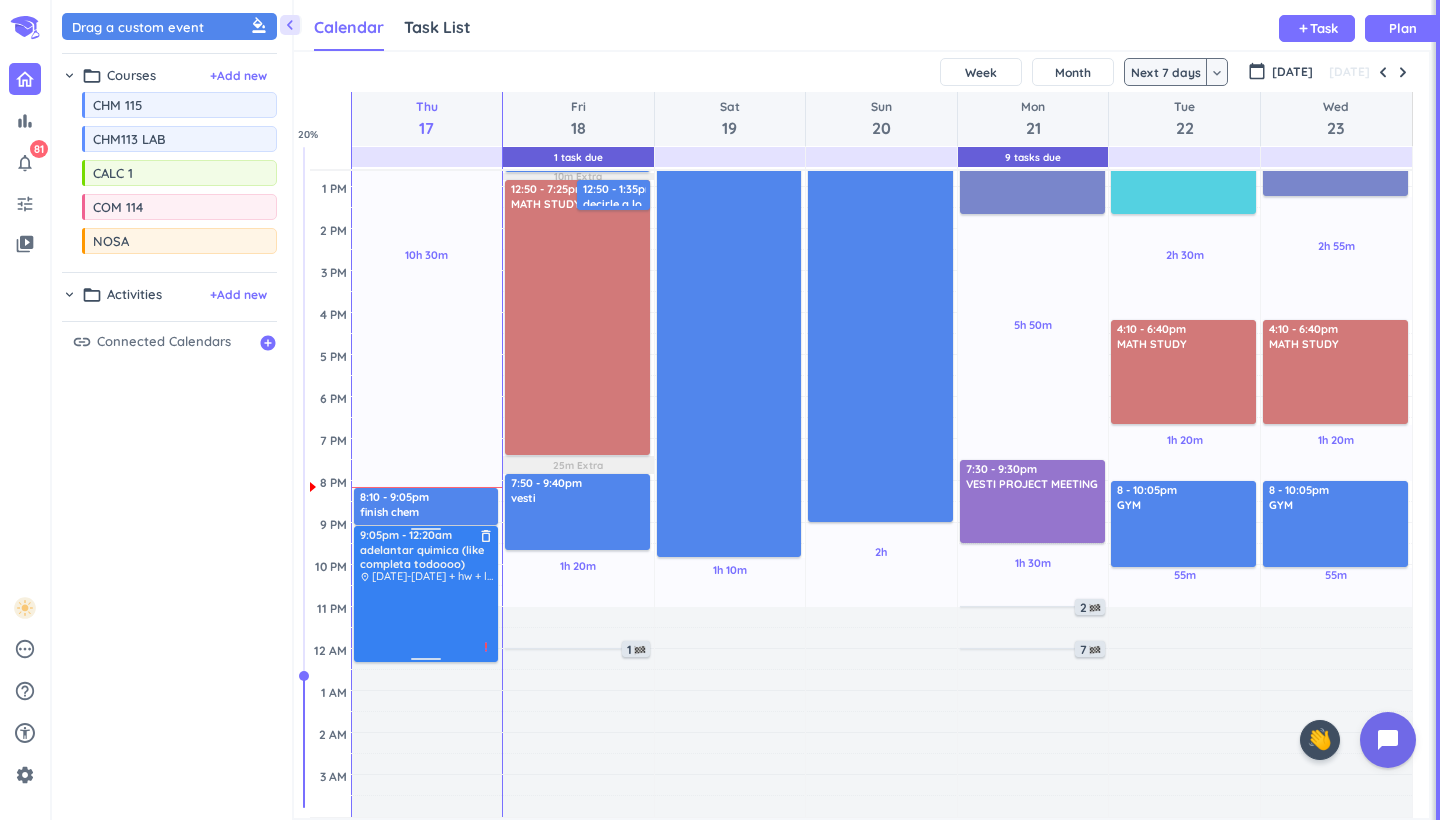 drag, startPoint x: 421, startPoint y: 700, endPoint x: 423, endPoint y: 660, distance: 40.04997 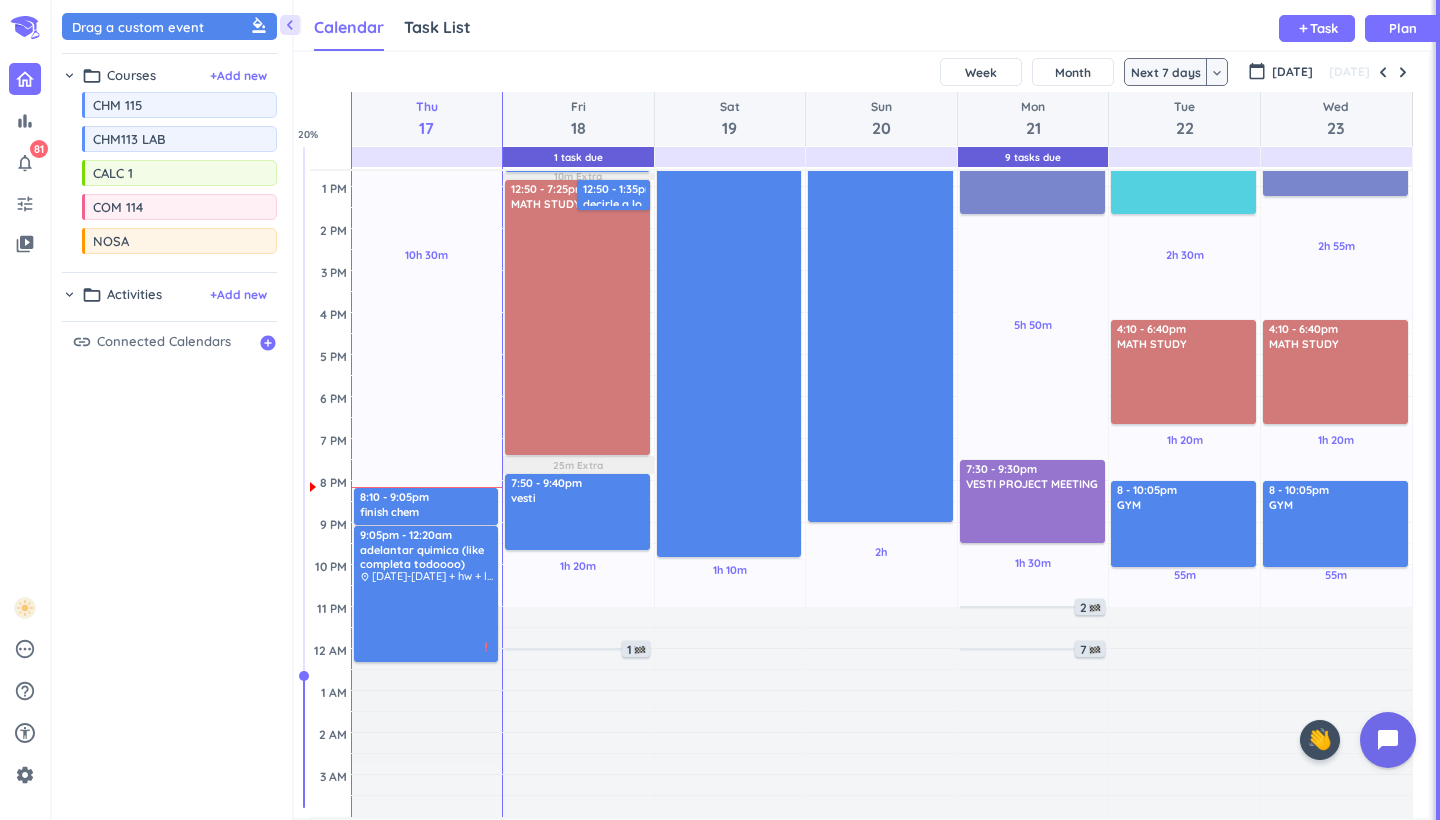 scroll, scrollTop: 362, scrollLeft: 0, axis: vertical 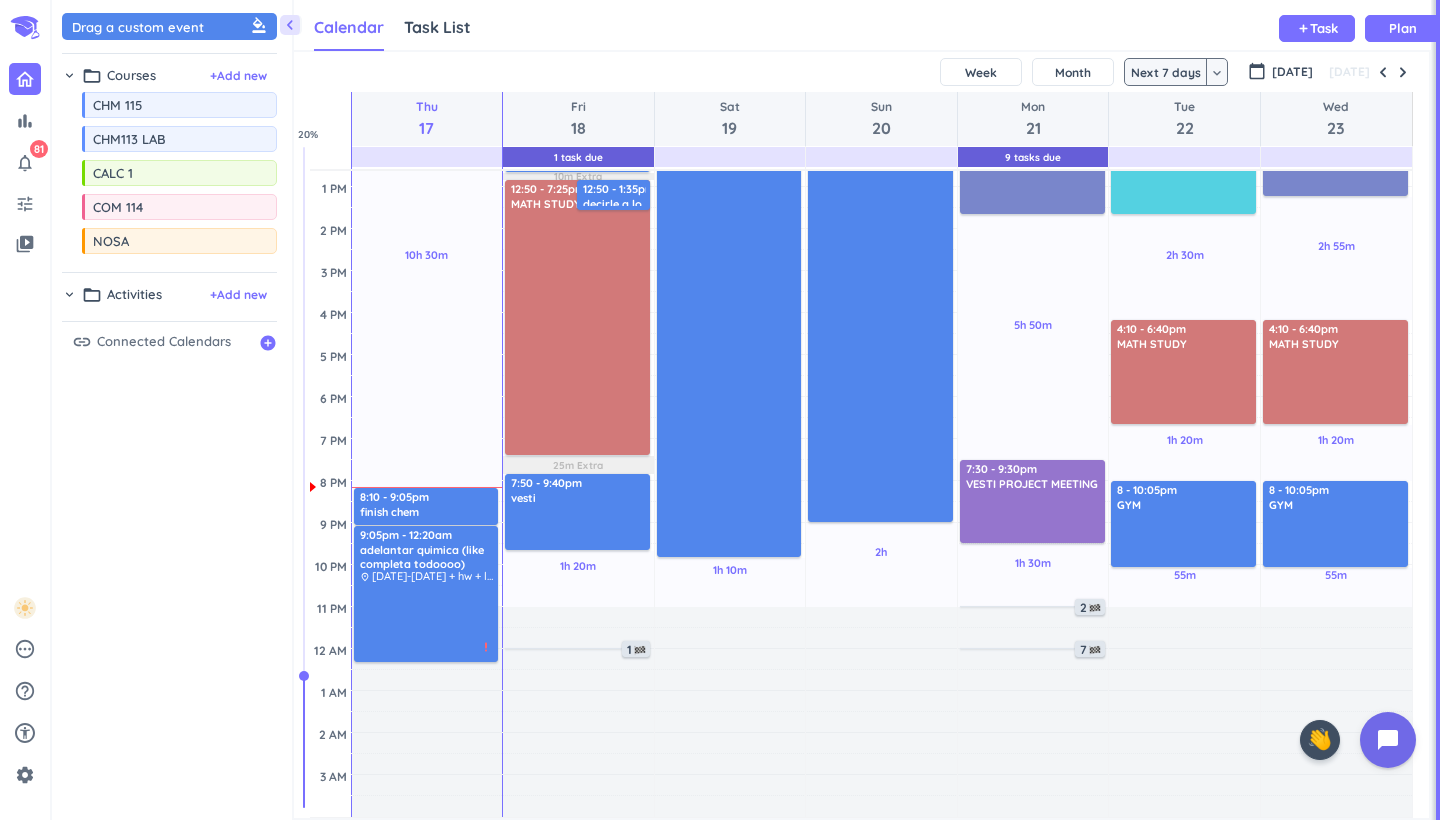 drag, startPoint x: 419, startPoint y: 731, endPoint x: 404, endPoint y: 817, distance: 87.29834 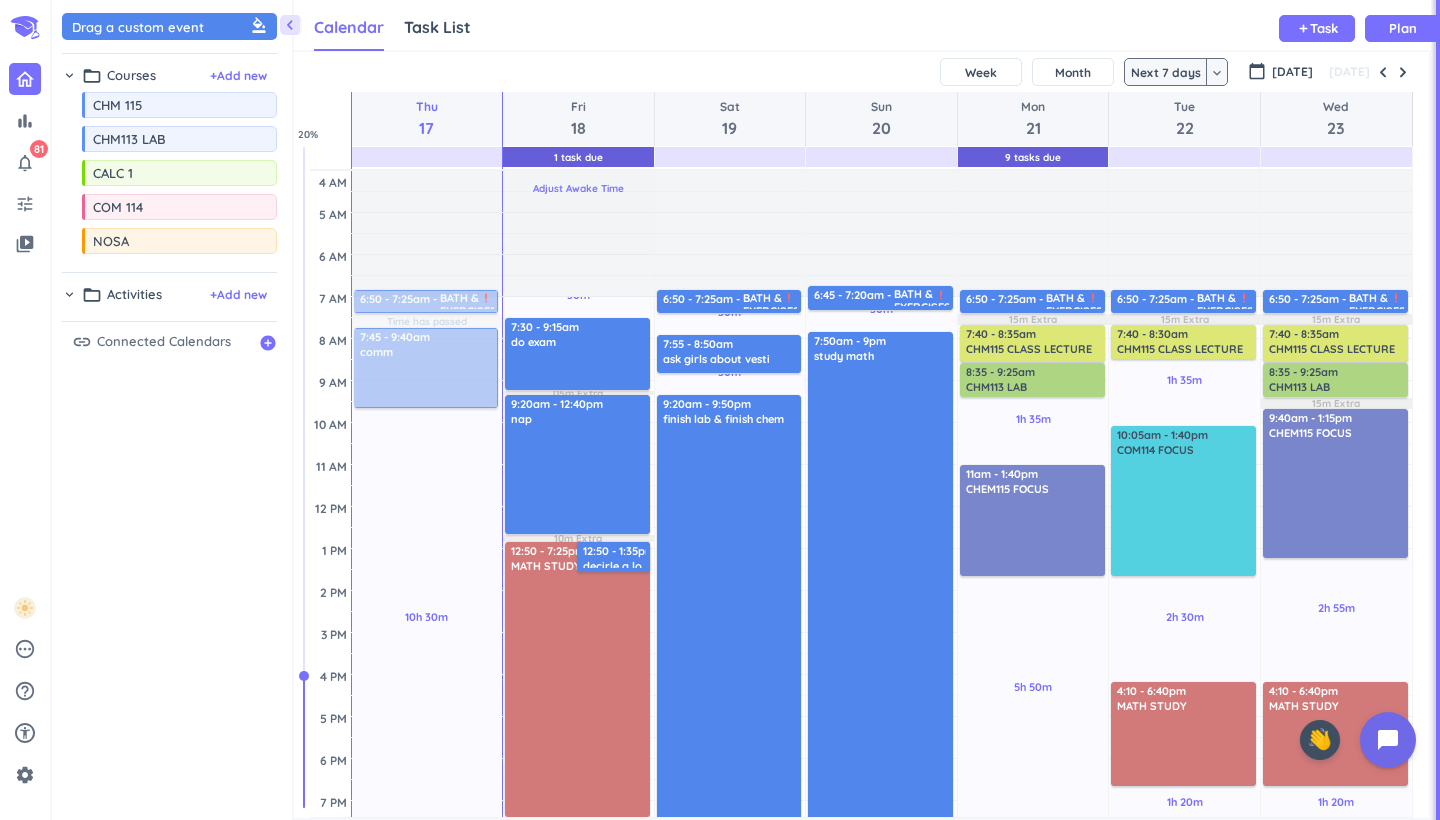 scroll, scrollTop: 0, scrollLeft: 0, axis: both 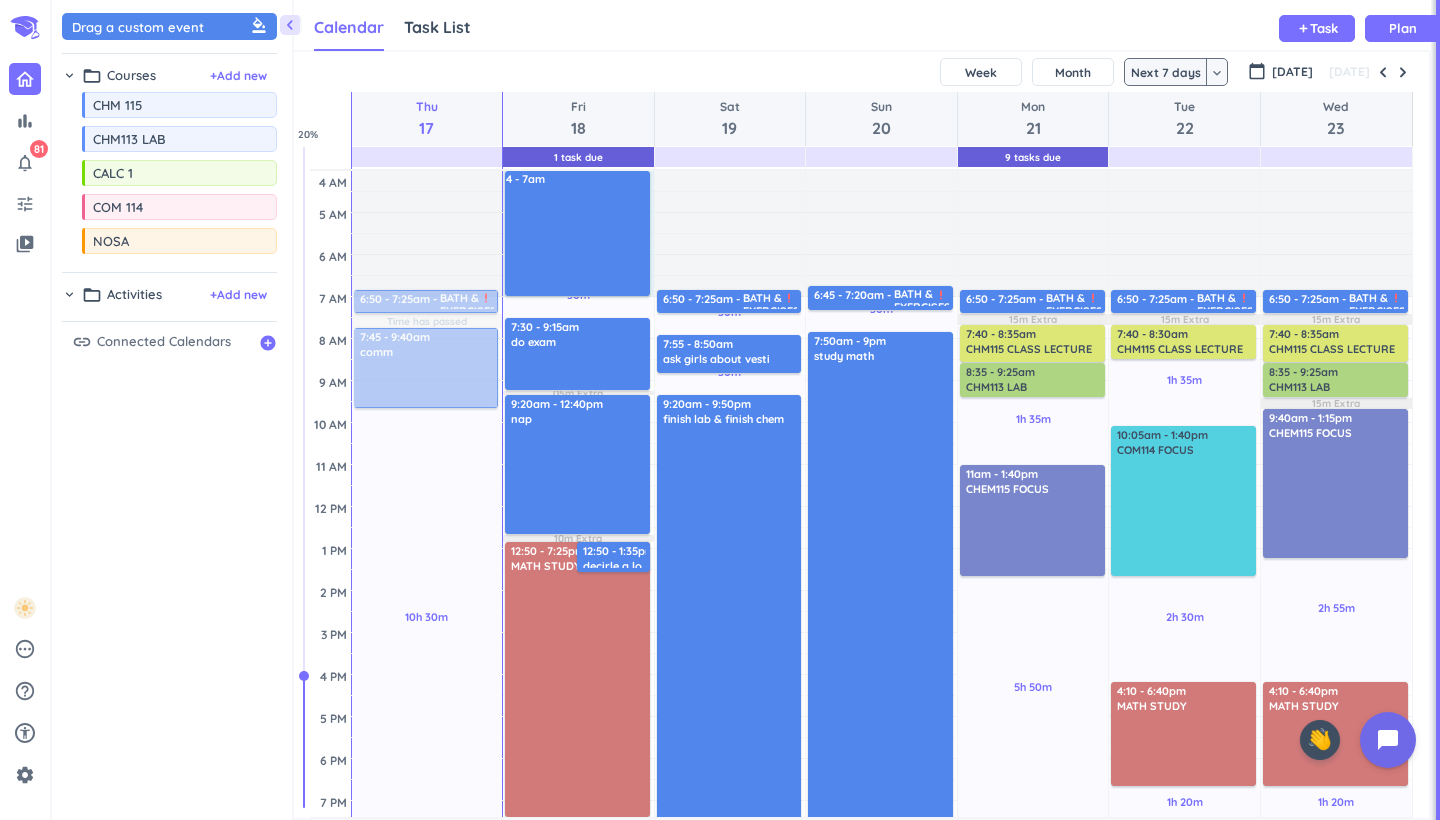 drag, startPoint x: 566, startPoint y: 295, endPoint x: 581, endPoint y: 171, distance: 124.90396 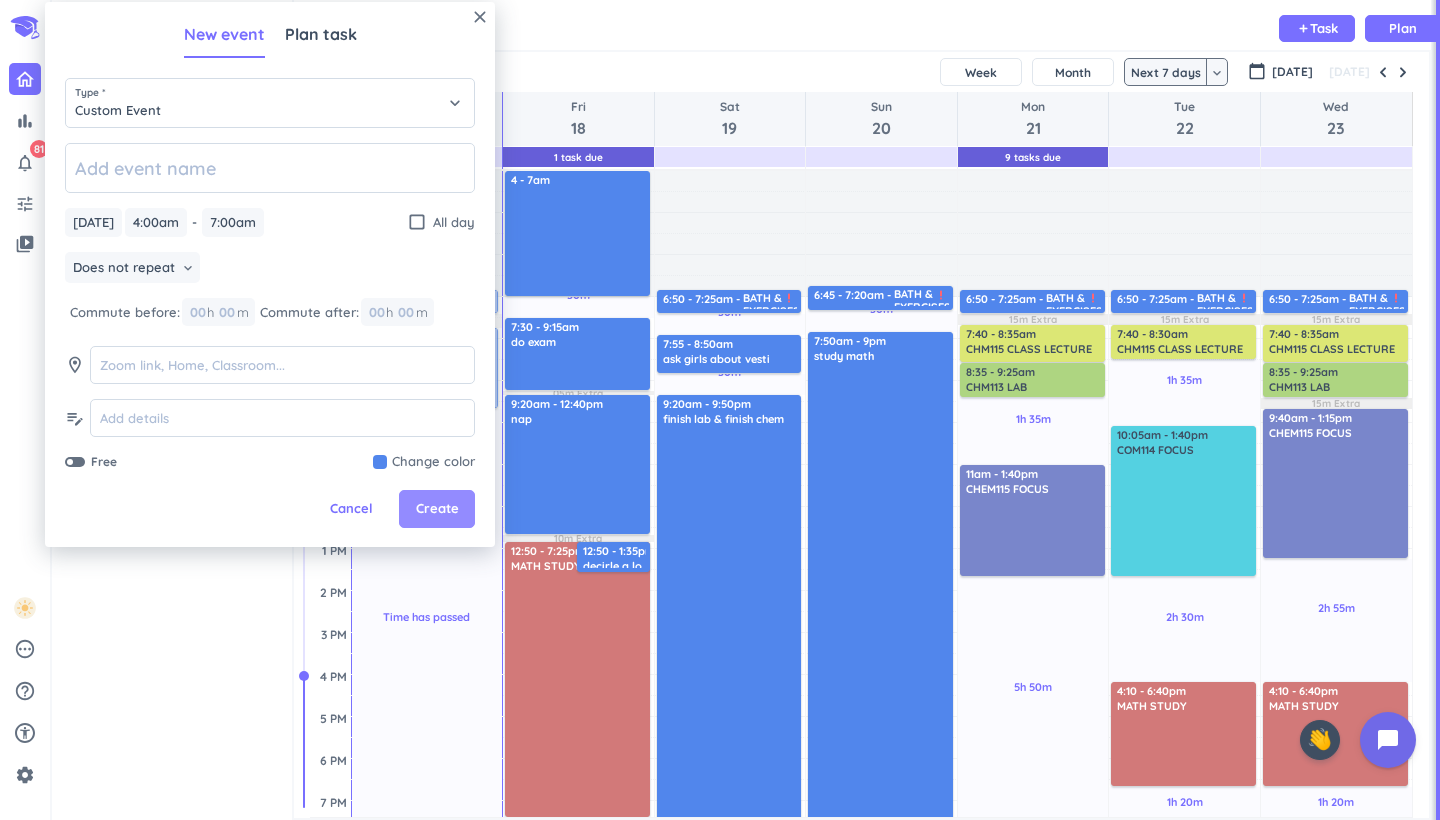 click on "Create" at bounding box center (437, 509) 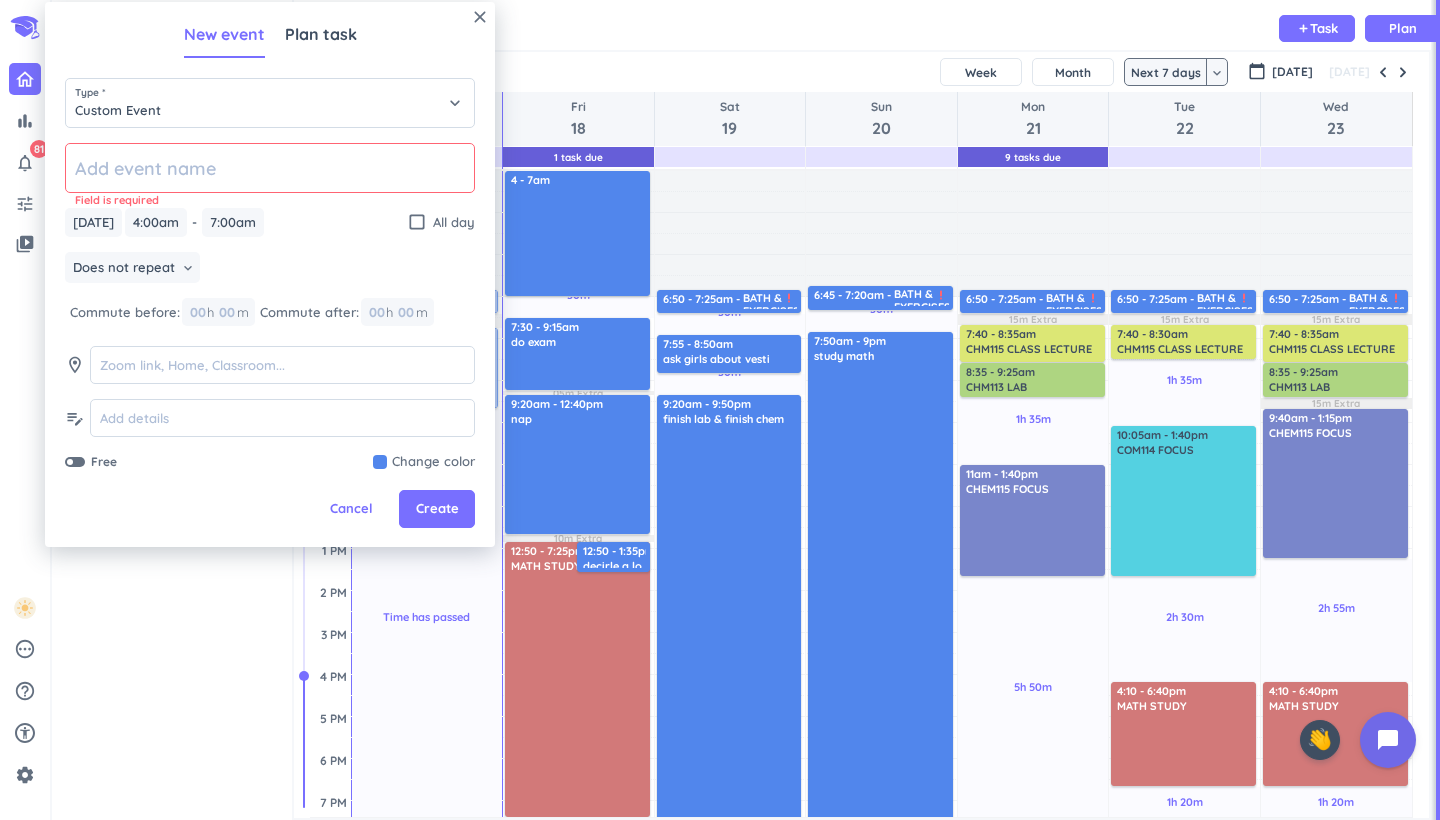 click 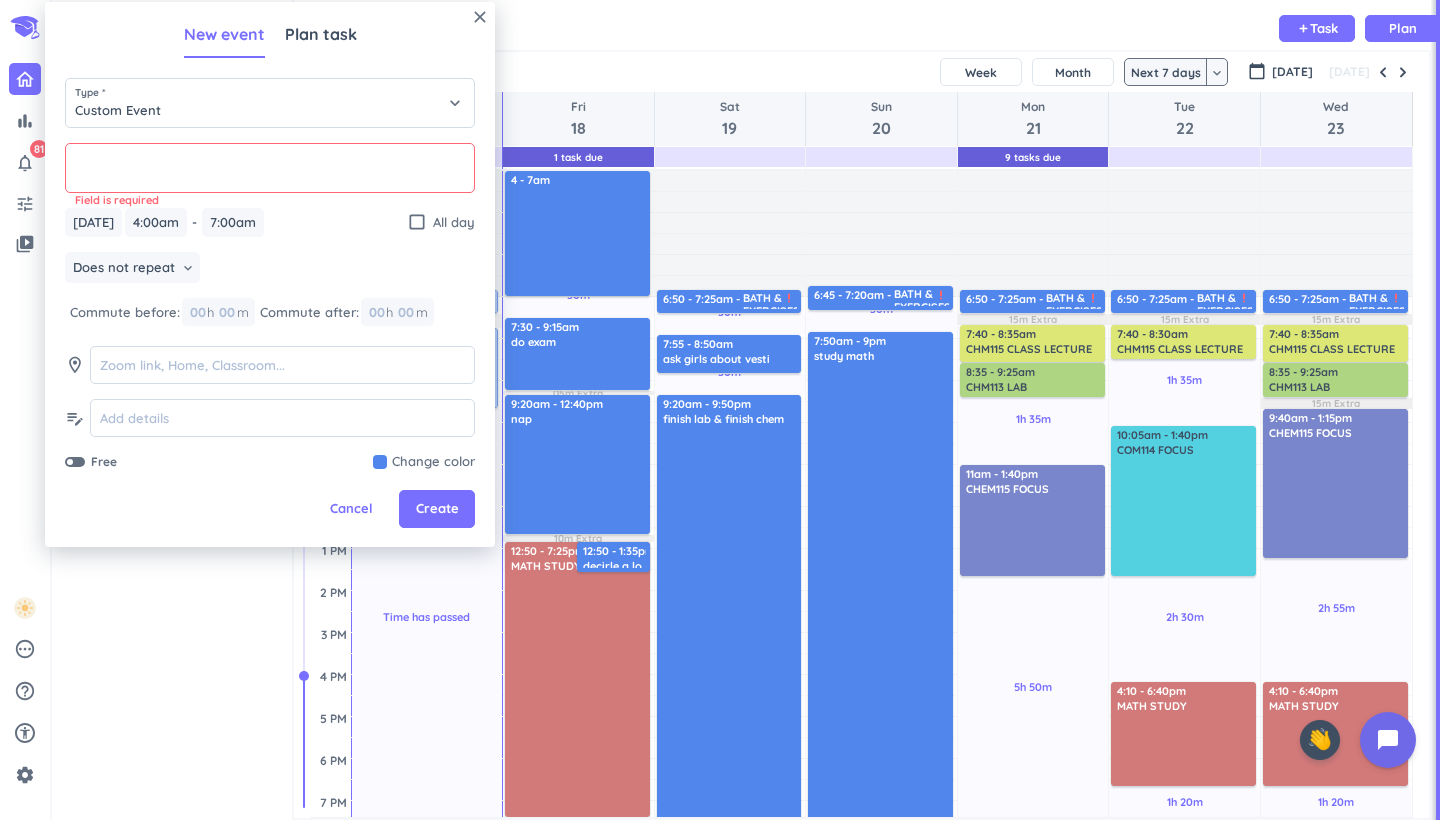 type on "h" 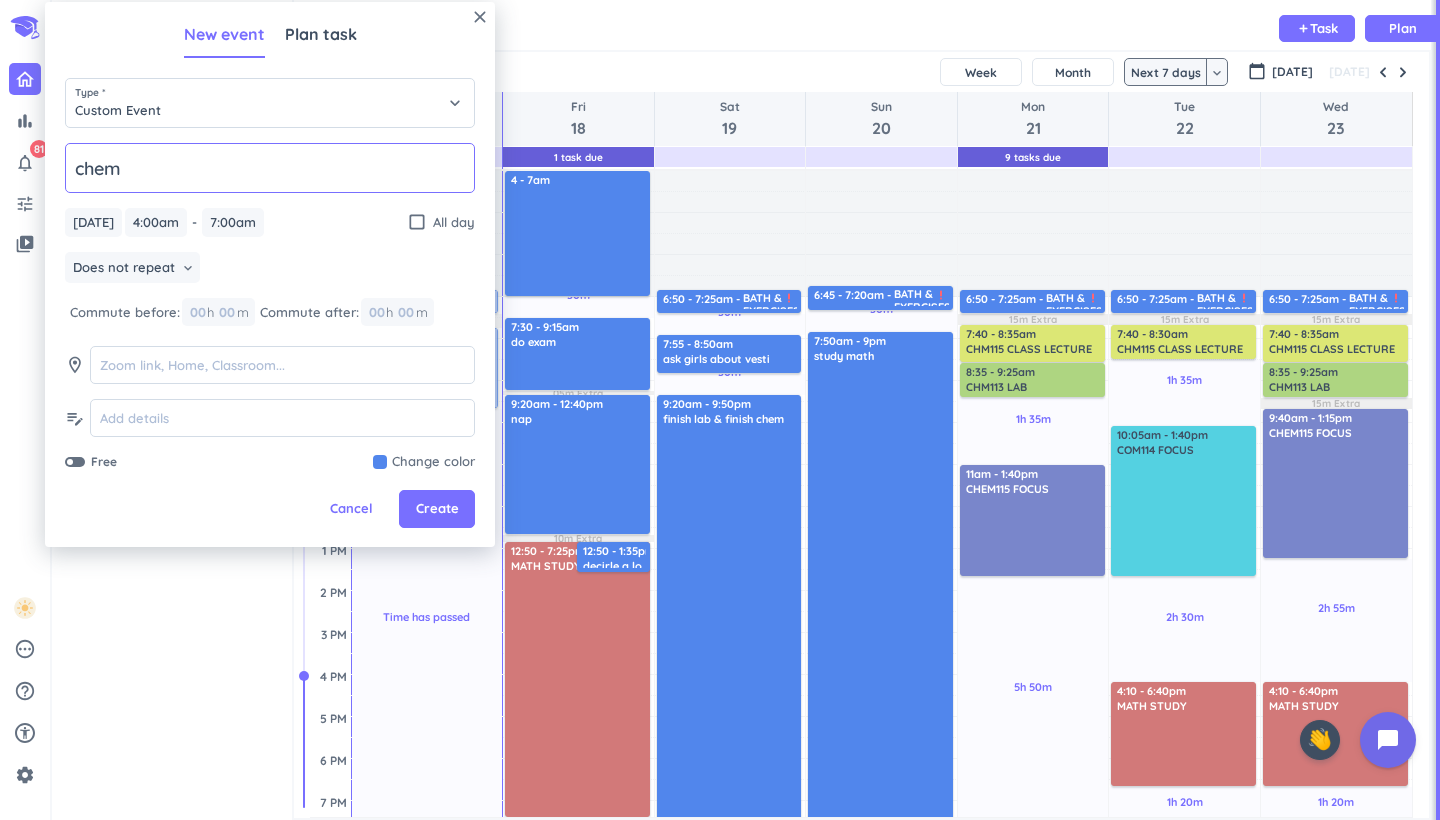 type on "chem" 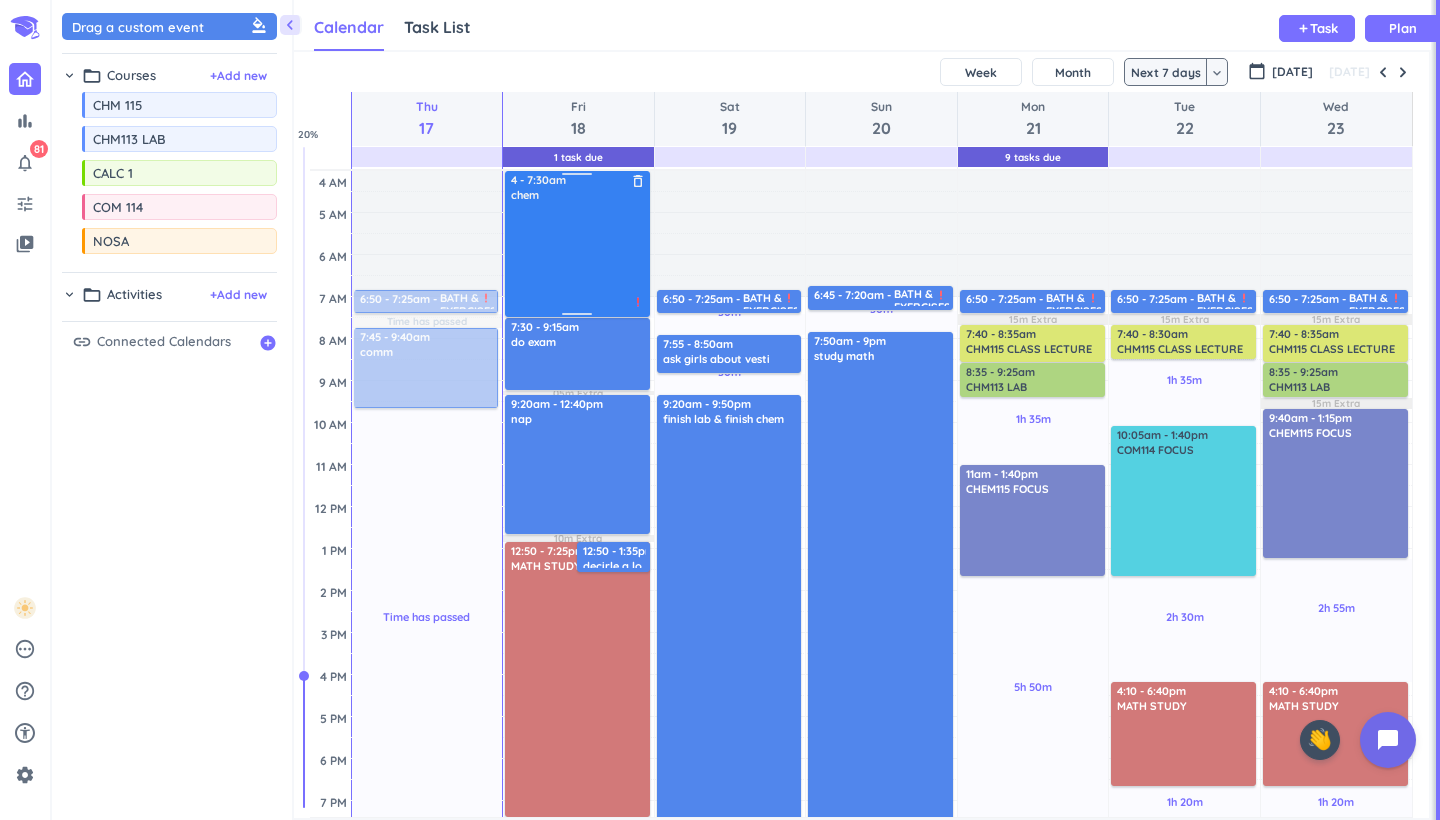 drag, startPoint x: 574, startPoint y: 293, endPoint x: 572, endPoint y: 313, distance: 20.09975 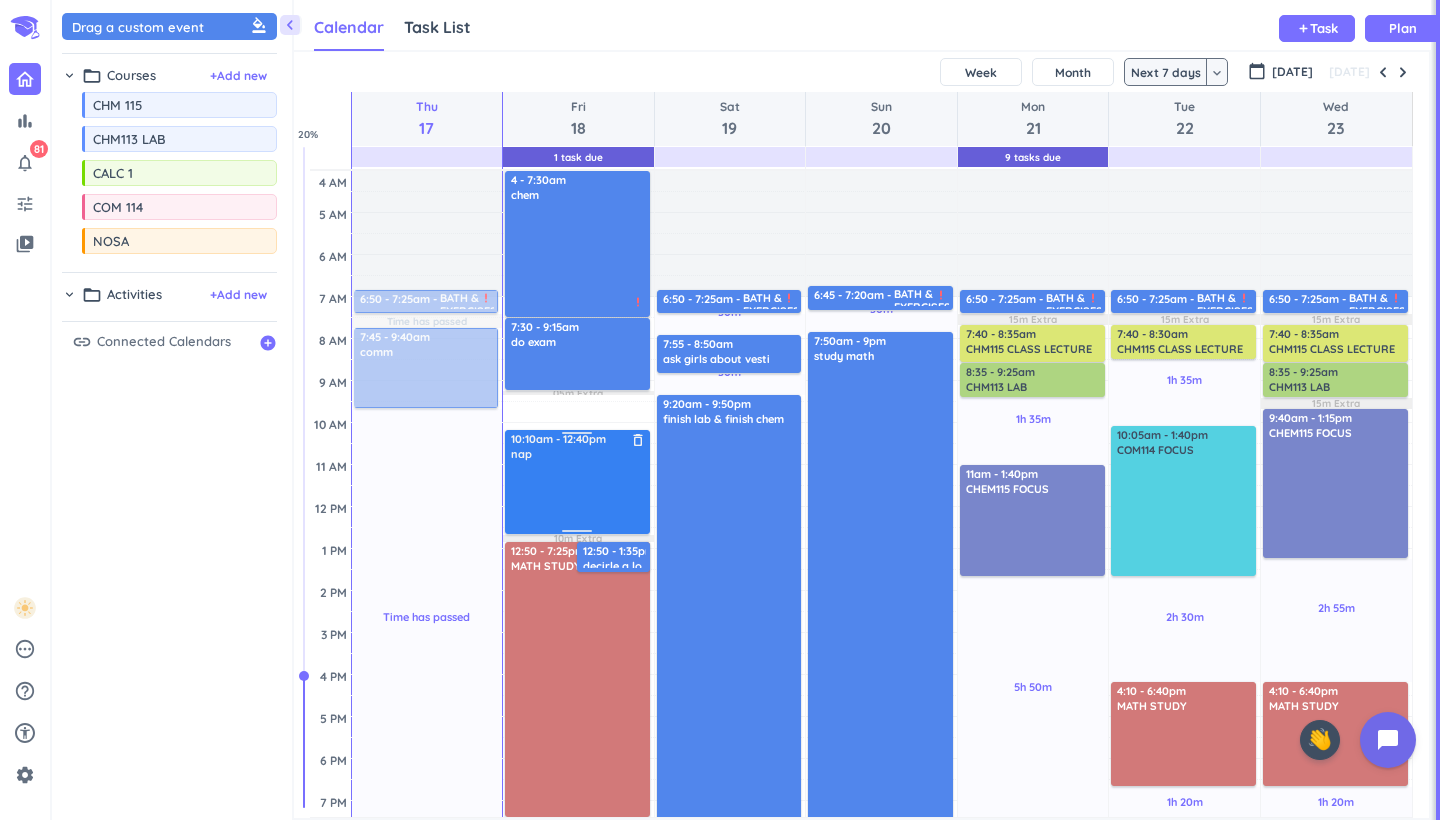 drag, startPoint x: 577, startPoint y: 402, endPoint x: 573, endPoint y: 437, distance: 35.22783 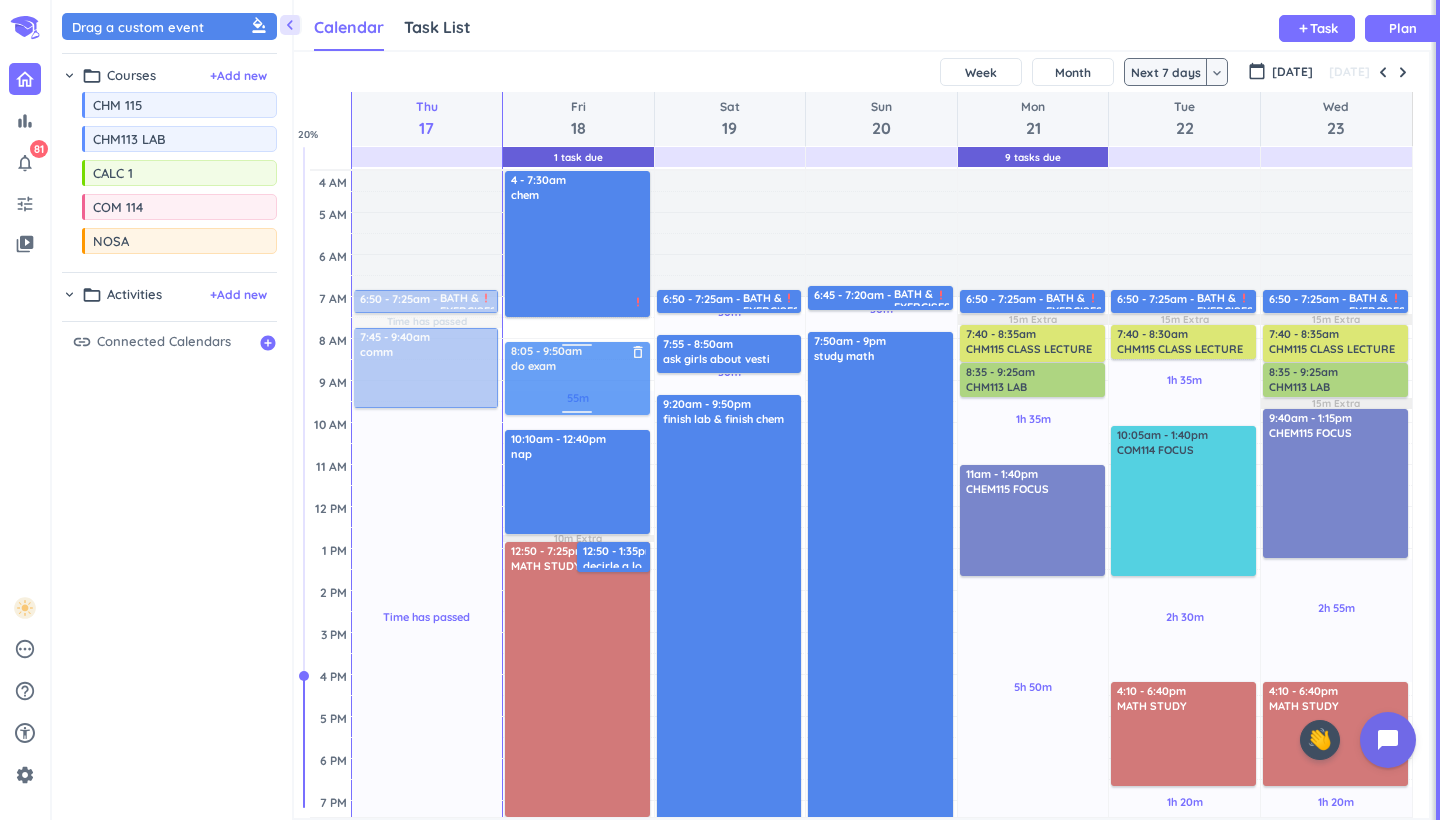 drag, startPoint x: 576, startPoint y: 360, endPoint x: 575, endPoint y: 376, distance: 16.03122 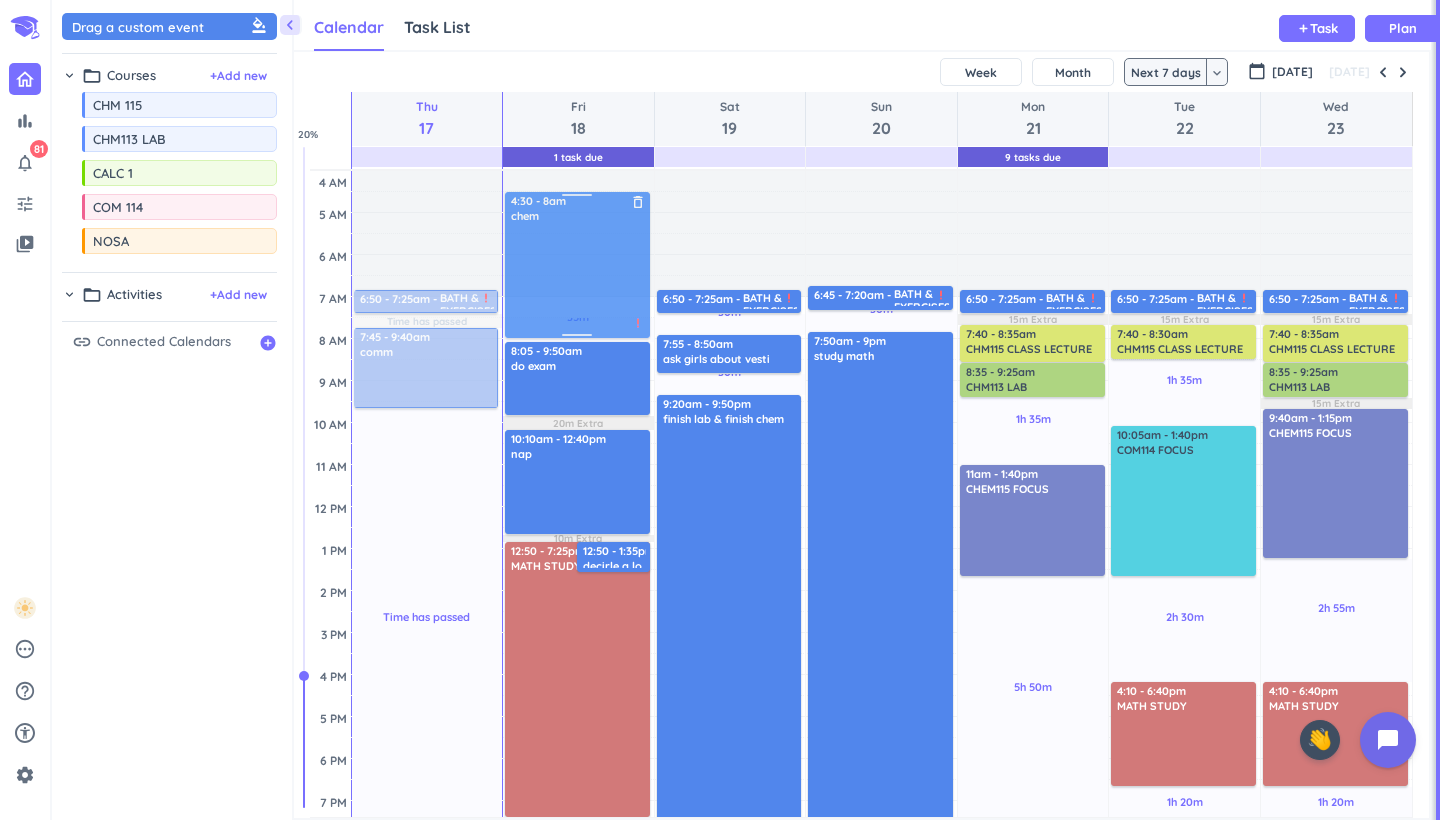 drag, startPoint x: 565, startPoint y: 270, endPoint x: 562, endPoint y: 296, distance: 26.172504 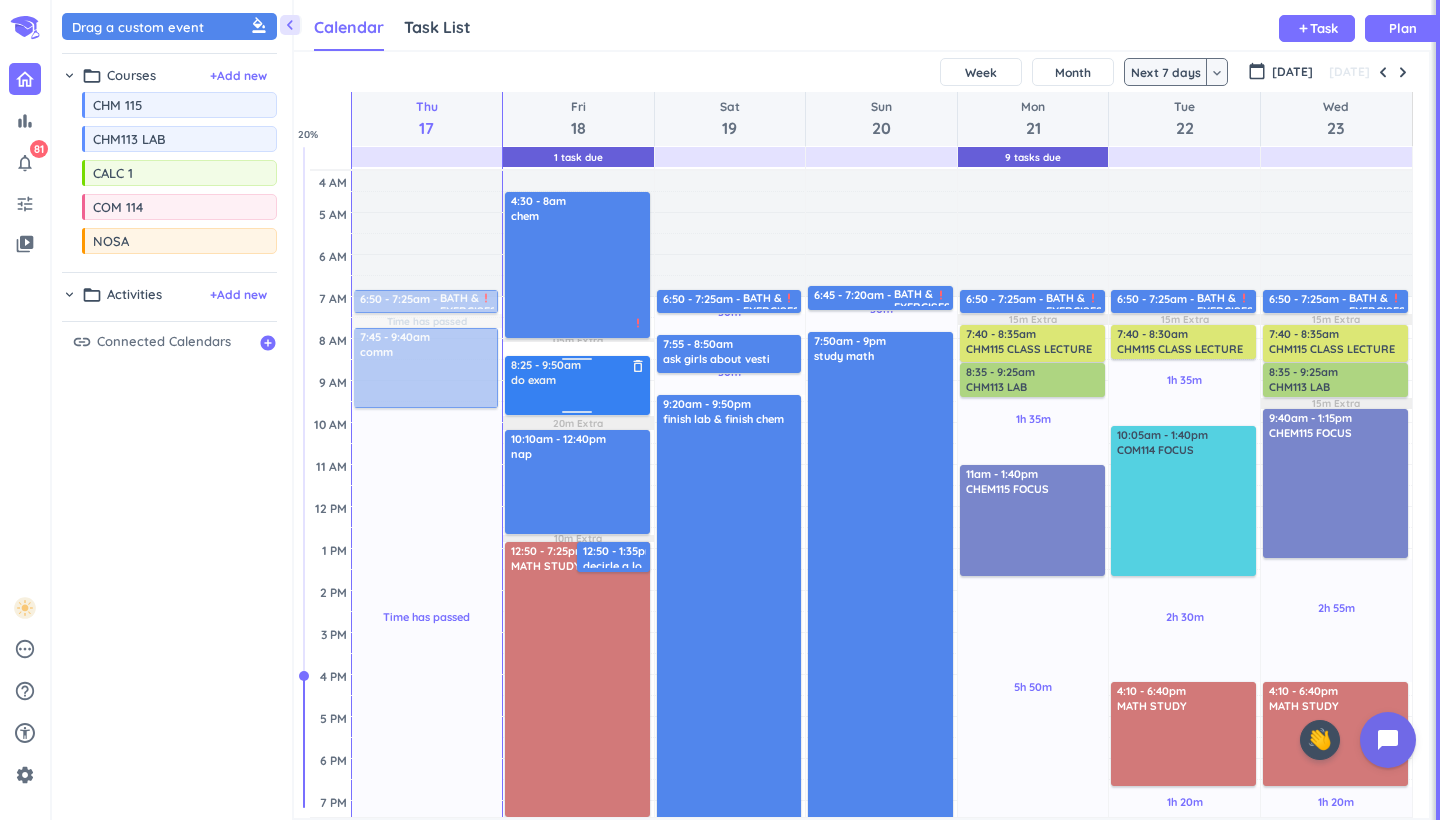 drag, startPoint x: 571, startPoint y: 347, endPoint x: 569, endPoint y: 363, distance: 16.124516 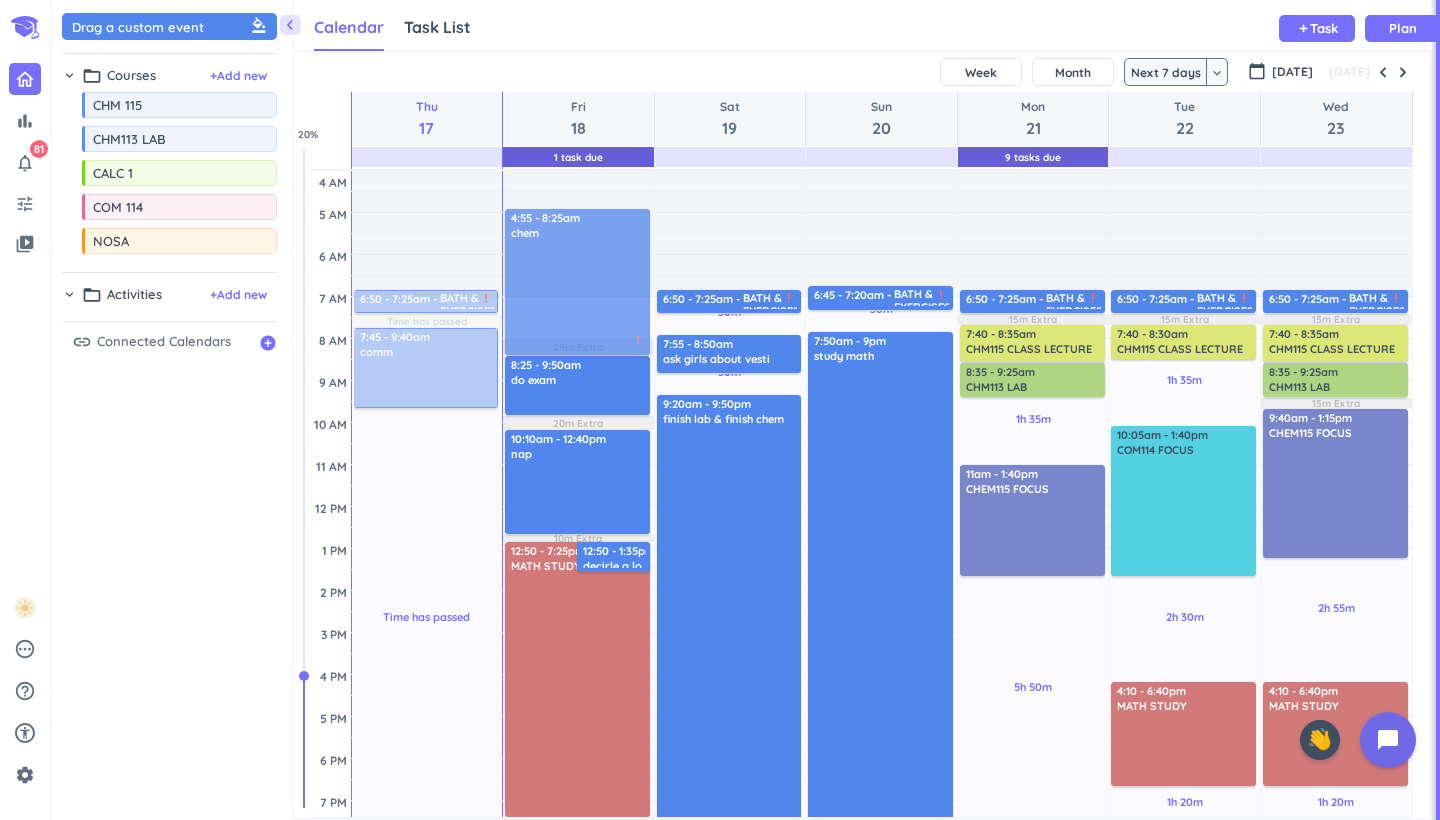 drag, startPoint x: 572, startPoint y: 313, endPoint x: 568, endPoint y: 335, distance: 22.36068 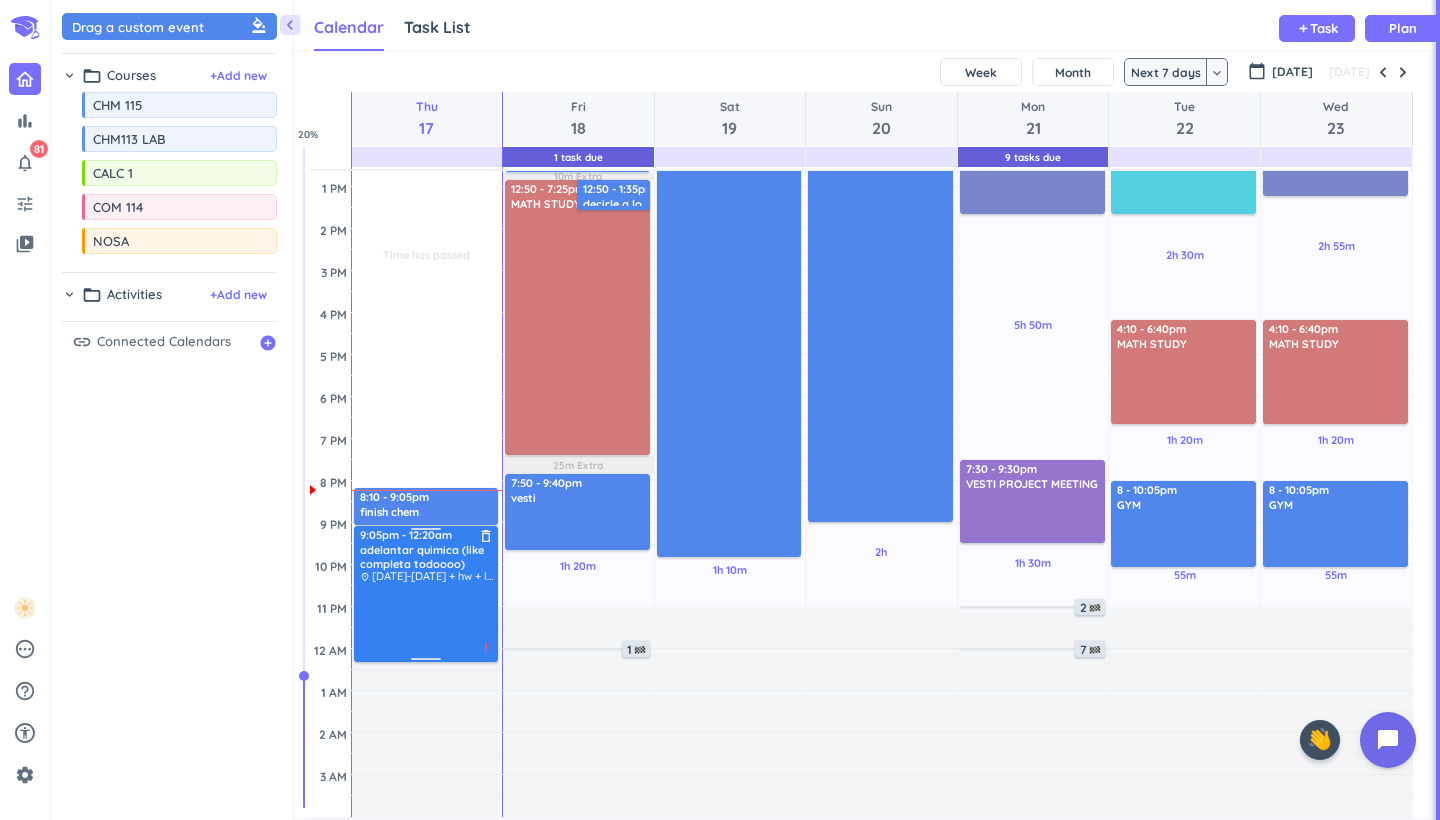 scroll, scrollTop: 362, scrollLeft: 0, axis: vertical 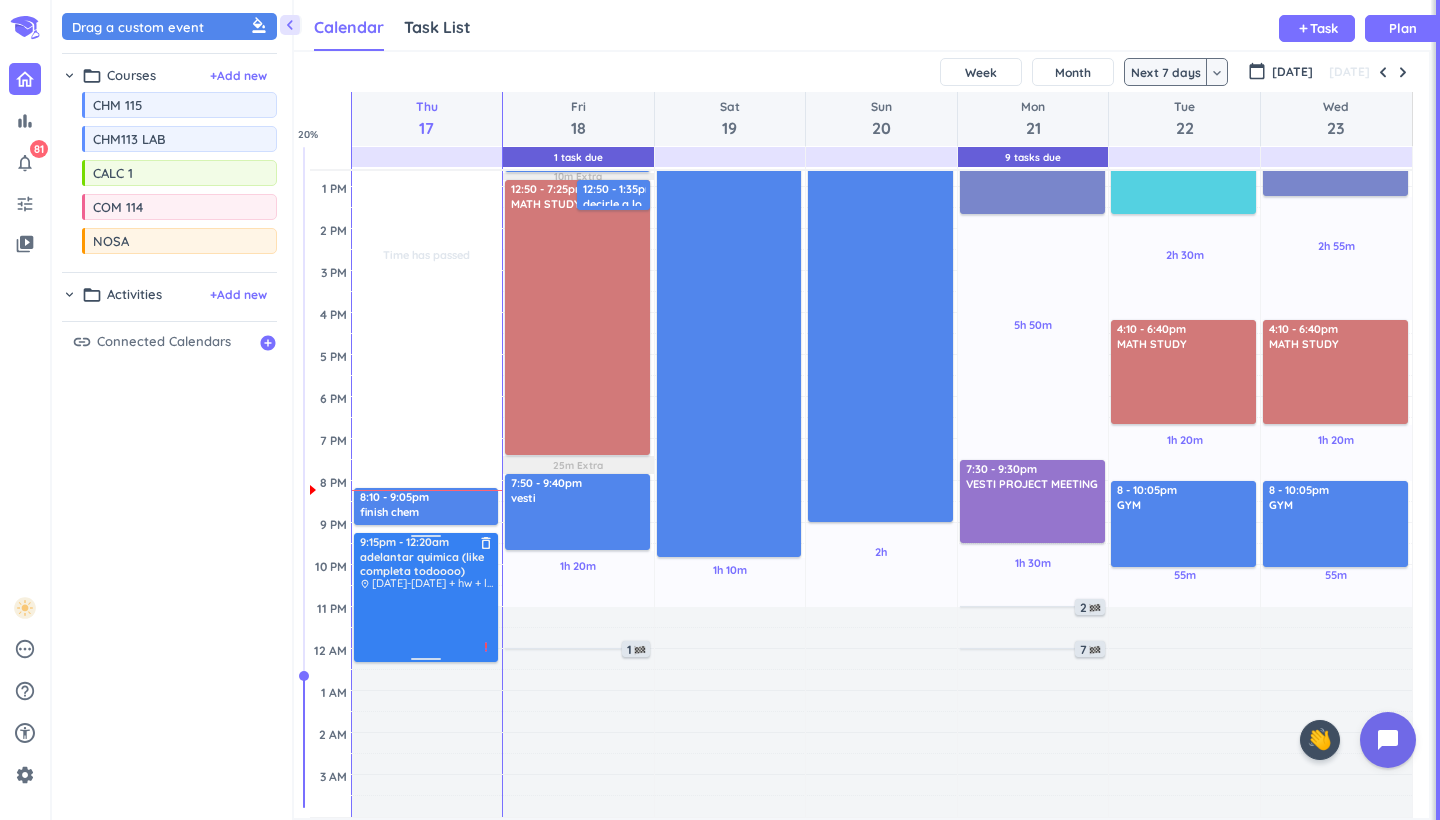 click on "Time has passed Past due Plan Time has passed Adjust Awake Time Adjust Awake Time 6:50 - 7:25am BATH & EXERCISES delete_outline -FACE YOGA
-BATH
-STEAL SISTER SKINCARE priority_high 7:45 - 9:40am comm delete_outline 8:10 - 9:05pm finish chem delete_outline 9:05pm - 12:20am adelantar quimica (like completa todoooo) delete_outline place [DATE]-[DATE] + hw + labs
priority_high 9:15pm - 12:20am adelantar quimica (like completa todoooo) delete_outline place [DATE]-[DATE] + hw + labs
priority_high" at bounding box center [427, 313] 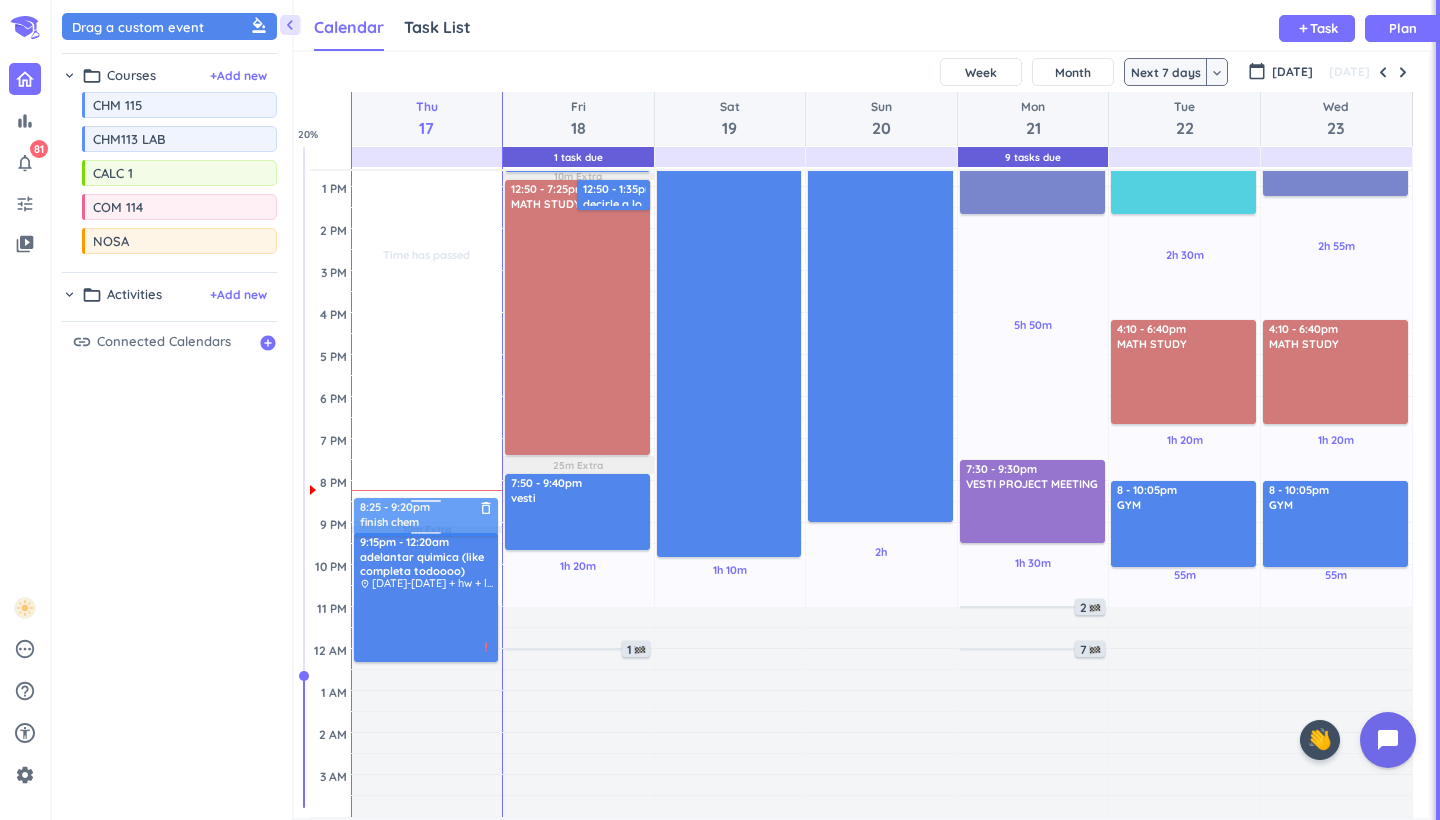 click on "Time has passed Past due Plan Time has passed 10m Extra Adjust Awake Time Adjust Awake Time 6:50 - 7:25am BATH & EXERCISES delete_outline -FACE YOGA
-BATH
-STEAL SISTER SKINCARE priority_high 7:45 - 9:40am comm delete_outline 8:10 - 9:05pm finish chem delete_outline 9:15pm - 12:20am adelantar quimica (like completa todoooo) delete_outline place [DATE]-[DATE] + hw + labs
priority_high 8:25 - 9:20pm finish chem delete_outline" at bounding box center [427, 313] 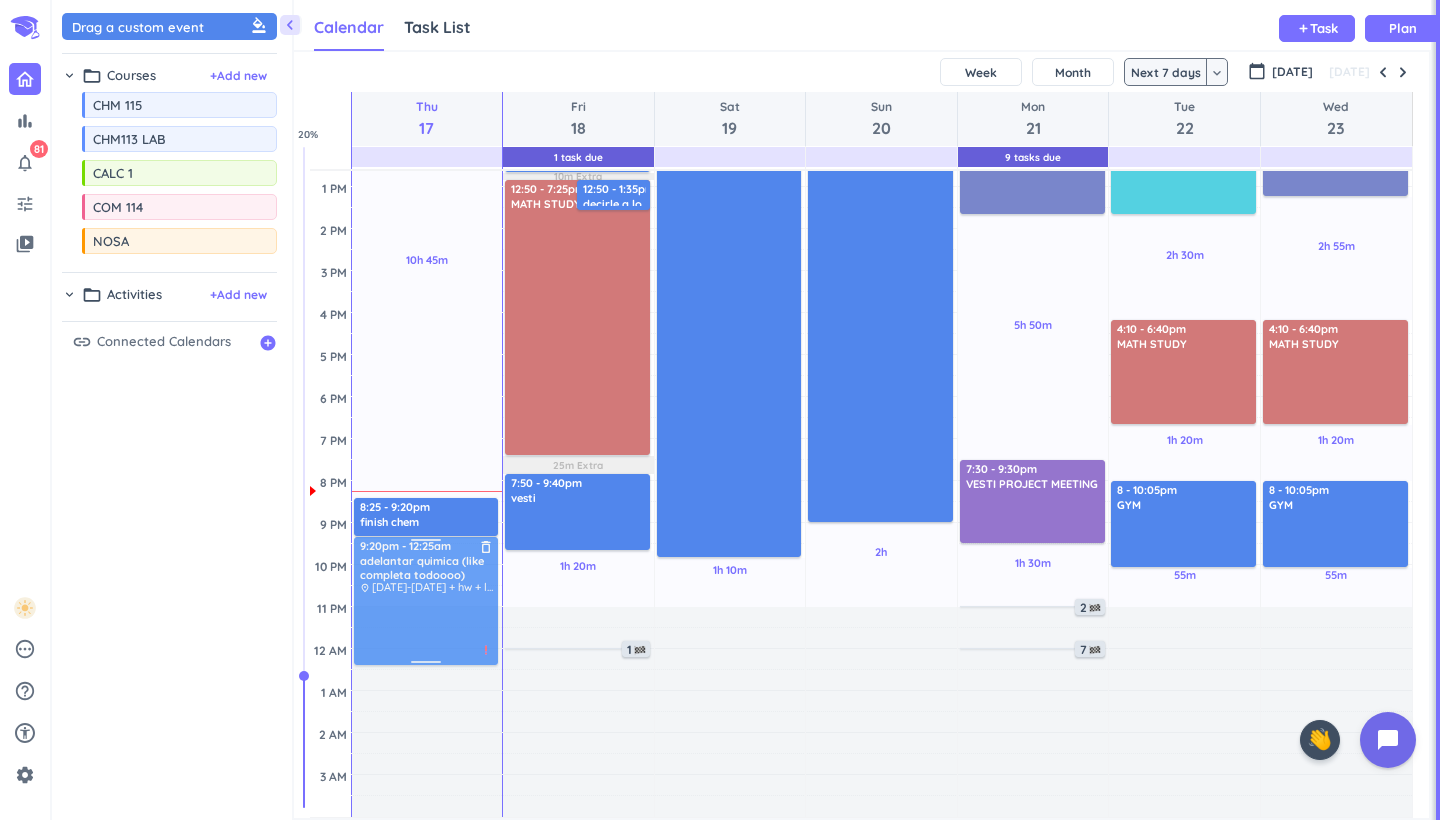 drag, startPoint x: 459, startPoint y: 582, endPoint x: 453, endPoint y: 591, distance: 10.816654 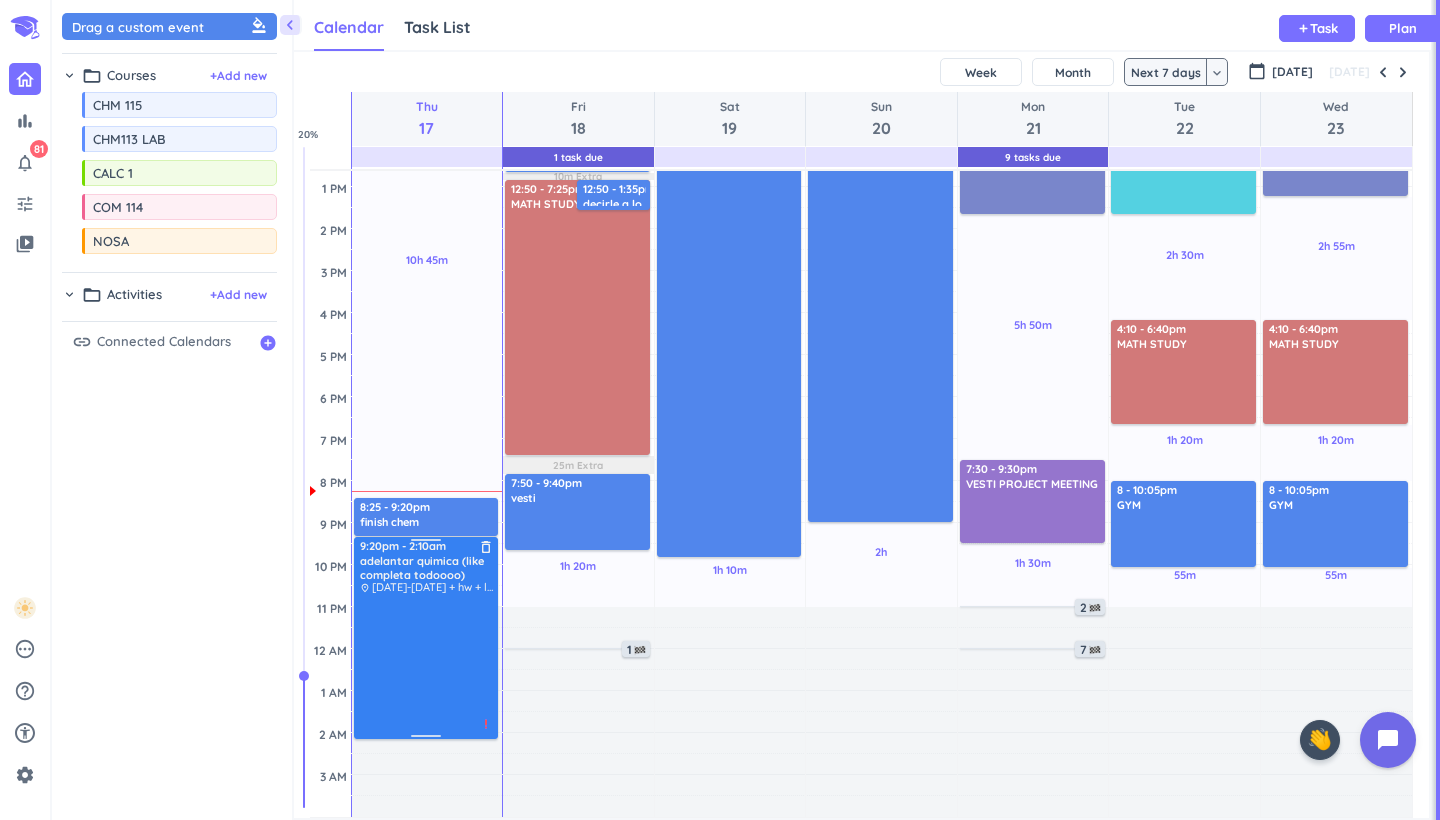 drag, startPoint x: 415, startPoint y: 662, endPoint x: 402, endPoint y: 734, distance: 73.1642 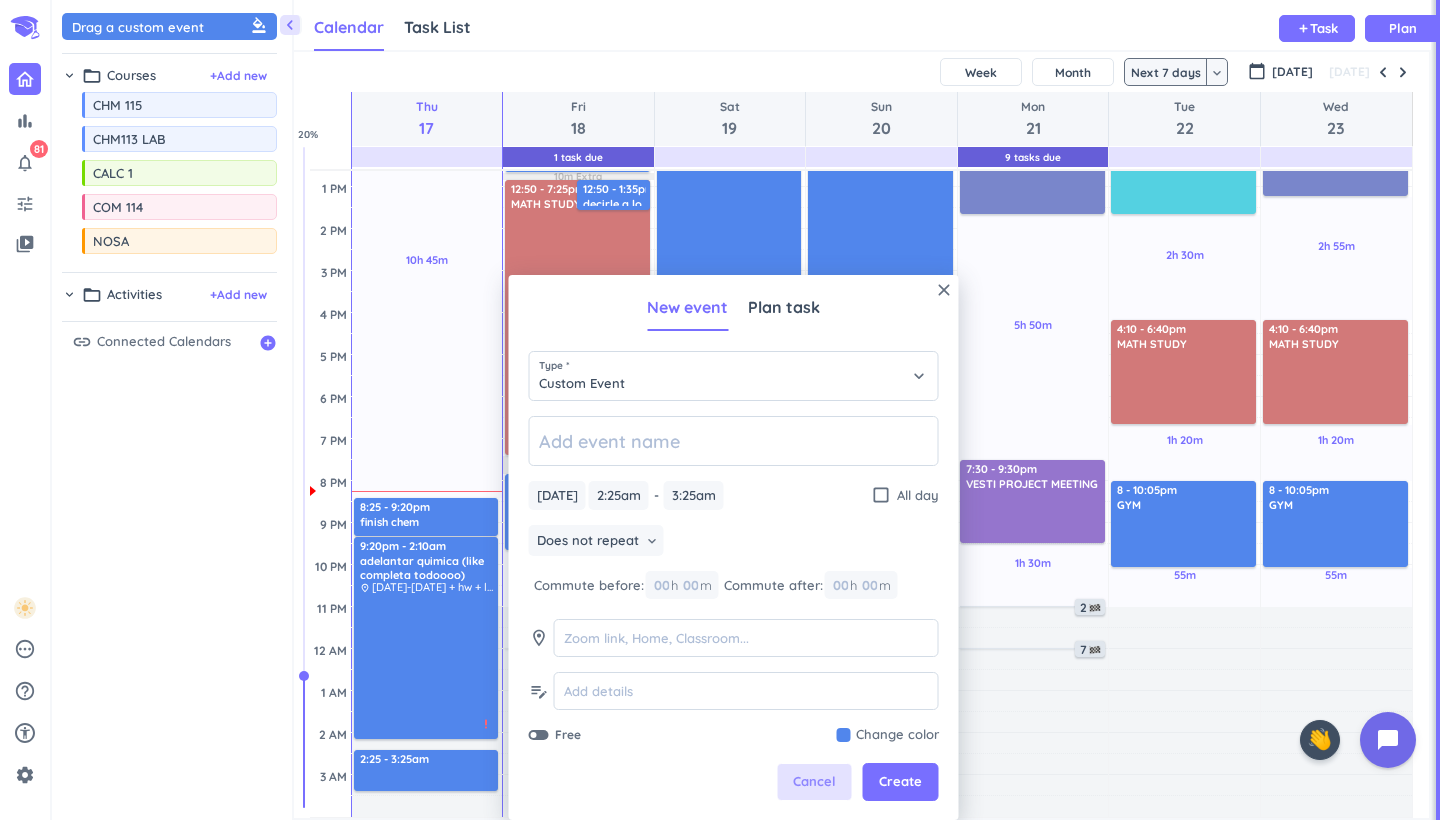click on "Cancel" at bounding box center (814, 782) 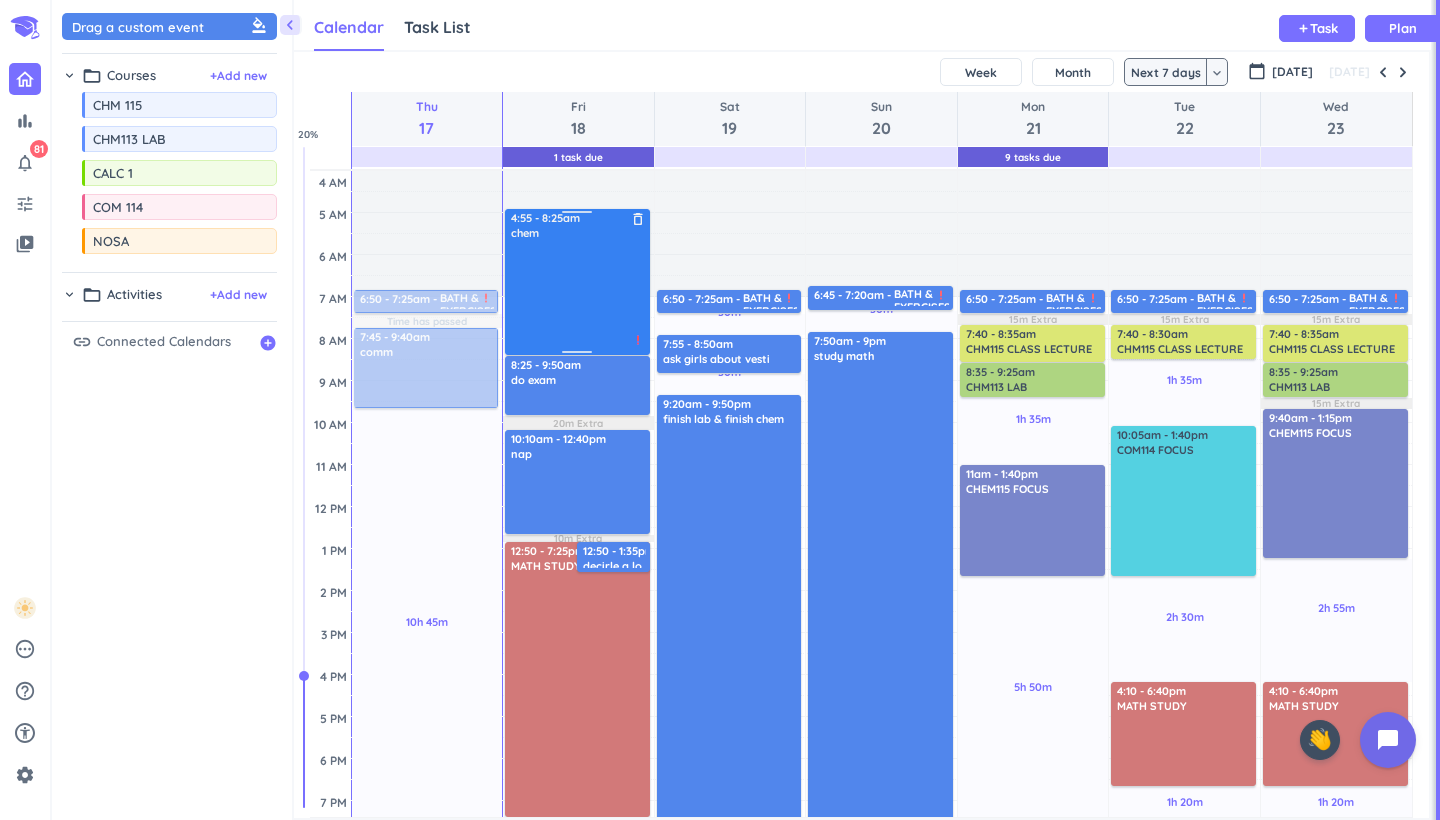 scroll, scrollTop: 0, scrollLeft: 0, axis: both 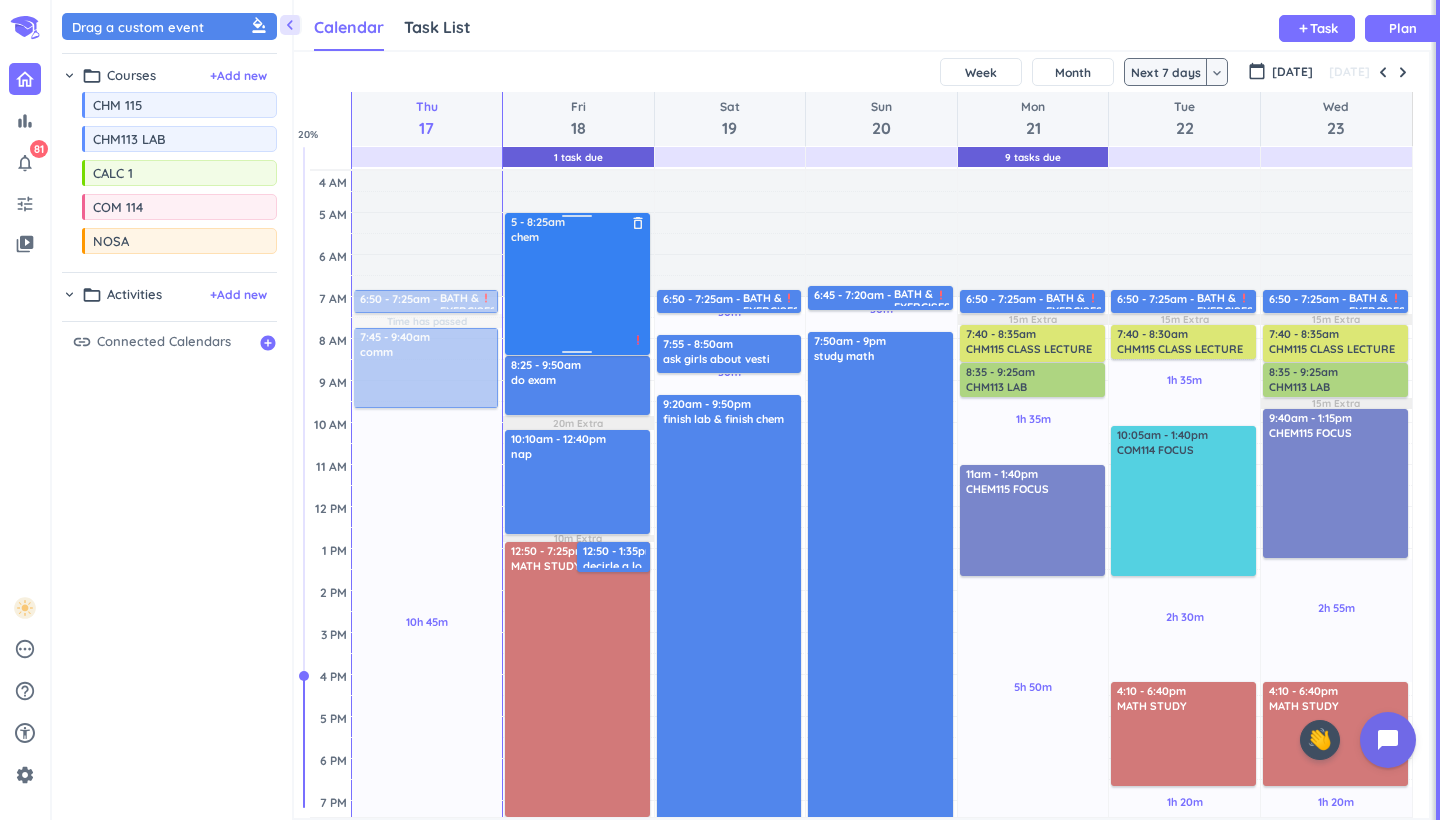 click on "1h 20m Past due Plan 20m Extra 10m Extra 25m Extra Adjust Awake Time Adjust Awake Time 12:50 - 7:25pm MATH STUDY delete_outline 12:50 - 1:35pm decirle a lo demi papa lo de los loans y que mensual toca pagar $150 dolares delete_outline 4:55 - 8:25am chem delete_outline priority_high 8:25 - 9:50am do exam delete_outline 10:10am - 12:40pm nap delete_outline 7:50 - 9:40pm vesti delete_outline 1  5 - 8:25am chem delete_outline priority_high" at bounding box center [578, 675] 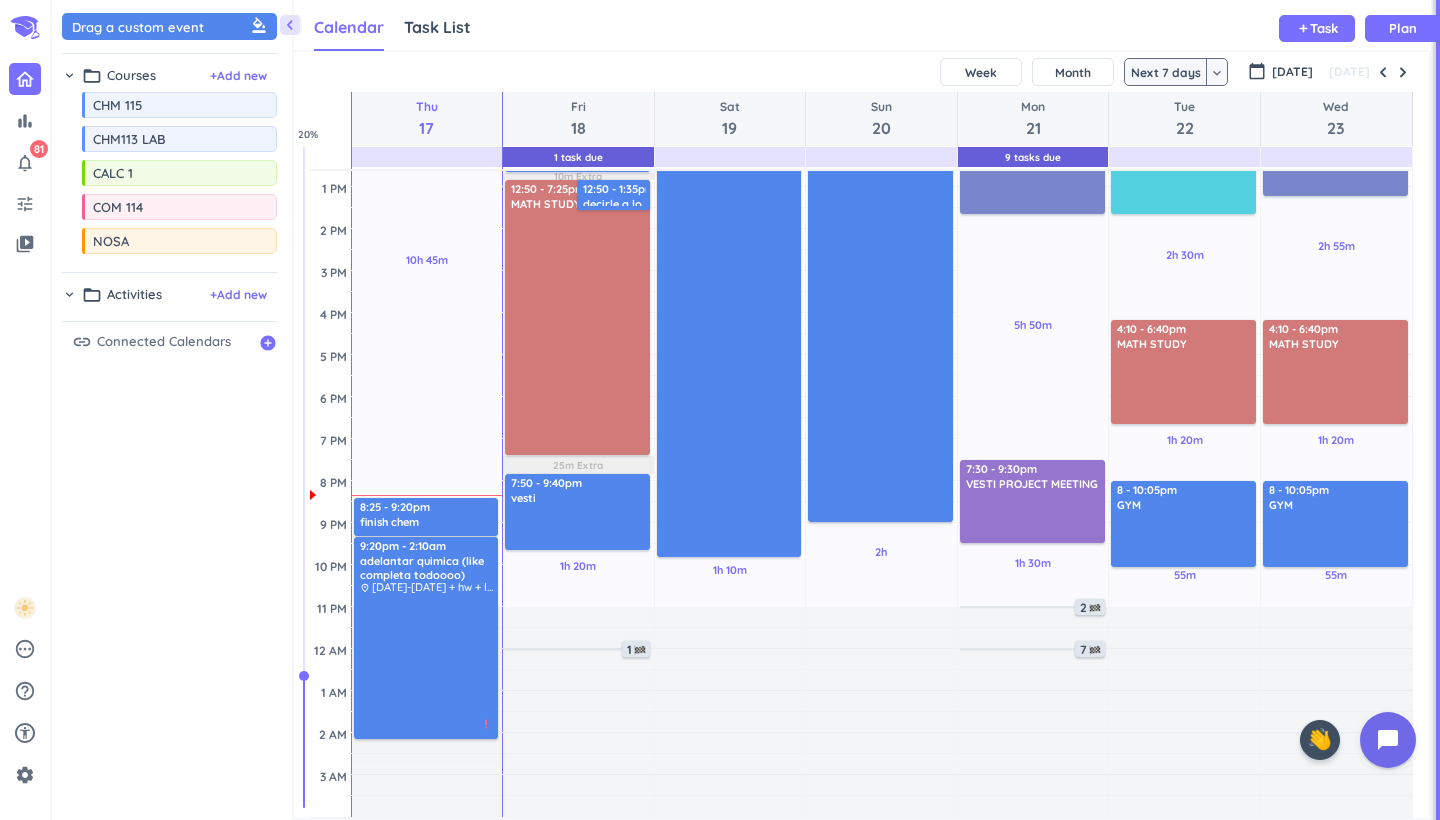 scroll, scrollTop: 362, scrollLeft: 0, axis: vertical 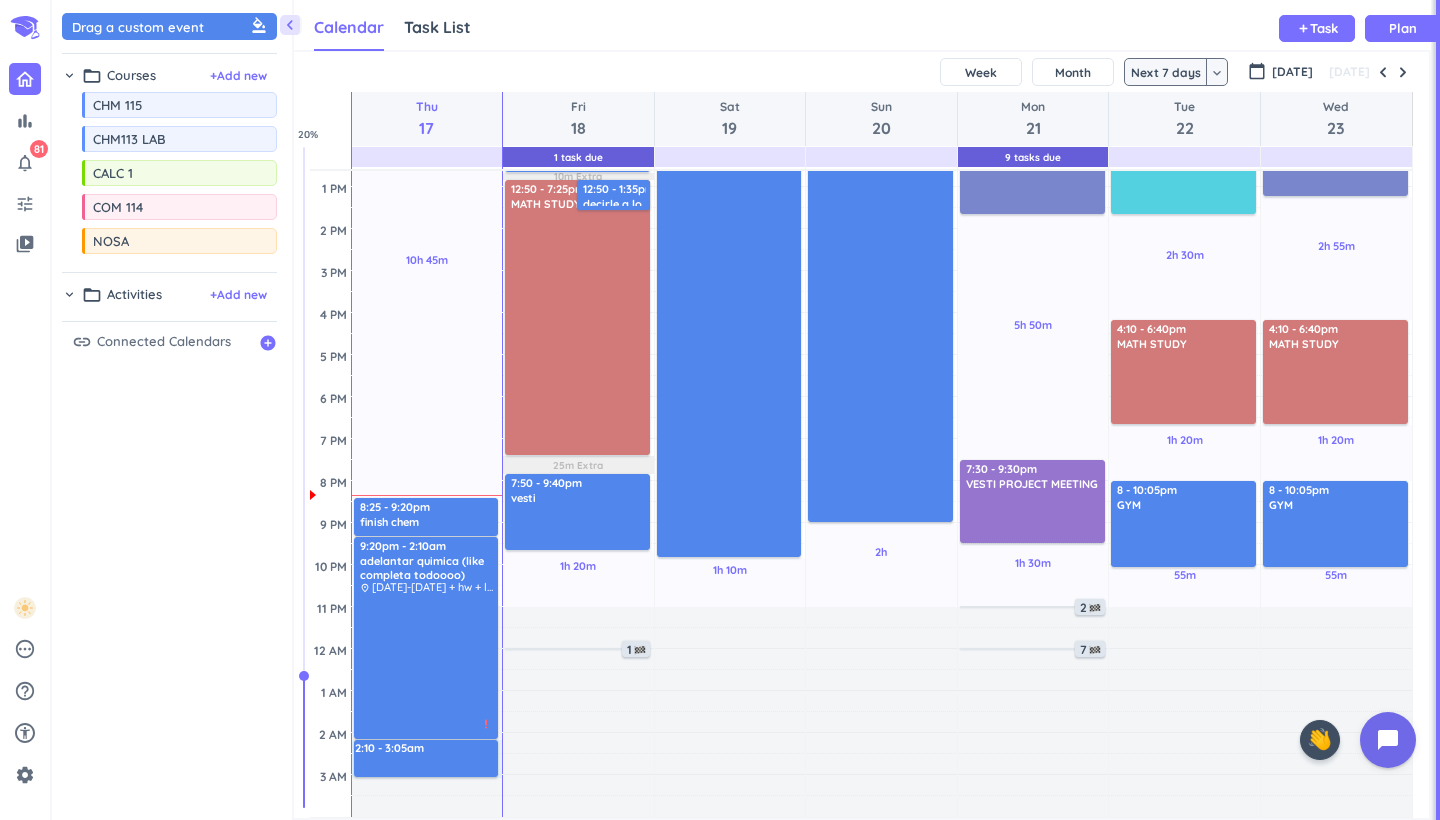 drag, startPoint x: 428, startPoint y: 742, endPoint x: 425, endPoint y: 776, distance: 34.132095 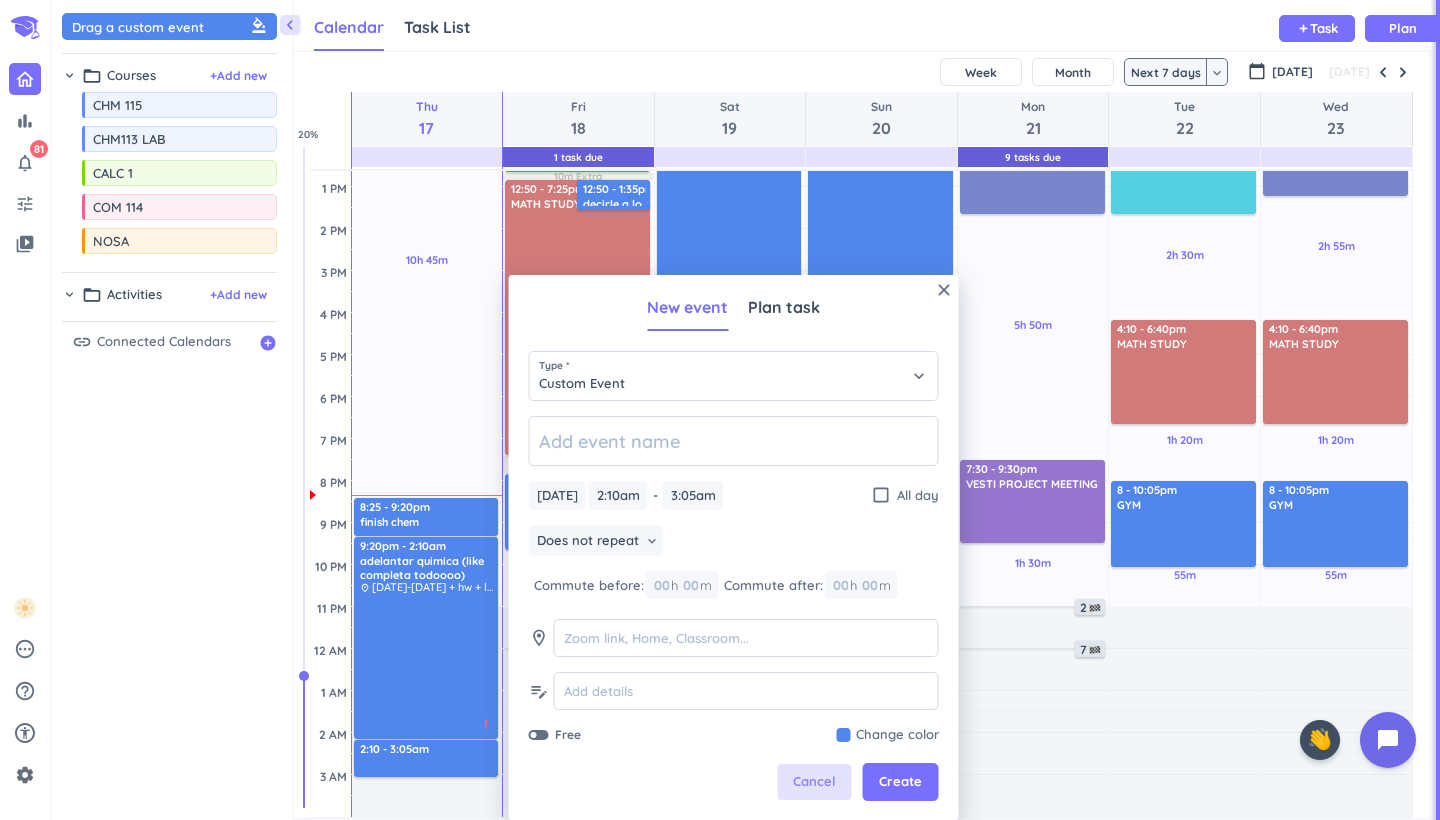 click on "Cancel" at bounding box center (814, 782) 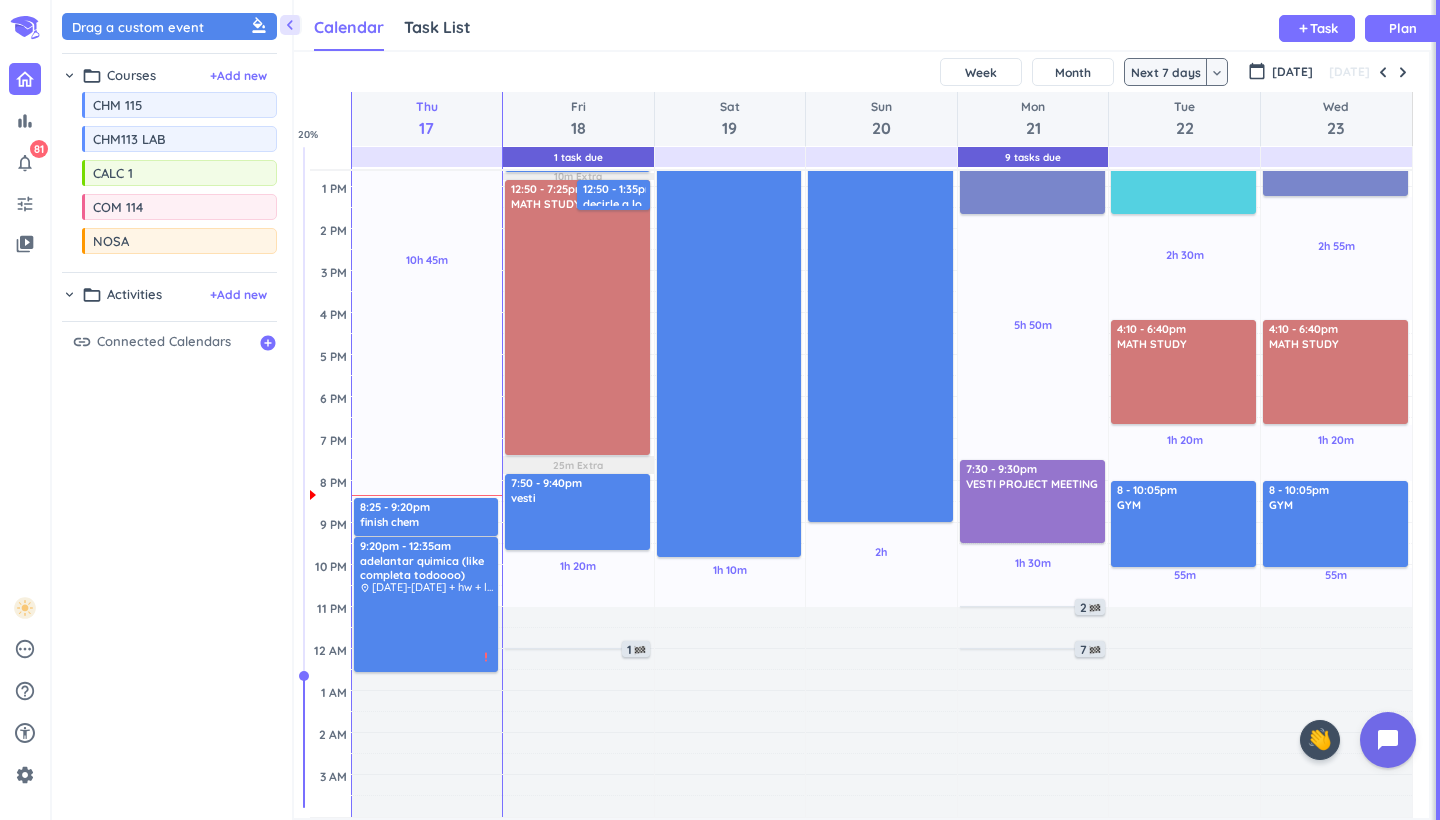 drag, startPoint x: 421, startPoint y: 738, endPoint x: 403, endPoint y: 671, distance: 69.375786 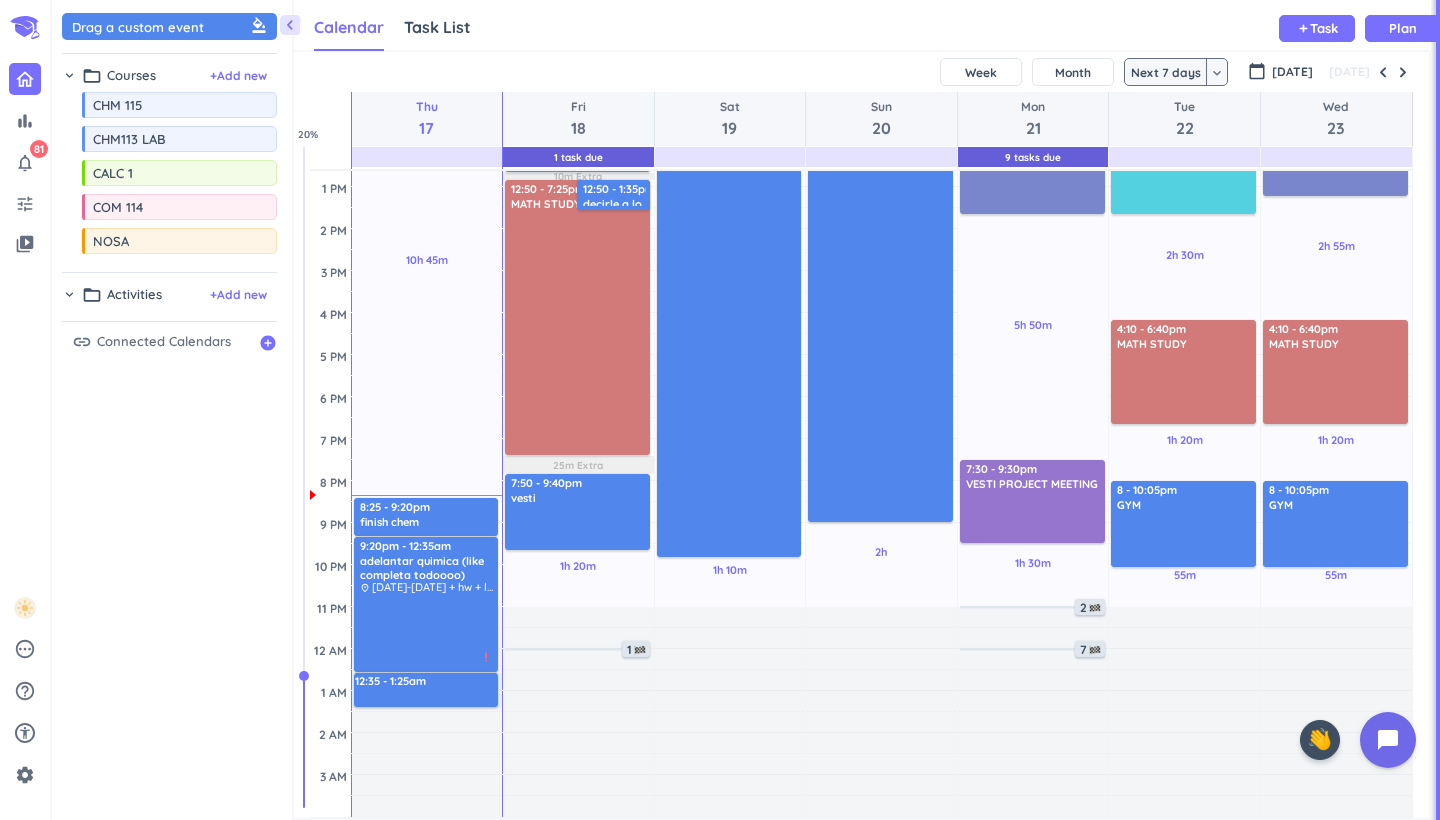 drag, startPoint x: 400, startPoint y: 674, endPoint x: 396, endPoint y: 706, distance: 32.24903 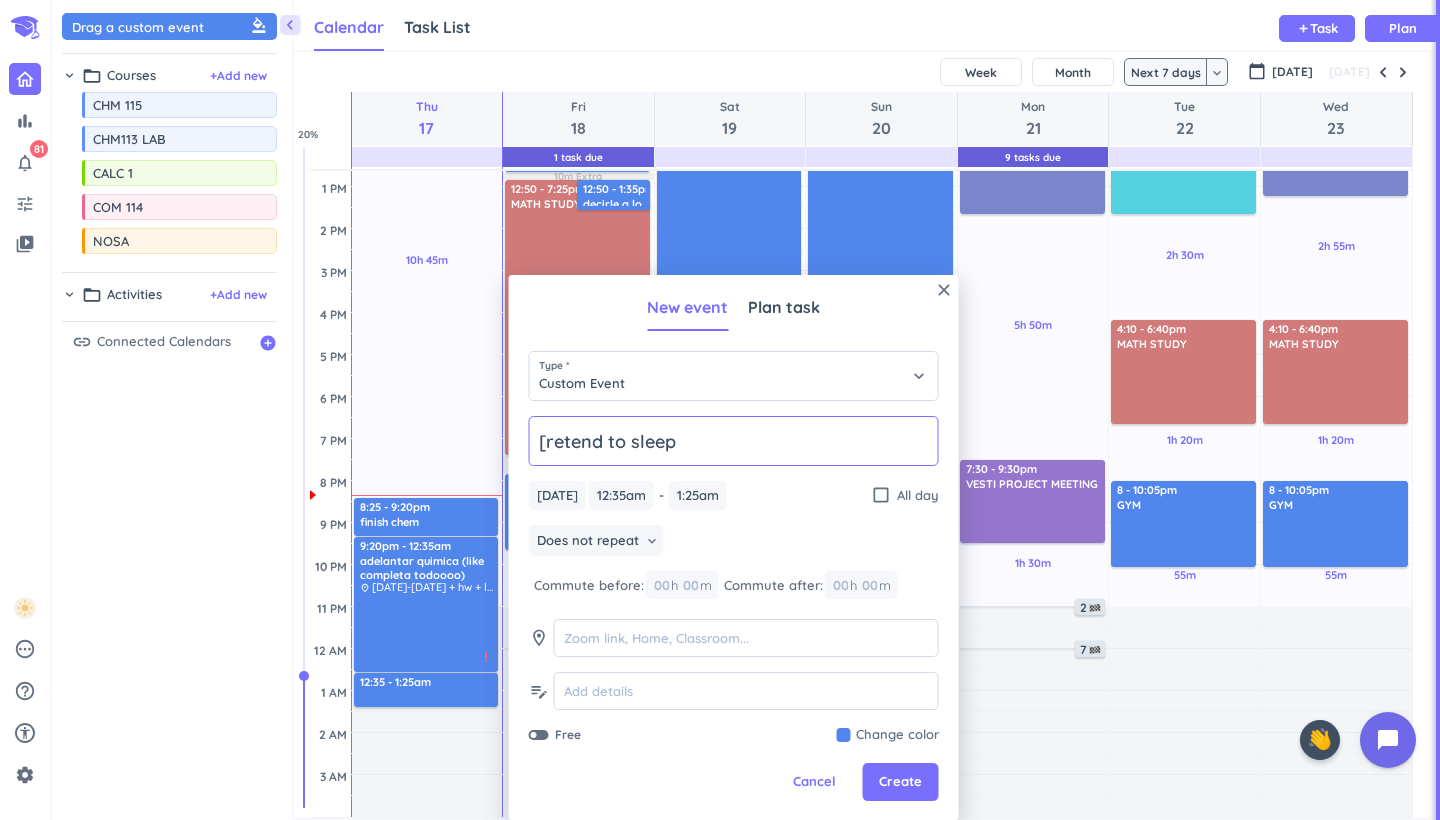 type on "[retend to sleep" 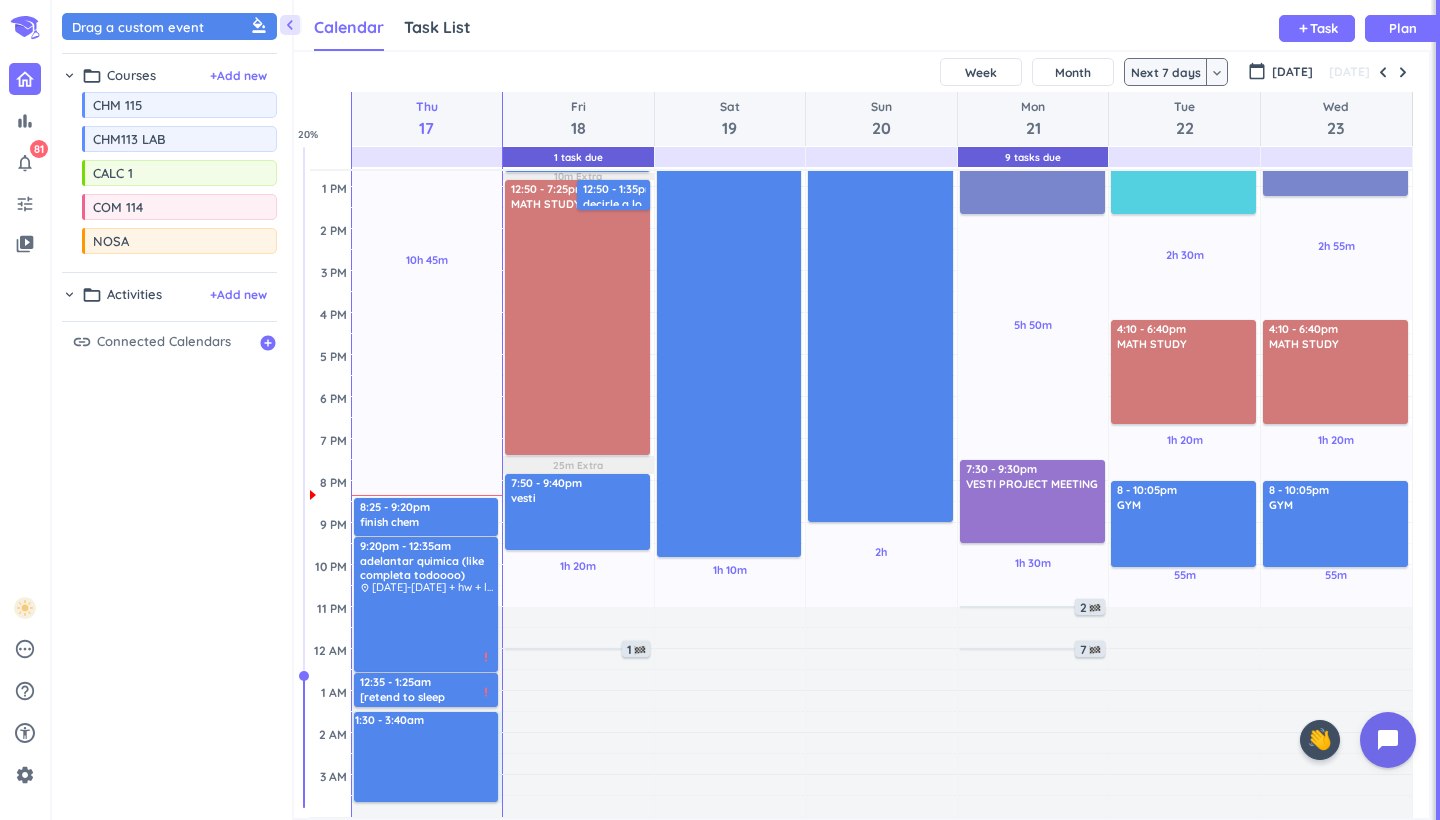 drag, startPoint x: 458, startPoint y: 713, endPoint x: 462, endPoint y: 806, distance: 93.08598 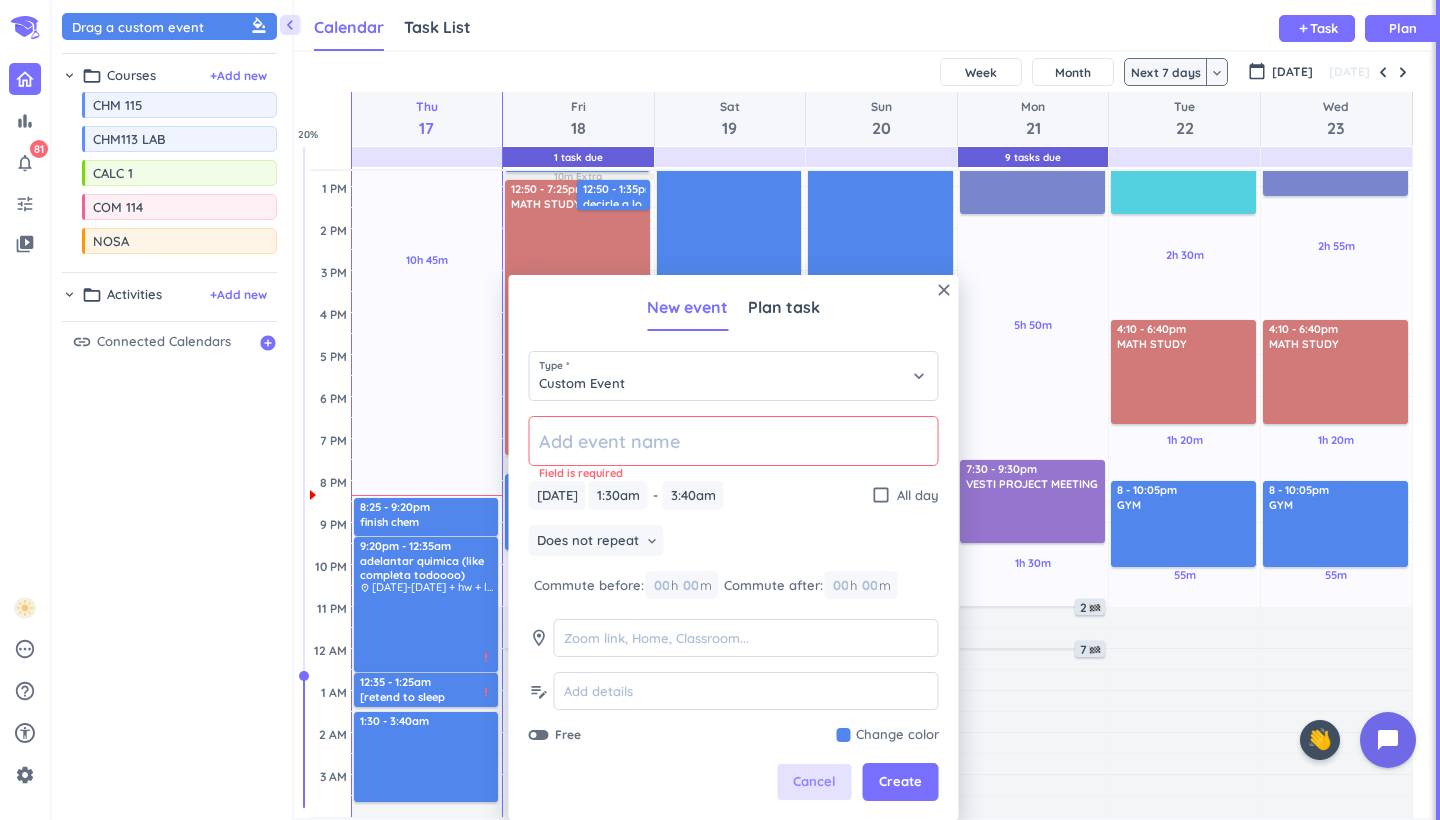 click on "Cancel" at bounding box center [814, 782] 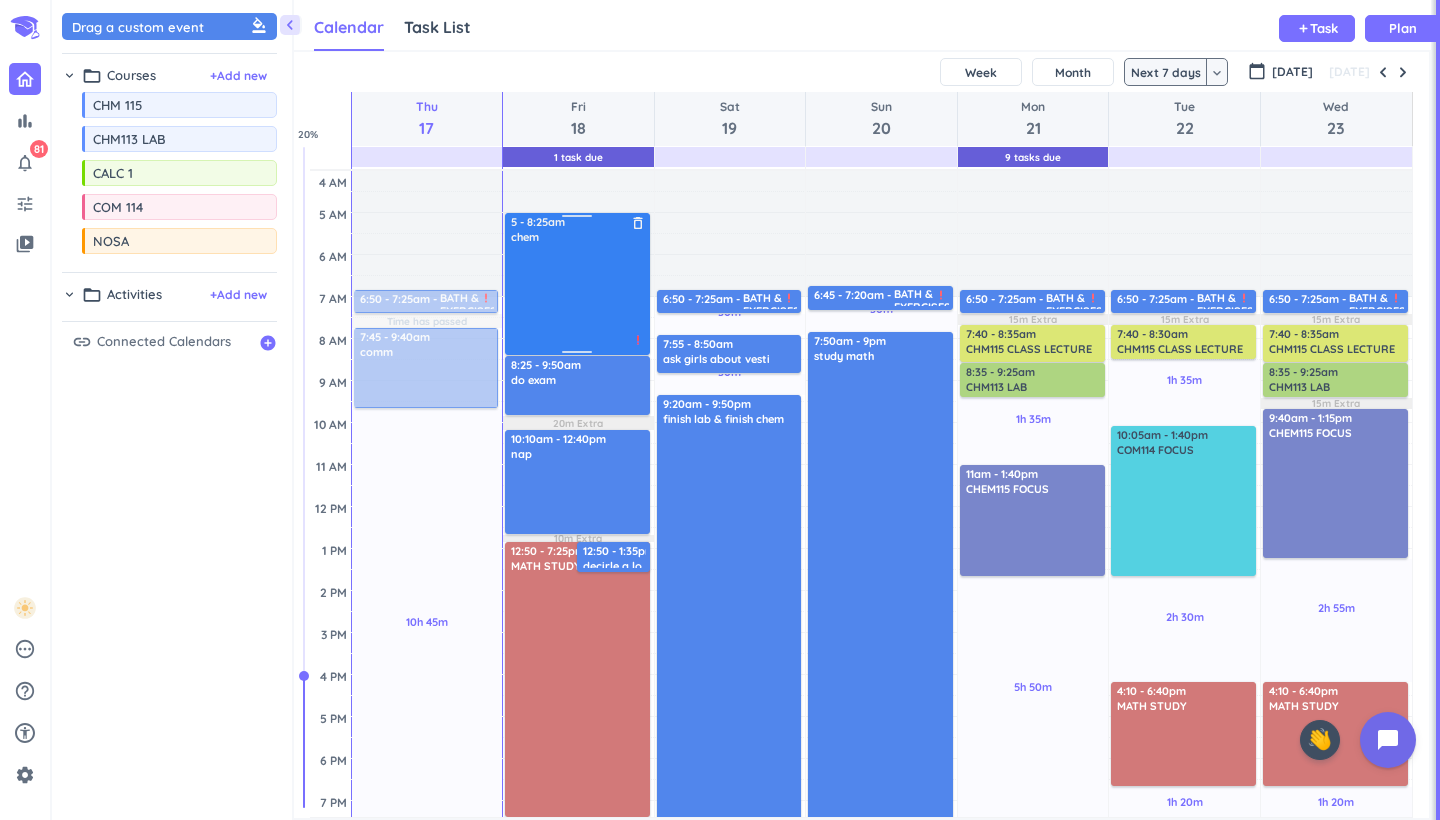 scroll, scrollTop: 0, scrollLeft: 0, axis: both 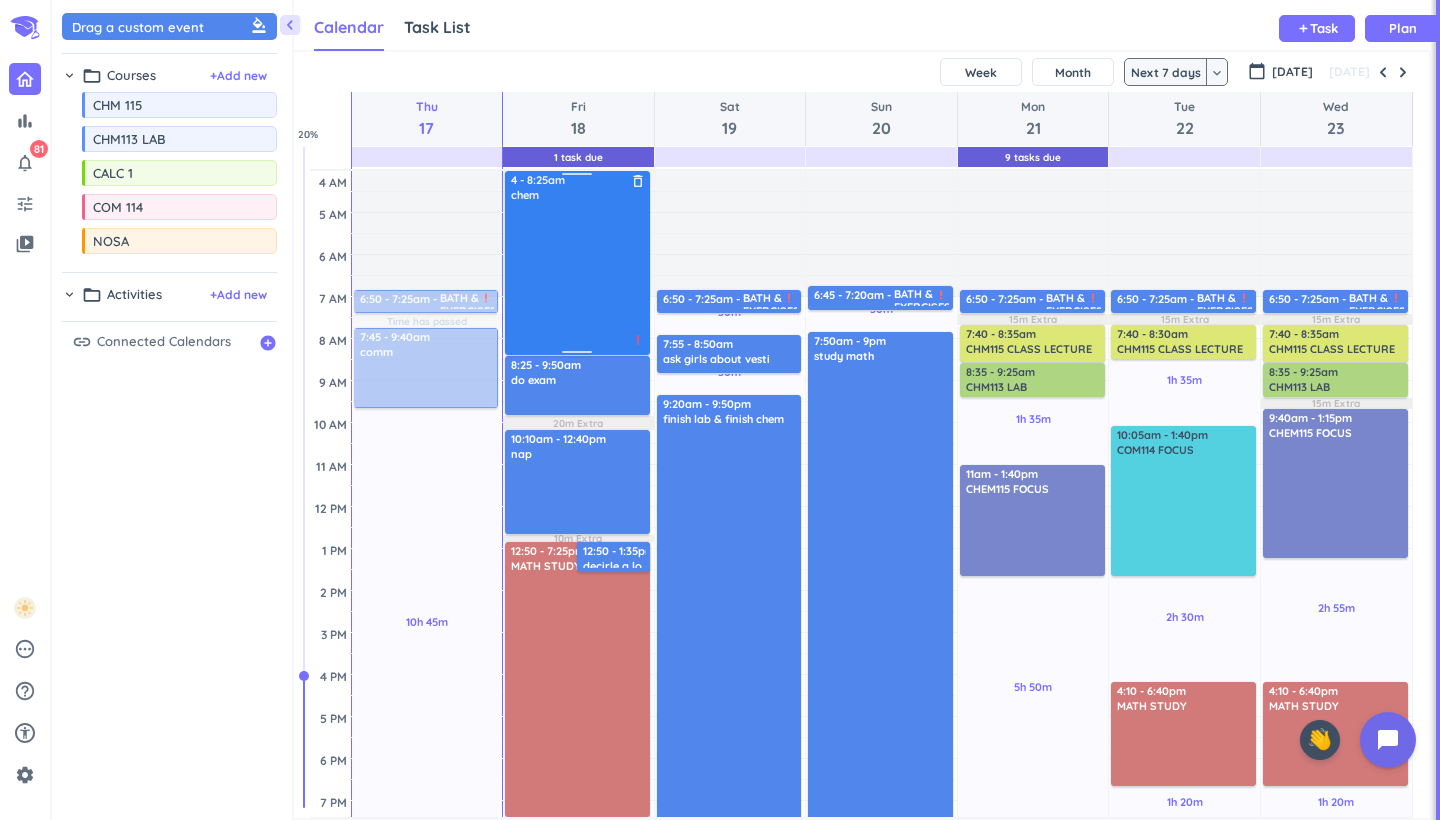 drag, startPoint x: 573, startPoint y: 219, endPoint x: 576, endPoint y: 177, distance: 42.107006 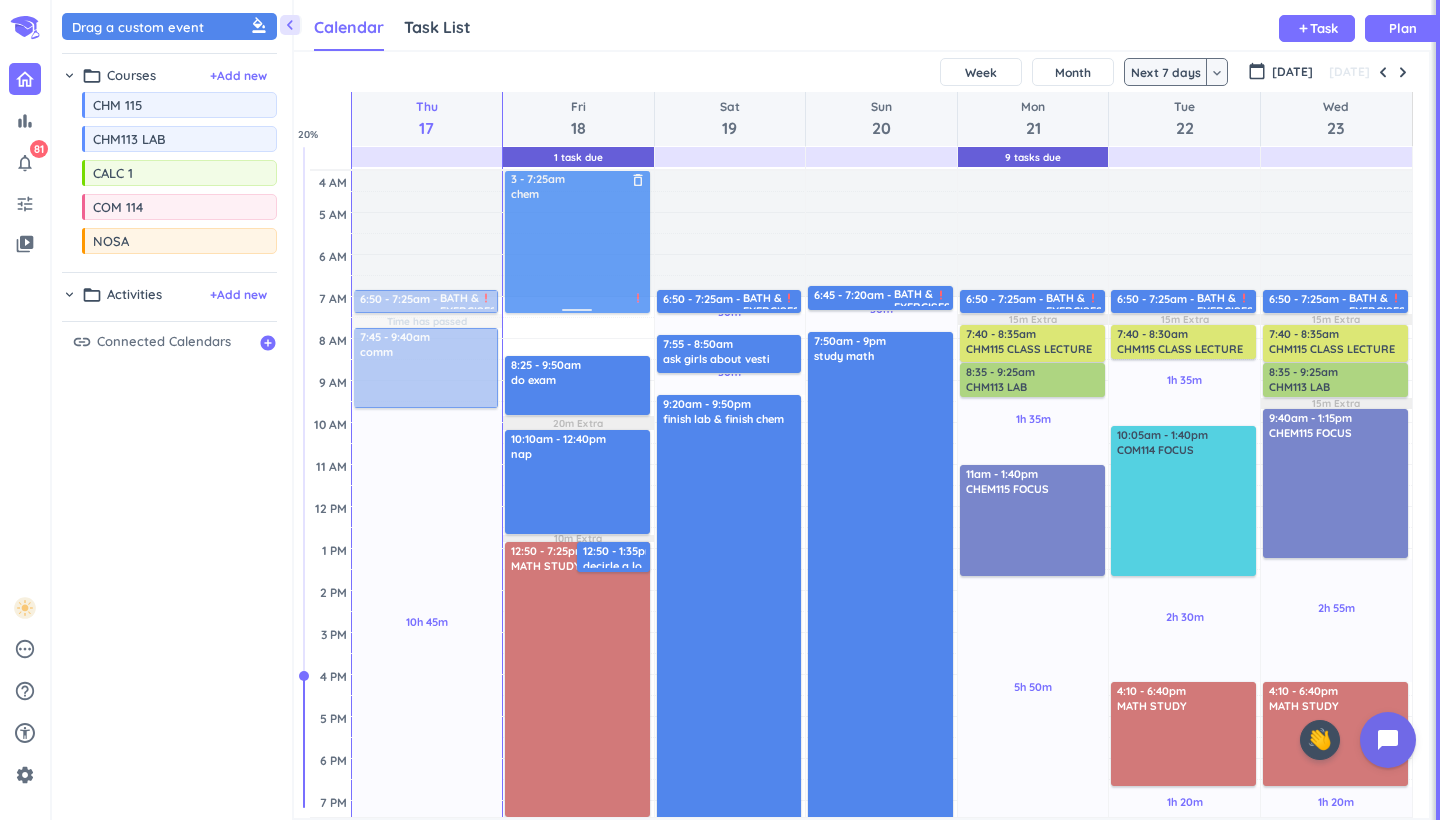 drag, startPoint x: 587, startPoint y: 236, endPoint x: 589, endPoint y: 184, distance: 52.03845 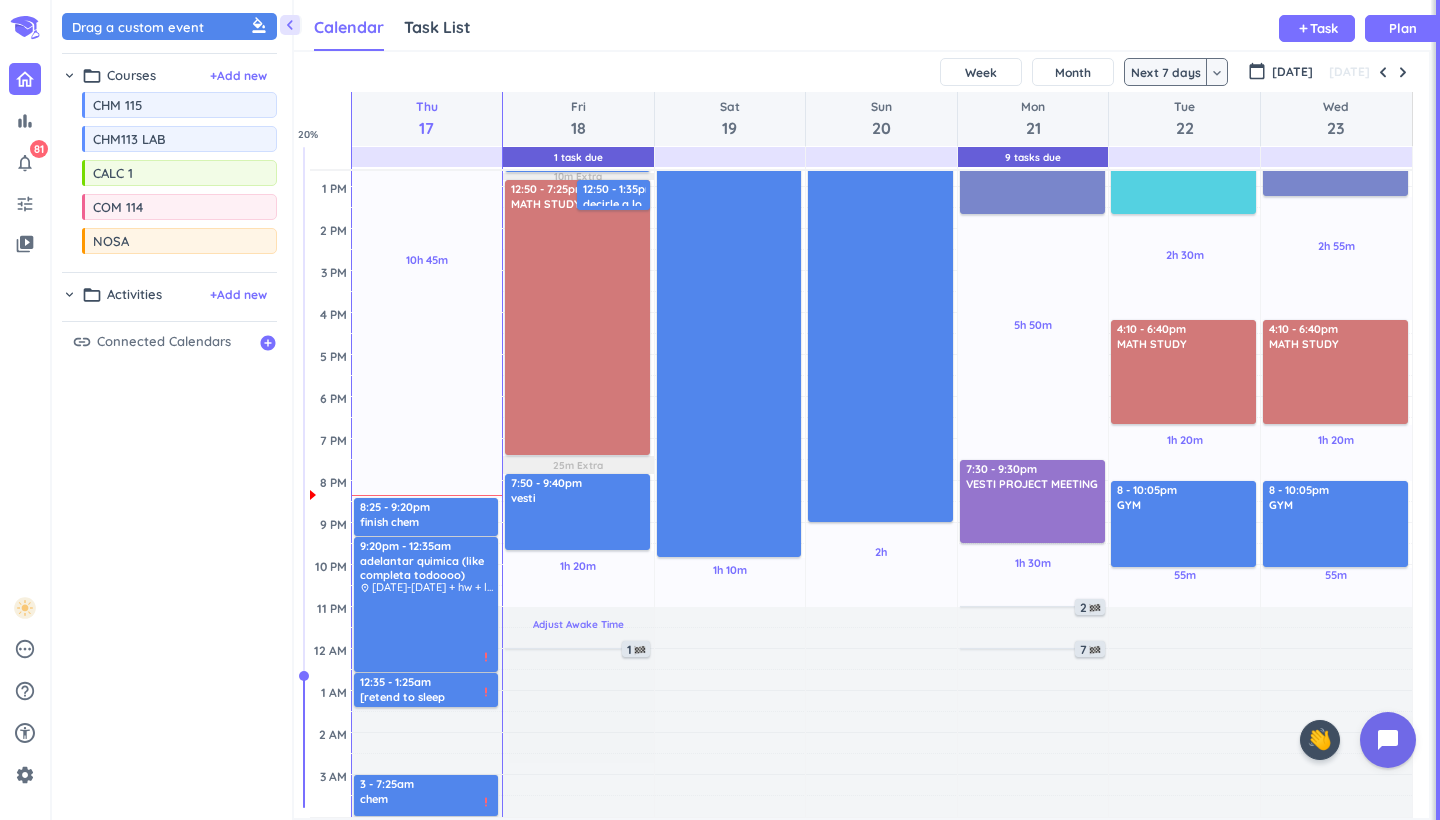 scroll, scrollTop: 362, scrollLeft: 0, axis: vertical 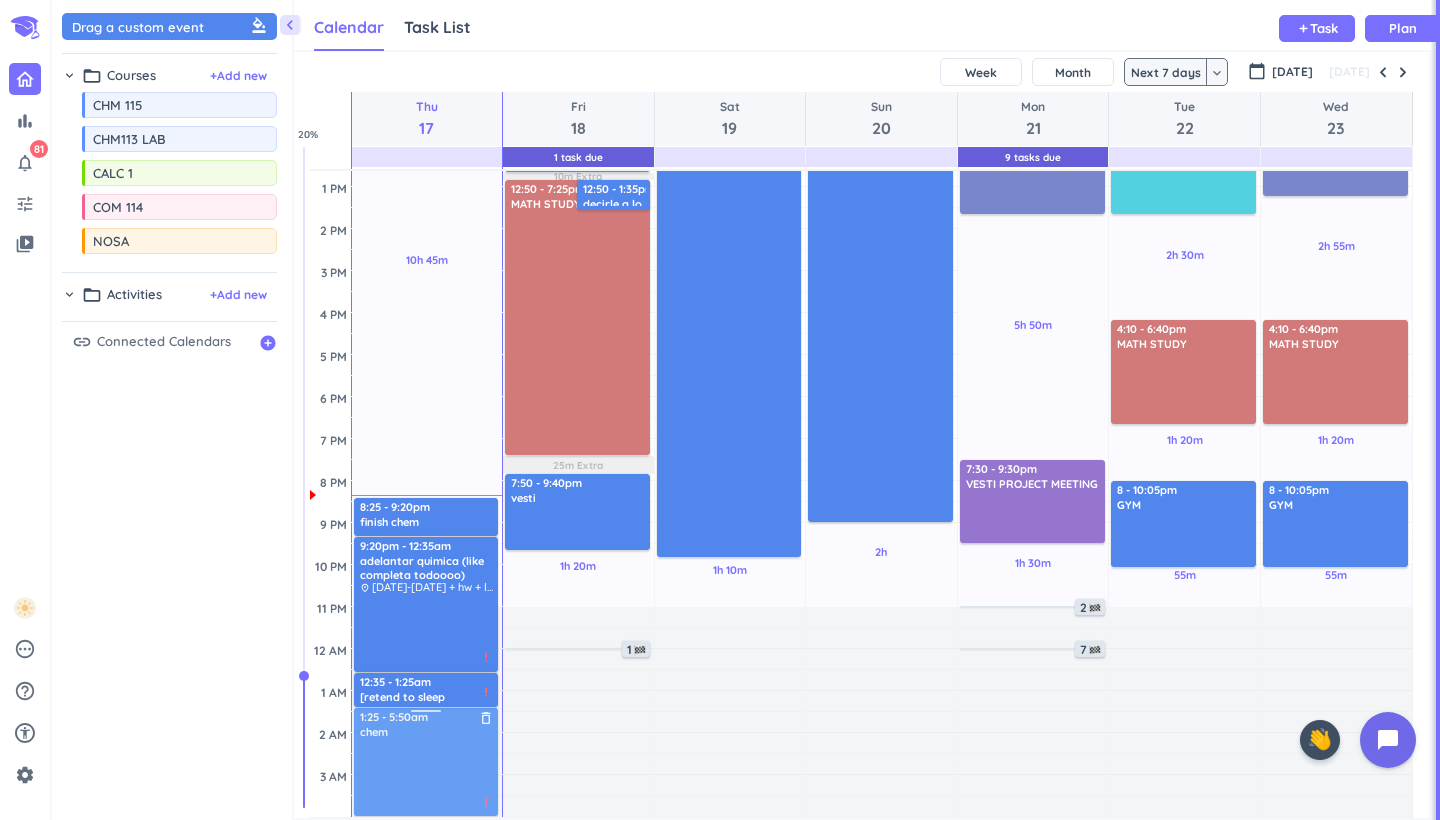 drag, startPoint x: 437, startPoint y: 794, endPoint x: 441, endPoint y: 736, distance: 58.137768 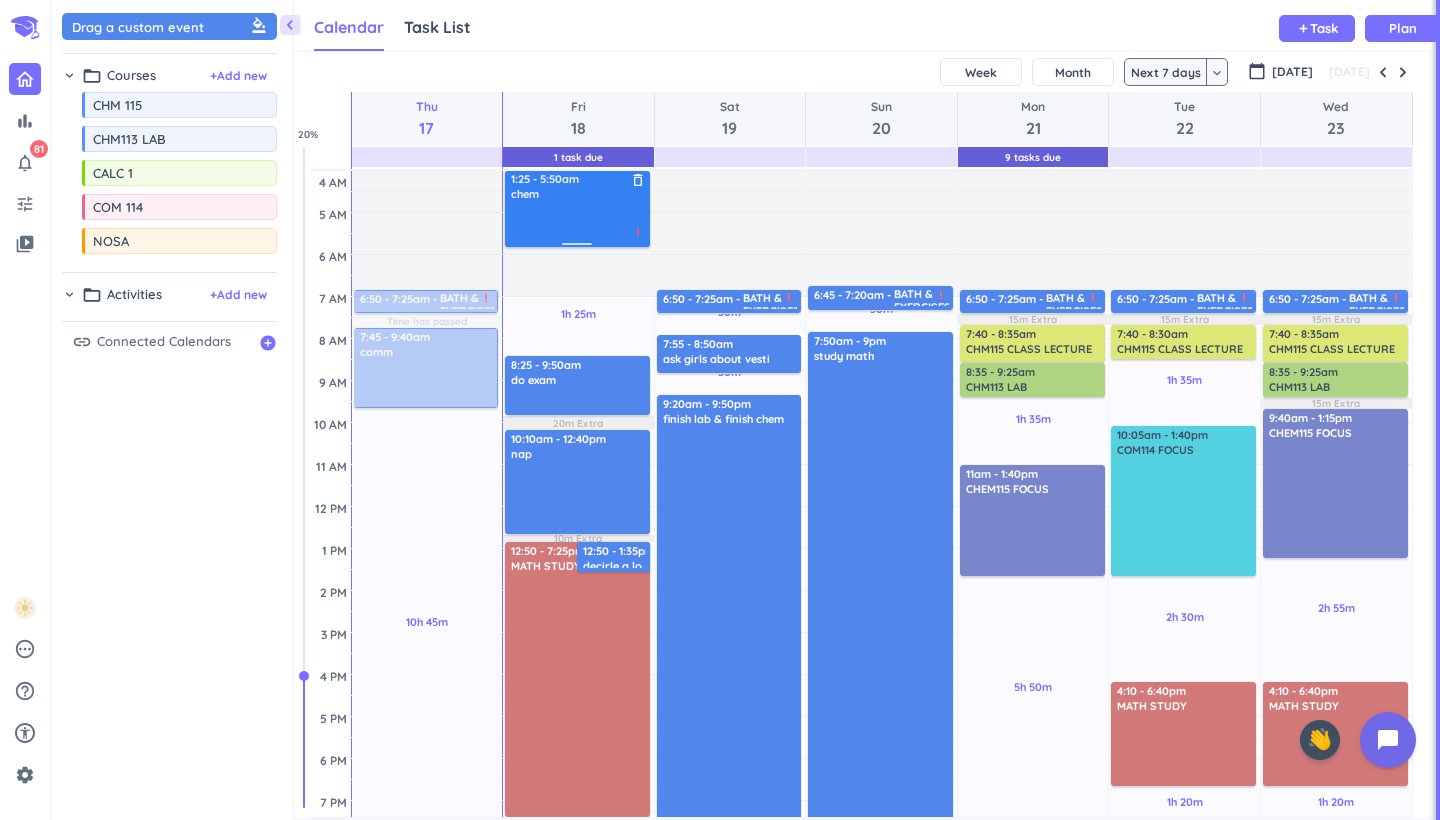 scroll, scrollTop: 0, scrollLeft: 0, axis: both 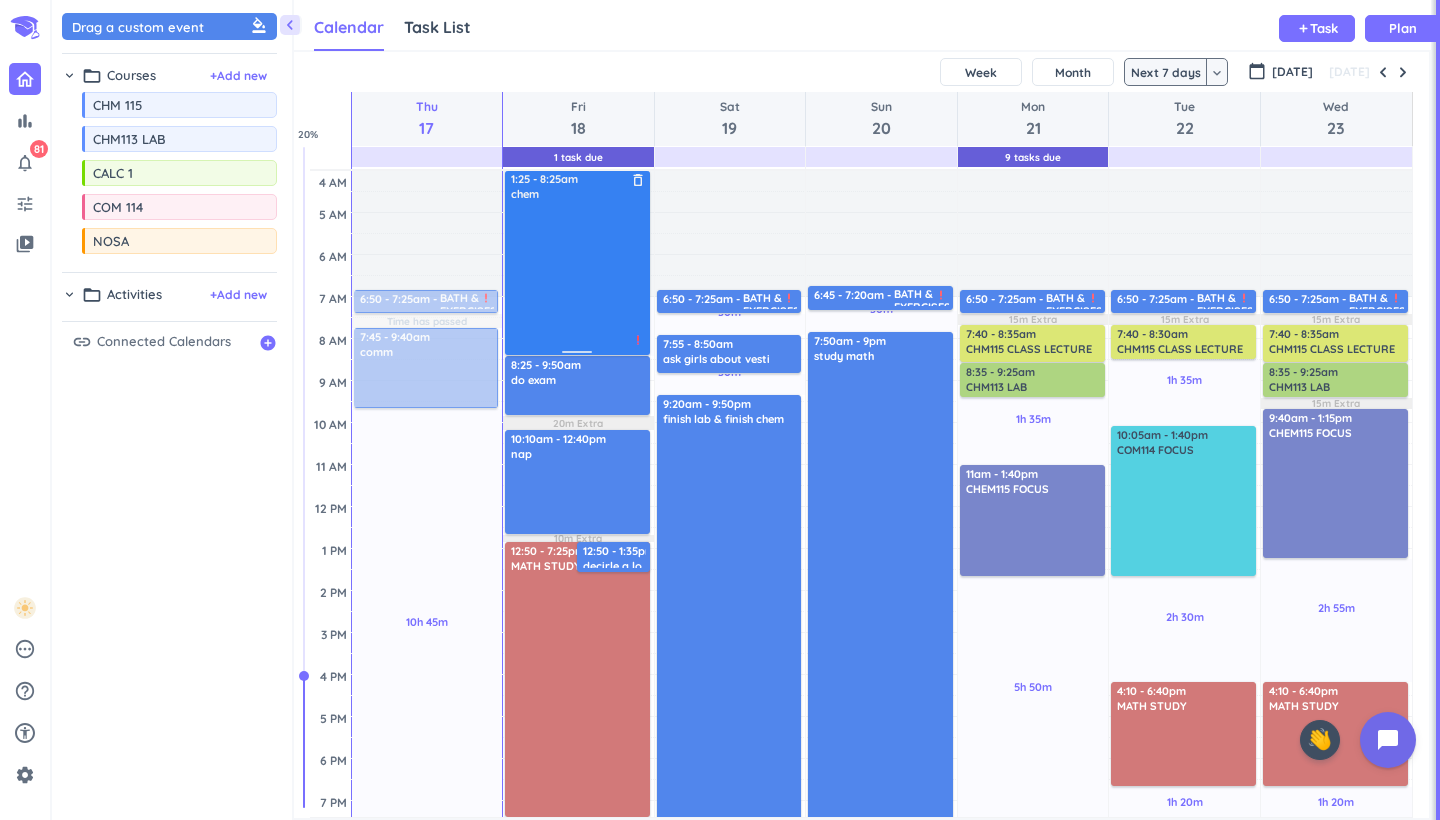 drag, startPoint x: 572, startPoint y: 247, endPoint x: 574, endPoint y: 354, distance: 107.01869 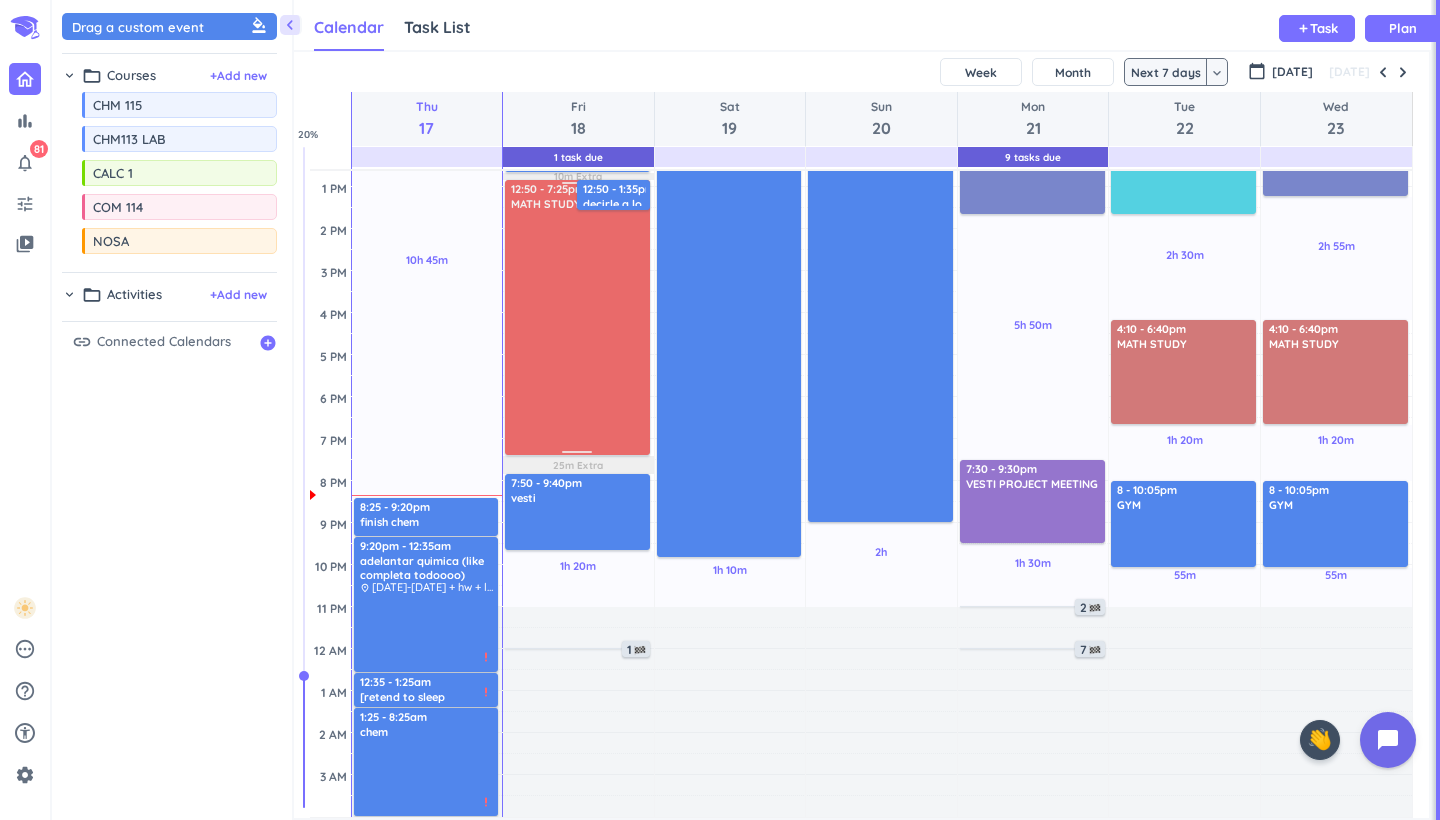 scroll, scrollTop: 362, scrollLeft: 0, axis: vertical 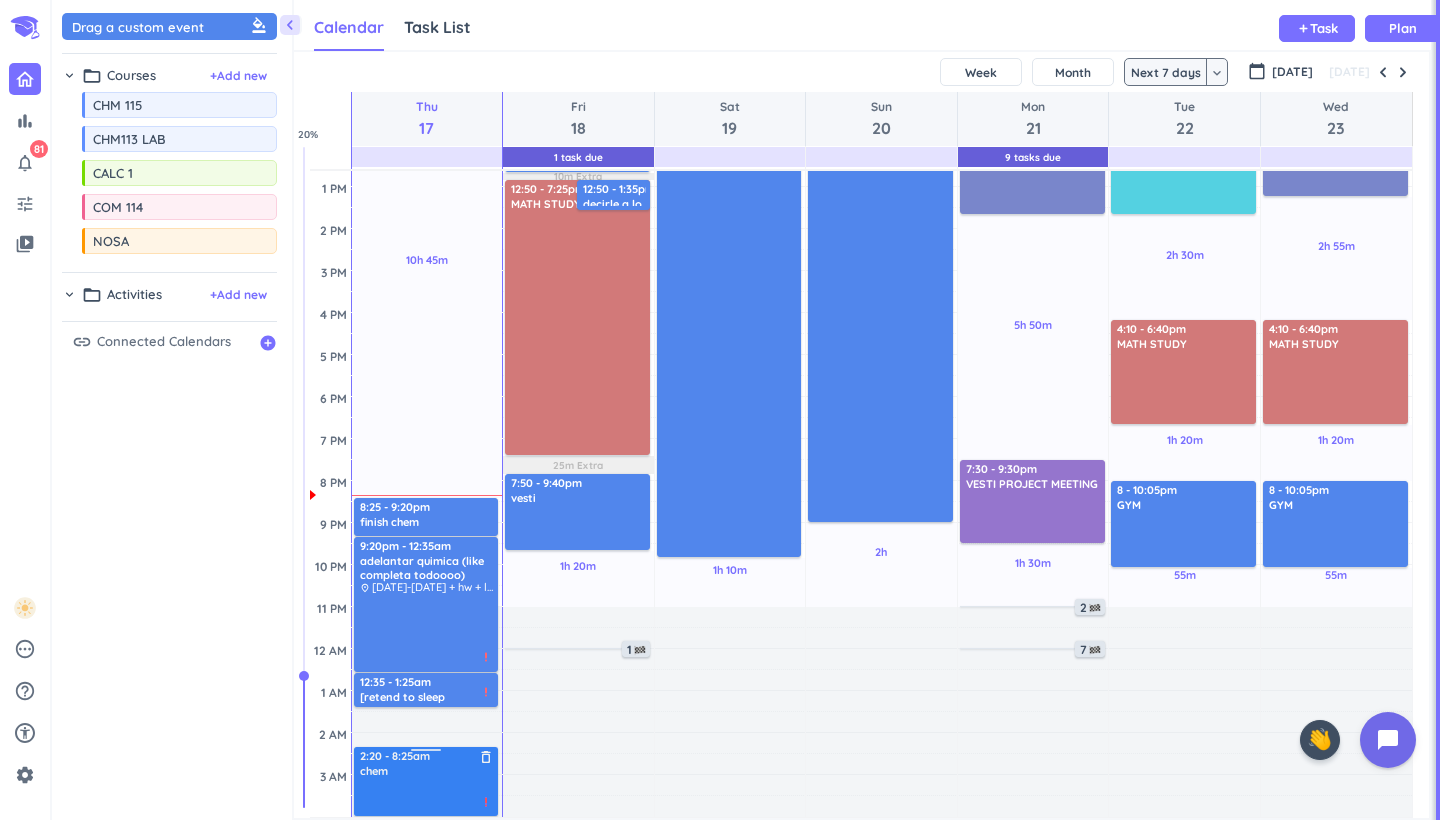 drag, startPoint x: 413, startPoint y: 717, endPoint x: 412, endPoint y: 757, distance: 40.012497 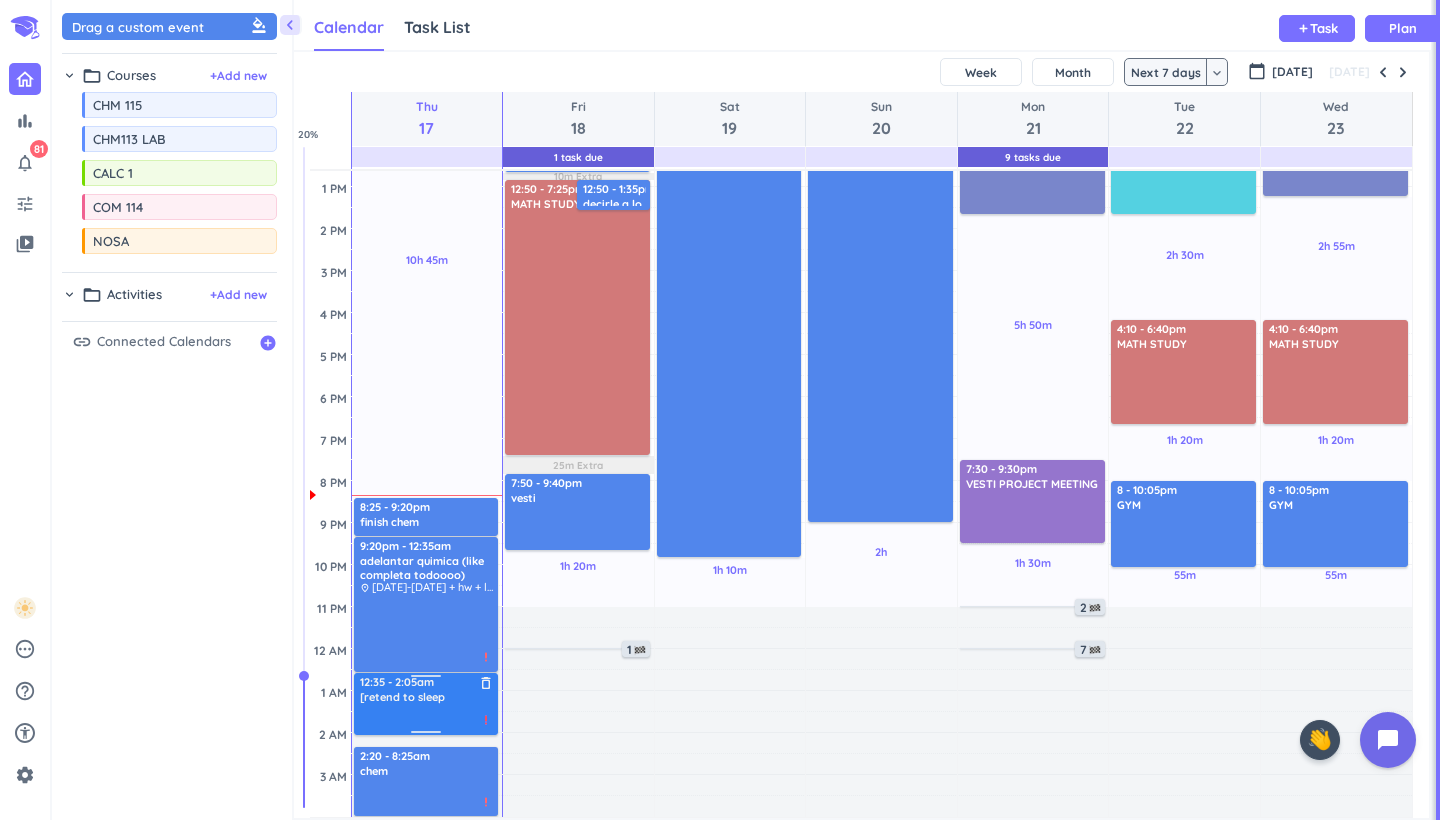 drag, startPoint x: 412, startPoint y: 707, endPoint x: 412, endPoint y: 736, distance: 29 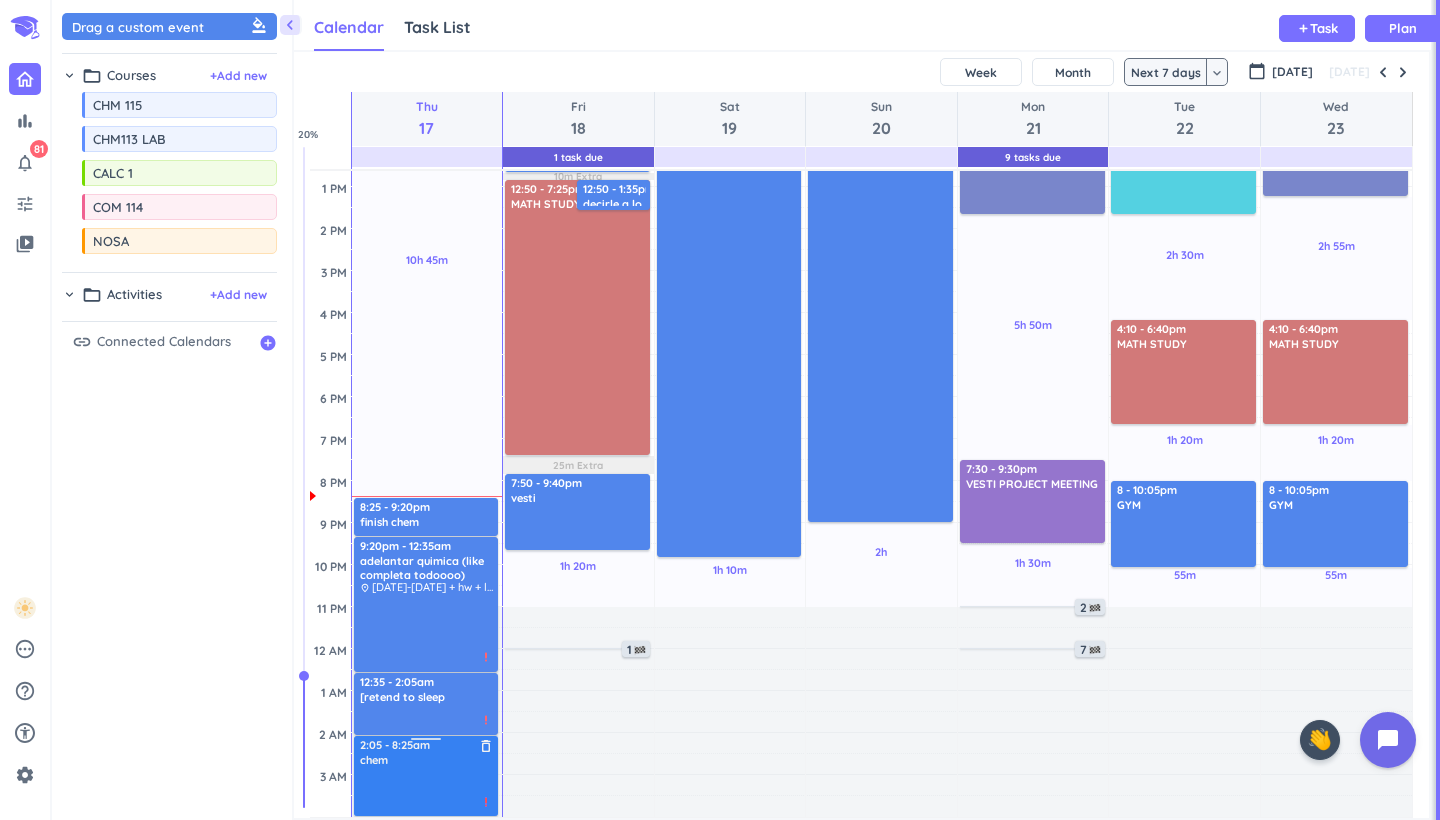 click on "10h 45m Past due Plan Time has passed Adjust Awake Time Adjust Awake Time 6:50 - 7:25am BATH & EXERCISES delete_outline -FACE YOGA
-BATH
-STEAL SISTER SKINCARE priority_high 7:45 - 9:40am comm delete_outline 8:25 - 9:20pm finish chem delete_outline 9:20pm - 12:35am adelantar quimica (like completa todoooo) delete_outline place [DATE]-[DATE] + hw + labs
priority_high 12:35 - 2:05am [retend to sleep delete_outline priority_high 2:20 - 8:25am chem delete_outline priority_high 2:05 - 8:25am chem delete_outline priority_high" at bounding box center (427, 313) 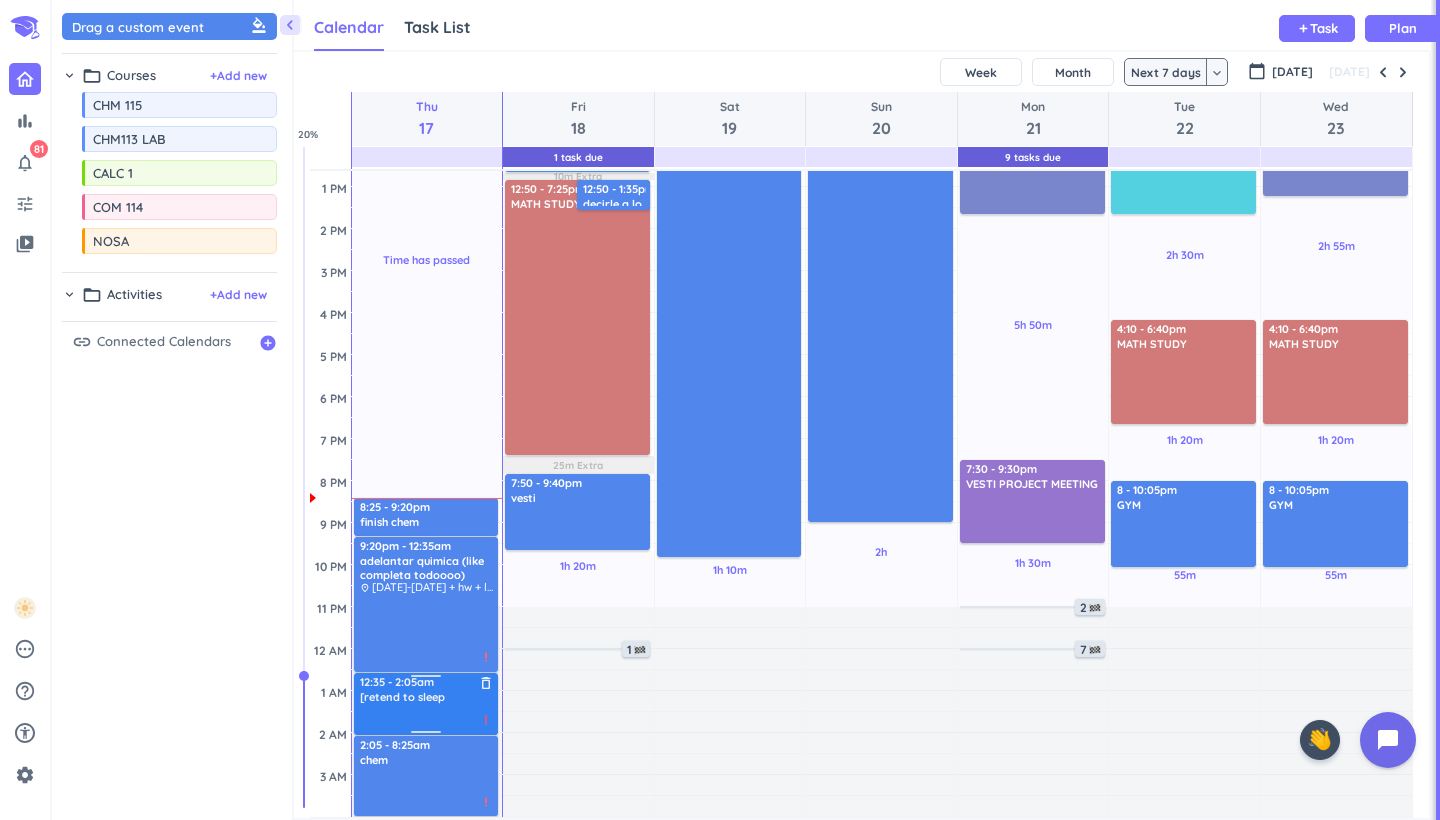 click on "delete_outline" at bounding box center [486, 683] 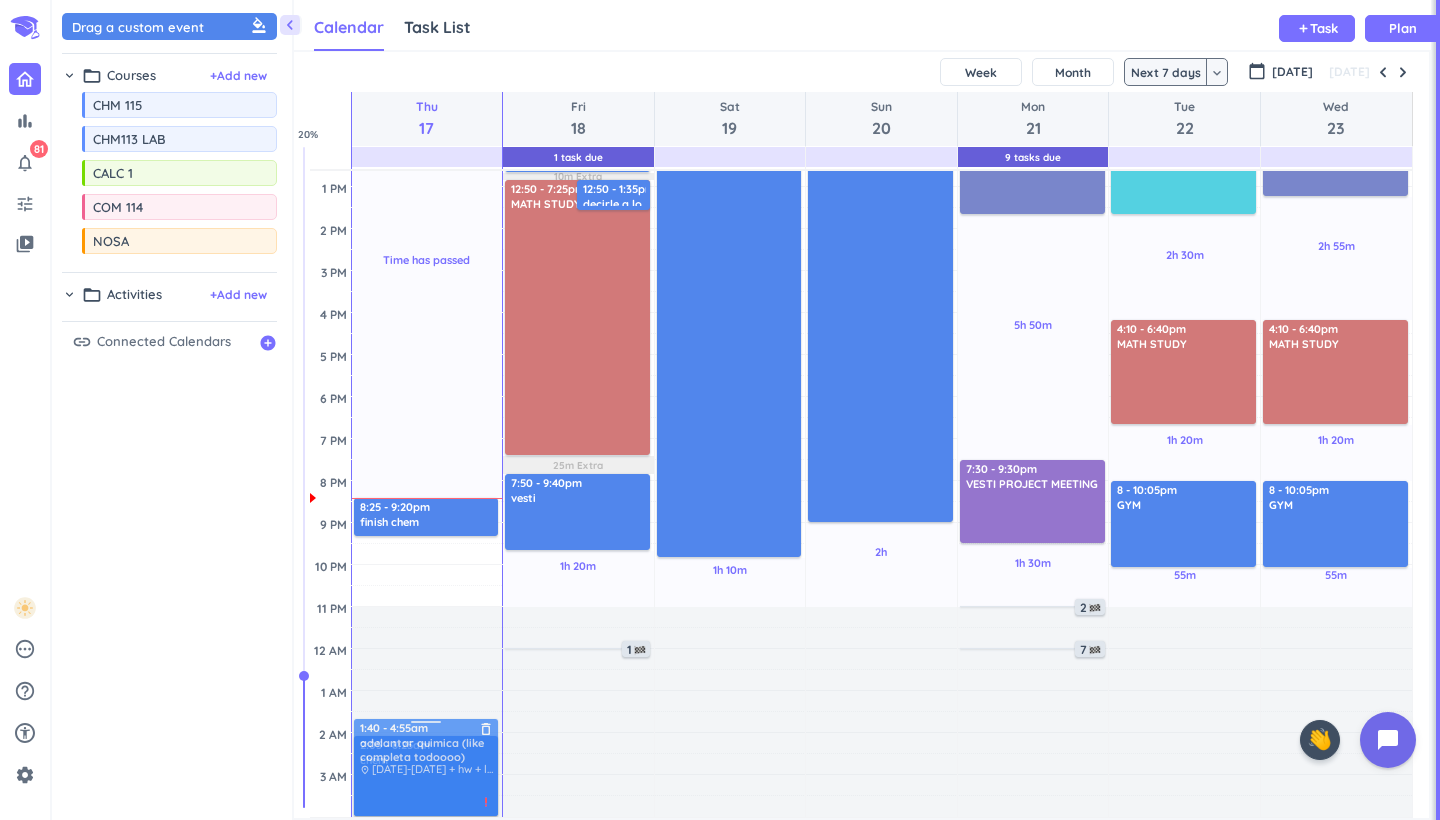 drag, startPoint x: 462, startPoint y: 579, endPoint x: 454, endPoint y: 765, distance: 186.17197 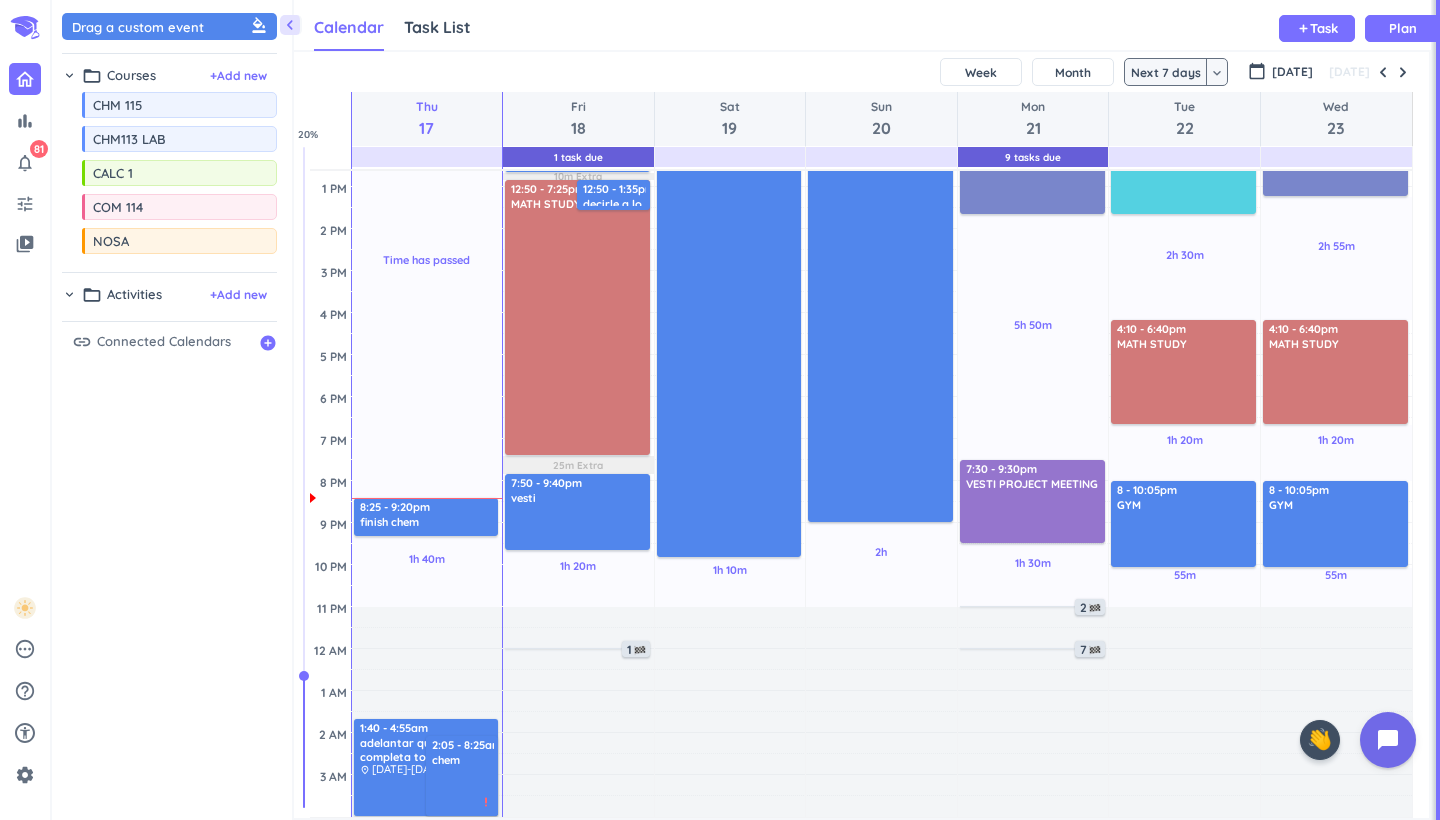 scroll, scrollTop: 0, scrollLeft: 0, axis: both 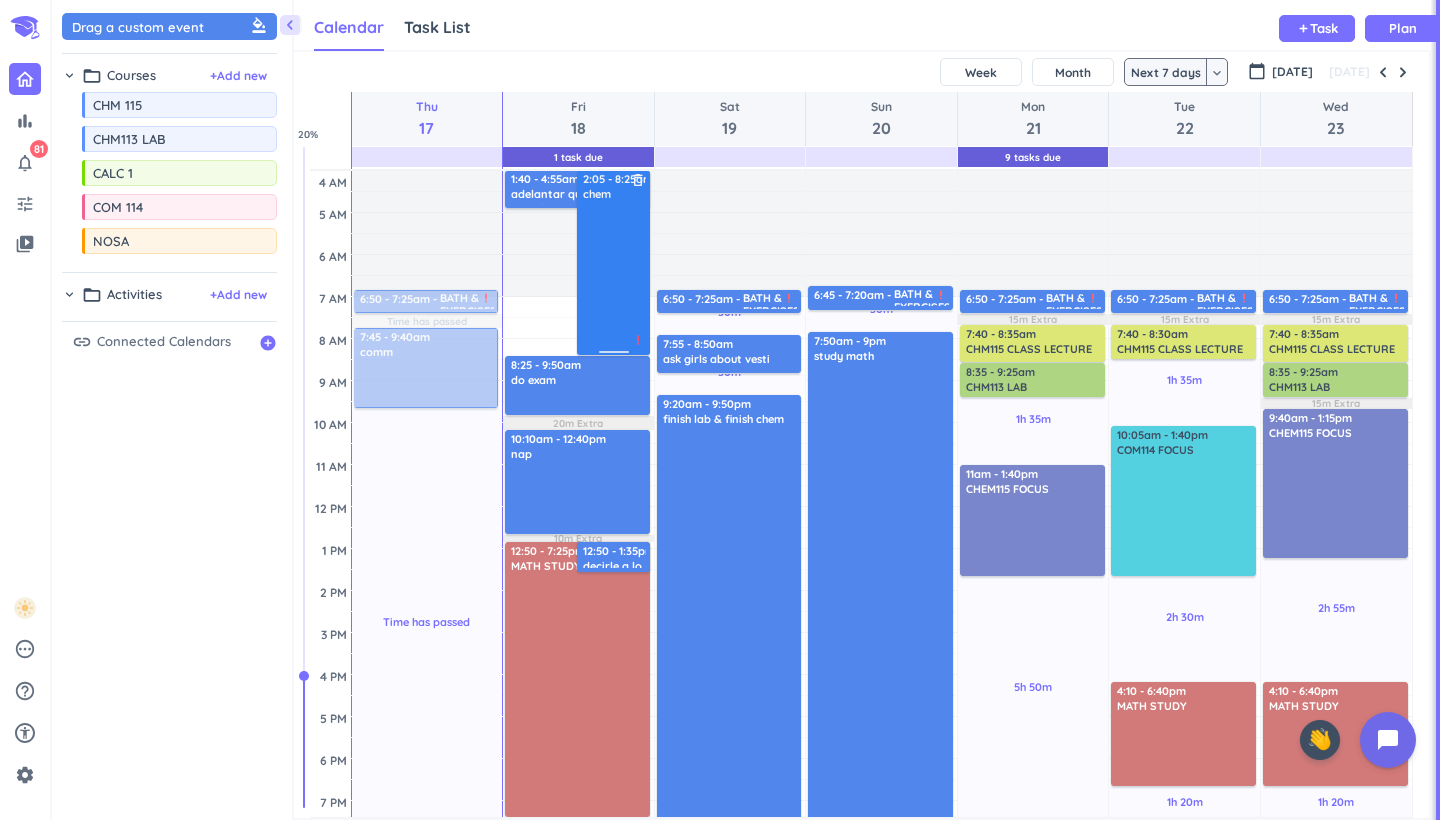click on "delete_outline" at bounding box center [638, 180] 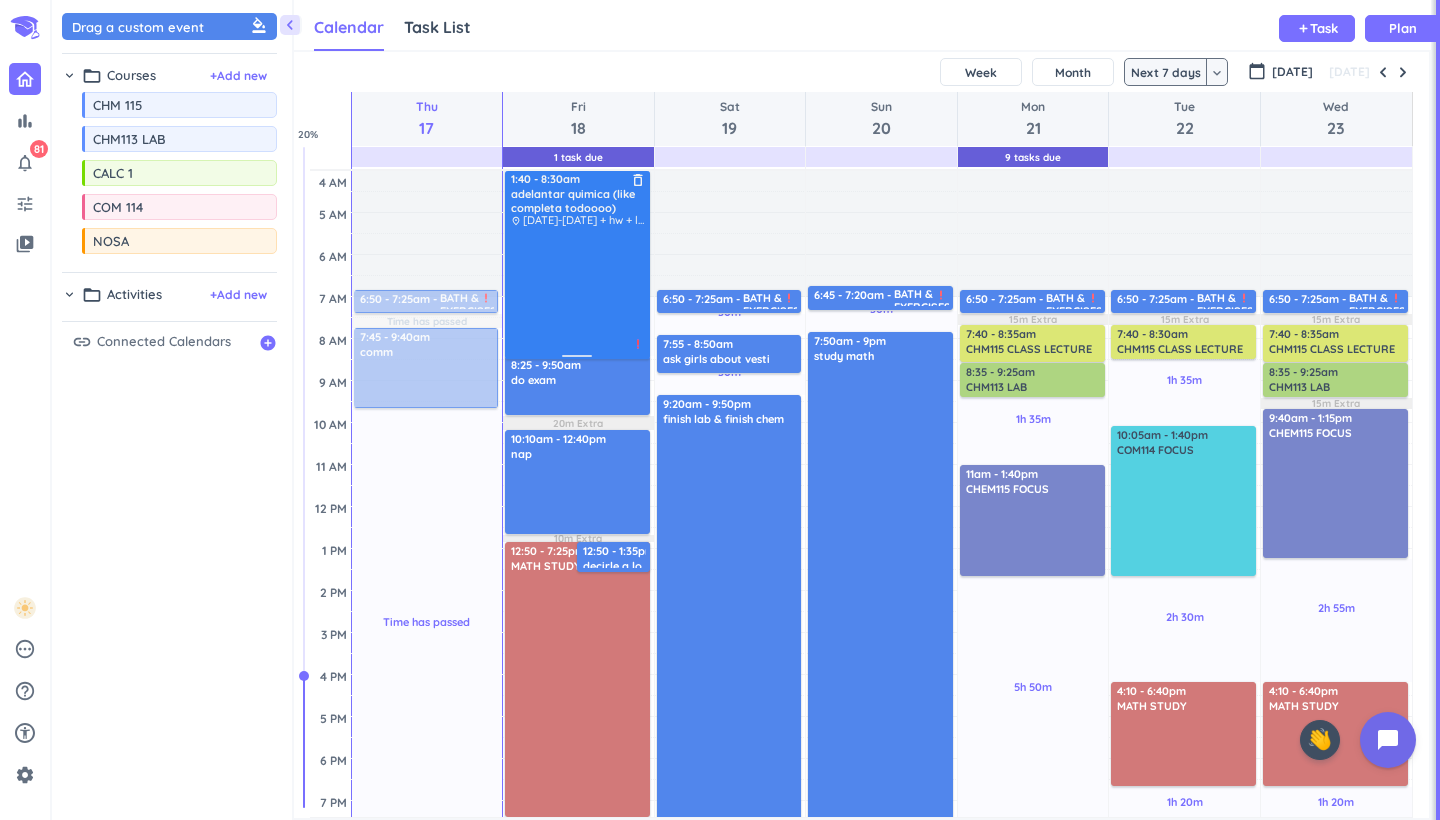 drag, startPoint x: 570, startPoint y: 207, endPoint x: 586, endPoint y: 359, distance: 152.83978 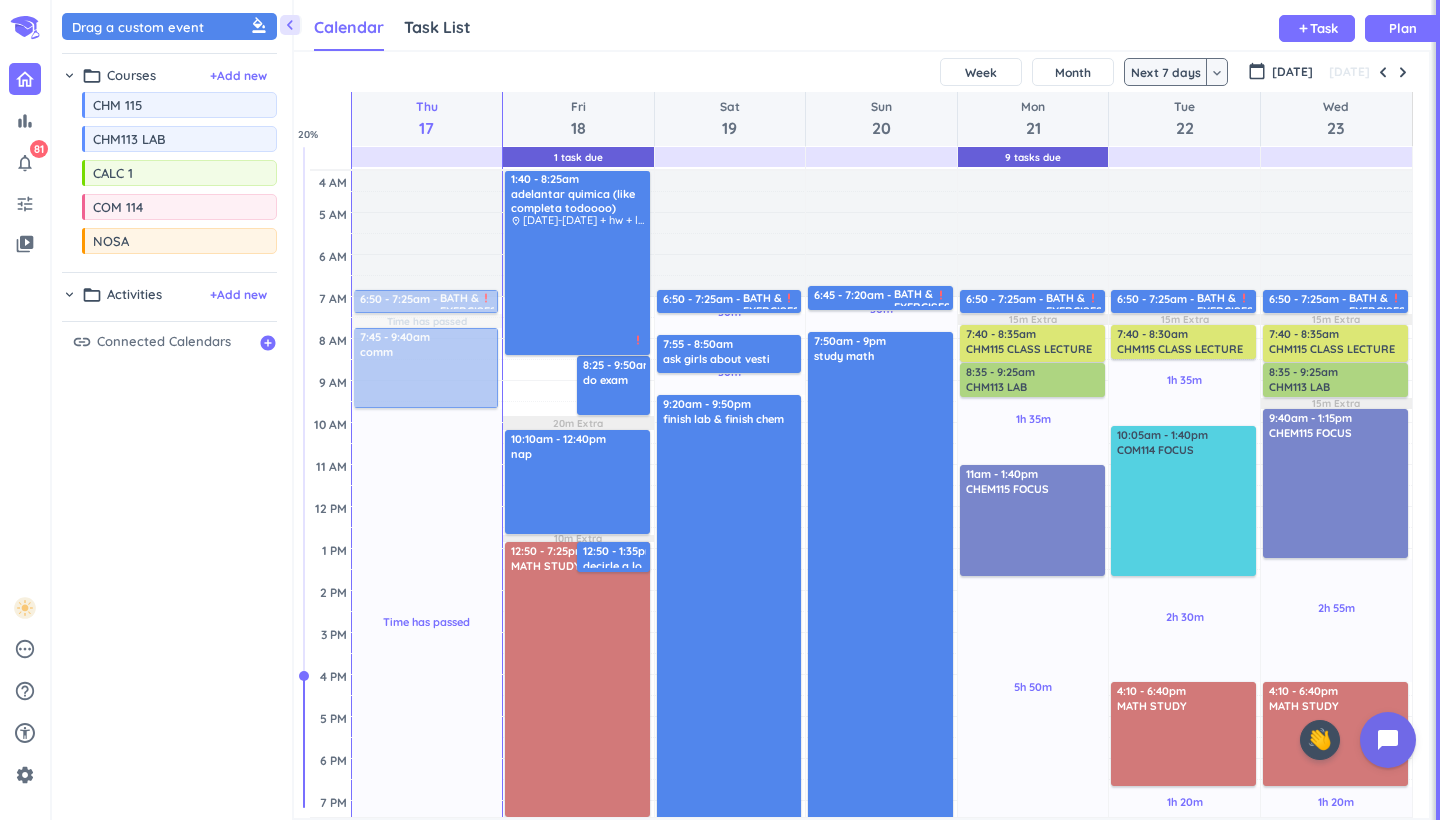 click on "1h 20m Past due Plan 20m Extra 10m Extra 25m Extra Adjust Awake Time Adjust Awake Time 1:40 - 8:30am adelantar quimica (like completa todoooo) delete_outline place [DATE]-[DATE] + hw + labs
priority_high 8:25 - 9:50am do exam delete_outline 12:50 - 7:25pm MATH STUDY delete_outline 12:50 - 1:35pm decirle a lo demi papa lo de los loans y que mensual toca pagar $150 dolares delete_outline 10:10am - 12:40pm nap delete_outline 7:50 - 9:40pm vesti delete_outline 1  1:40 - 8:25am adelantar quimica (like completa todoooo) delete_outline place [DATE]-[DATE] + hw + labs
priority_high" at bounding box center (578, 675) 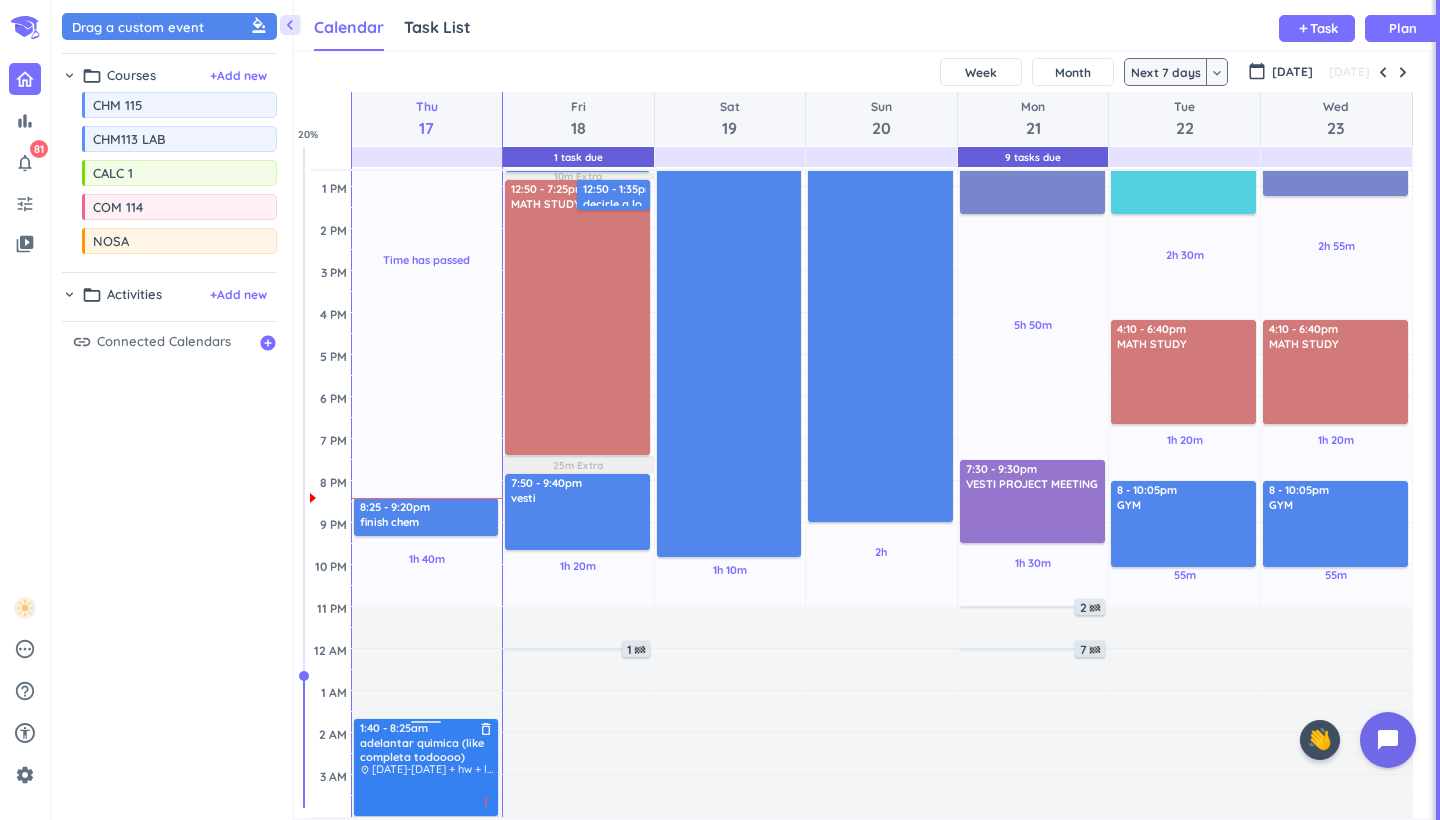 scroll, scrollTop: 362, scrollLeft: 0, axis: vertical 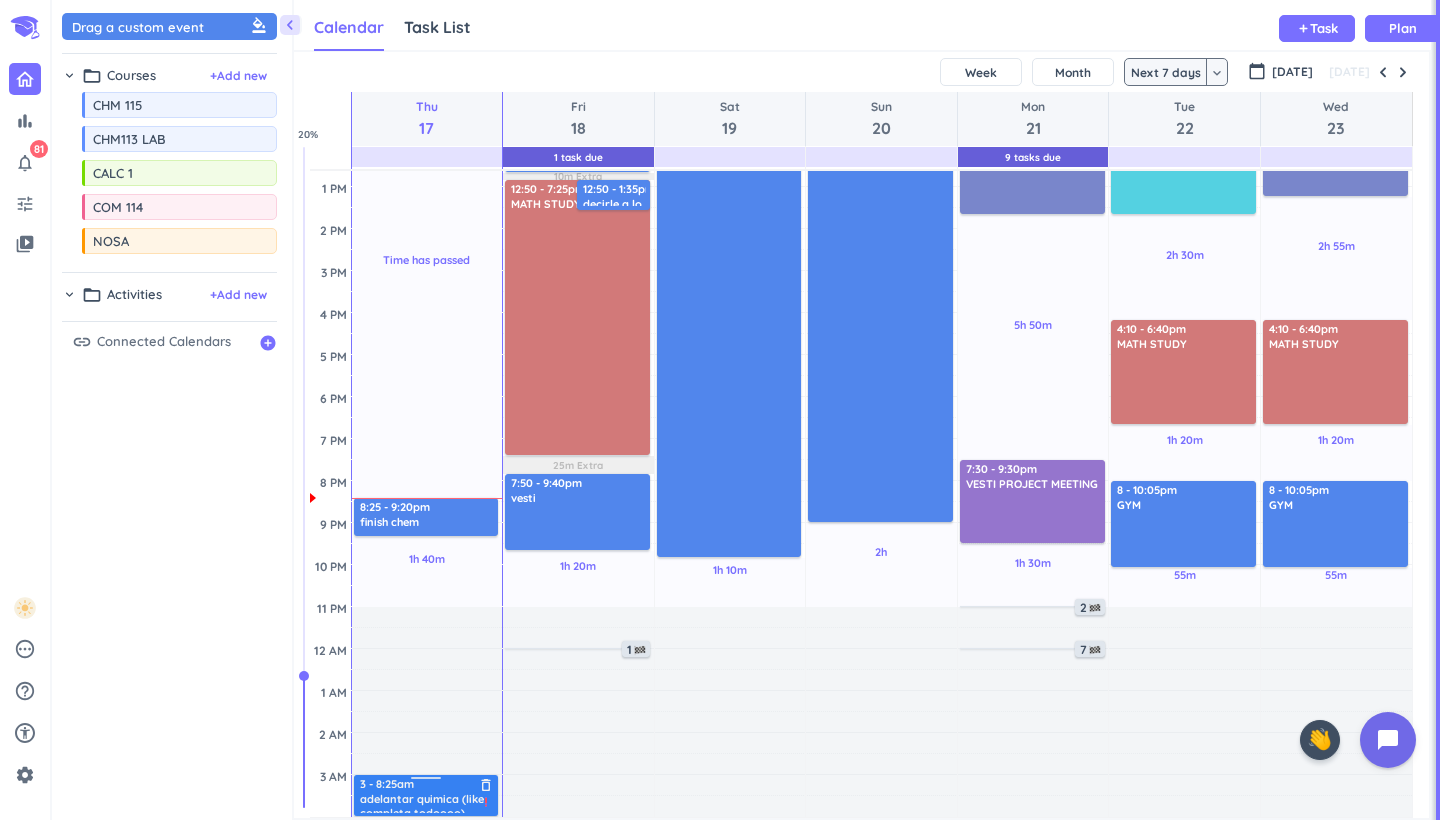 drag, startPoint x: 418, startPoint y: 724, endPoint x: 405, endPoint y: 780, distance: 57.48913 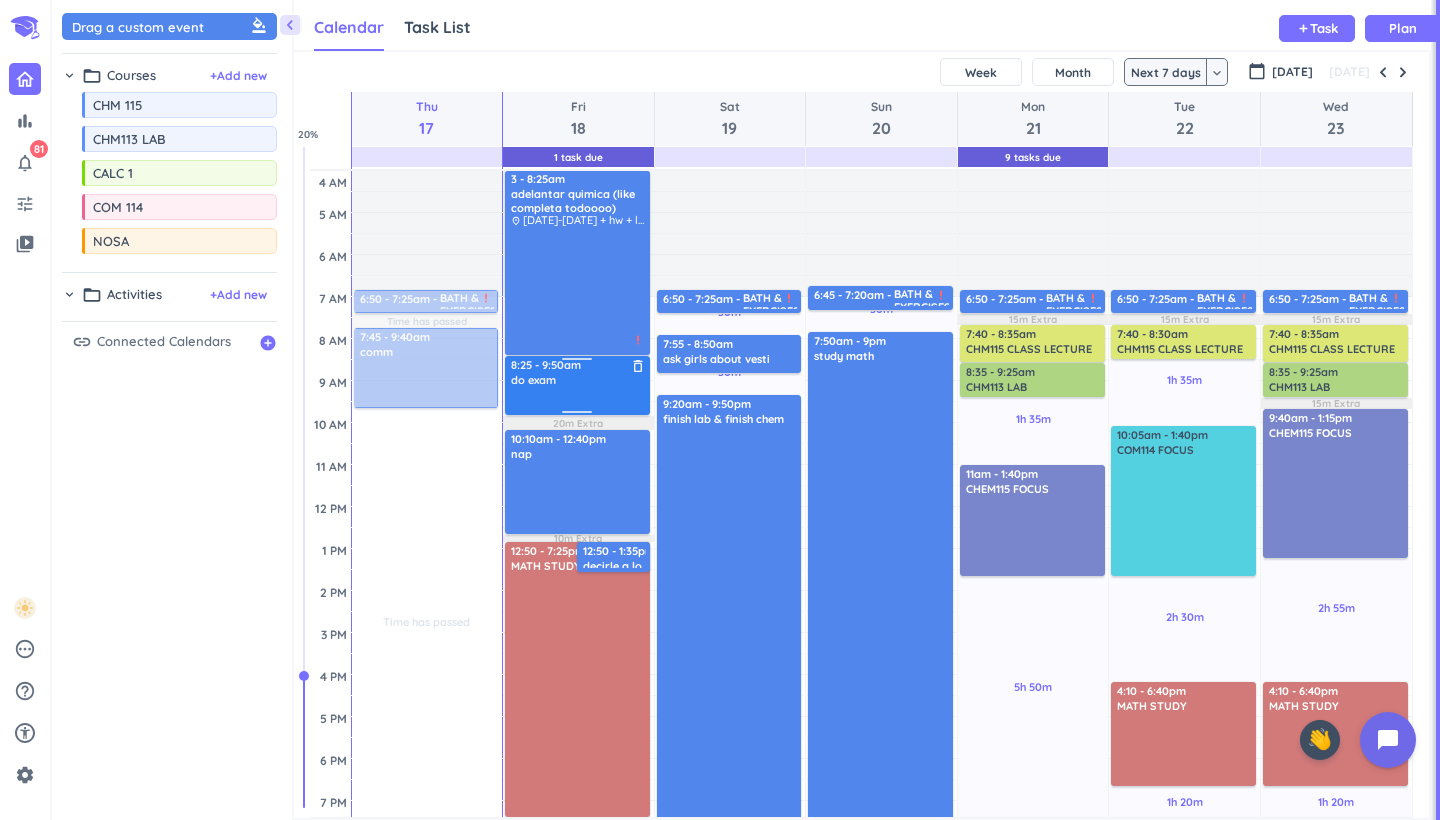 scroll, scrollTop: 0, scrollLeft: 0, axis: both 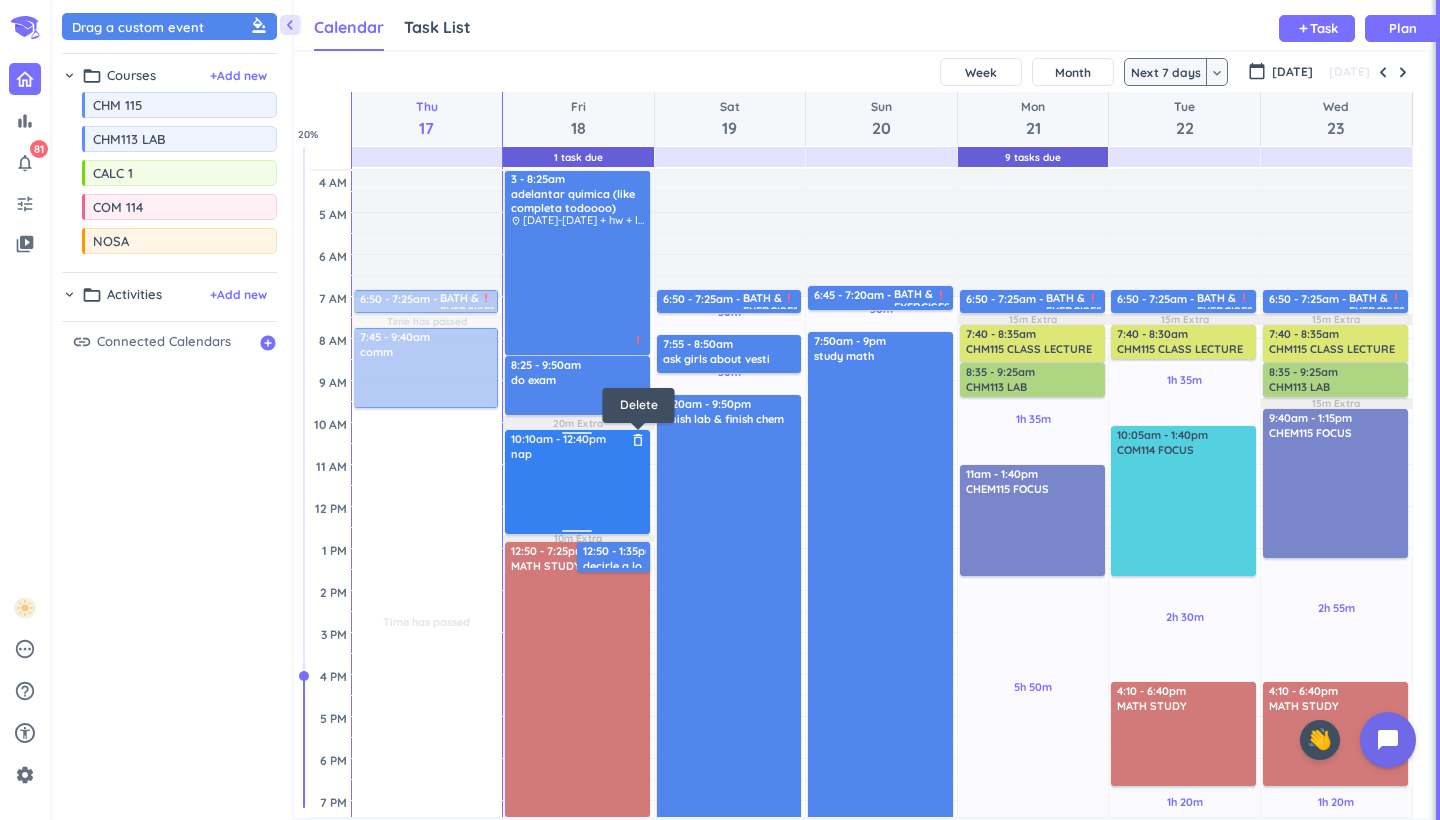 click on "delete_outline" at bounding box center (638, 440) 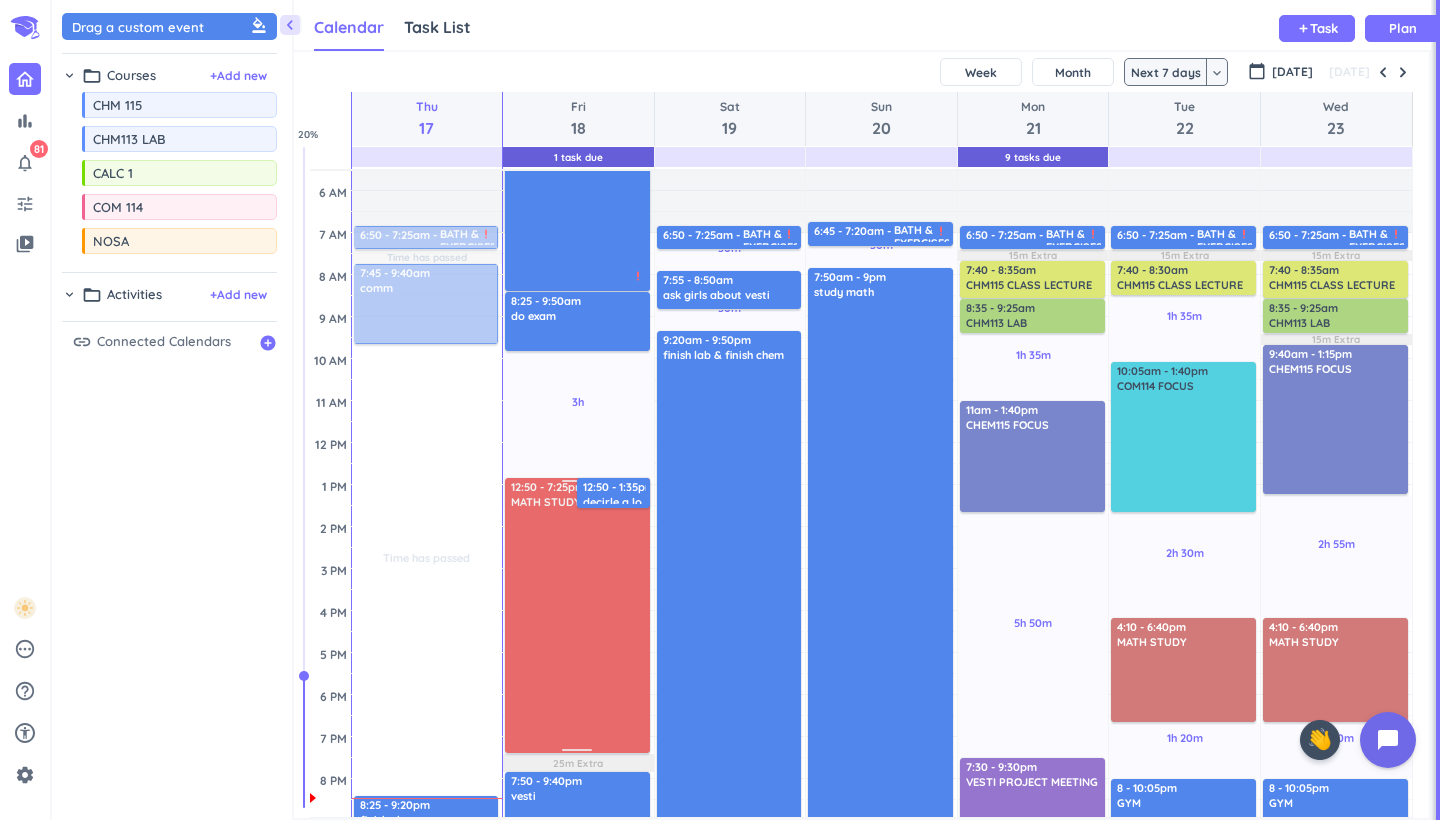 scroll, scrollTop: 6, scrollLeft: 0, axis: vertical 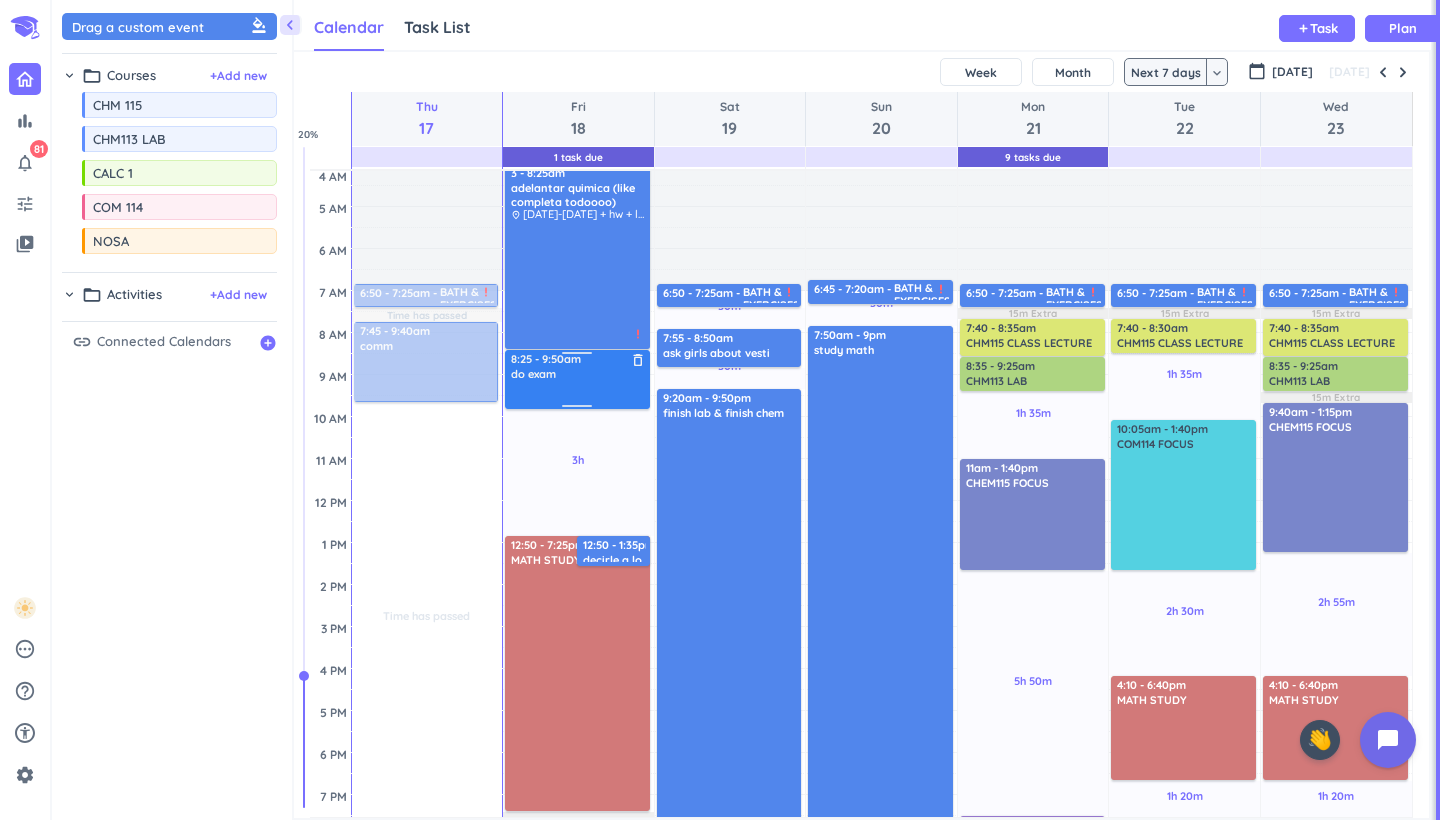 click at bounding box center (578, 394) 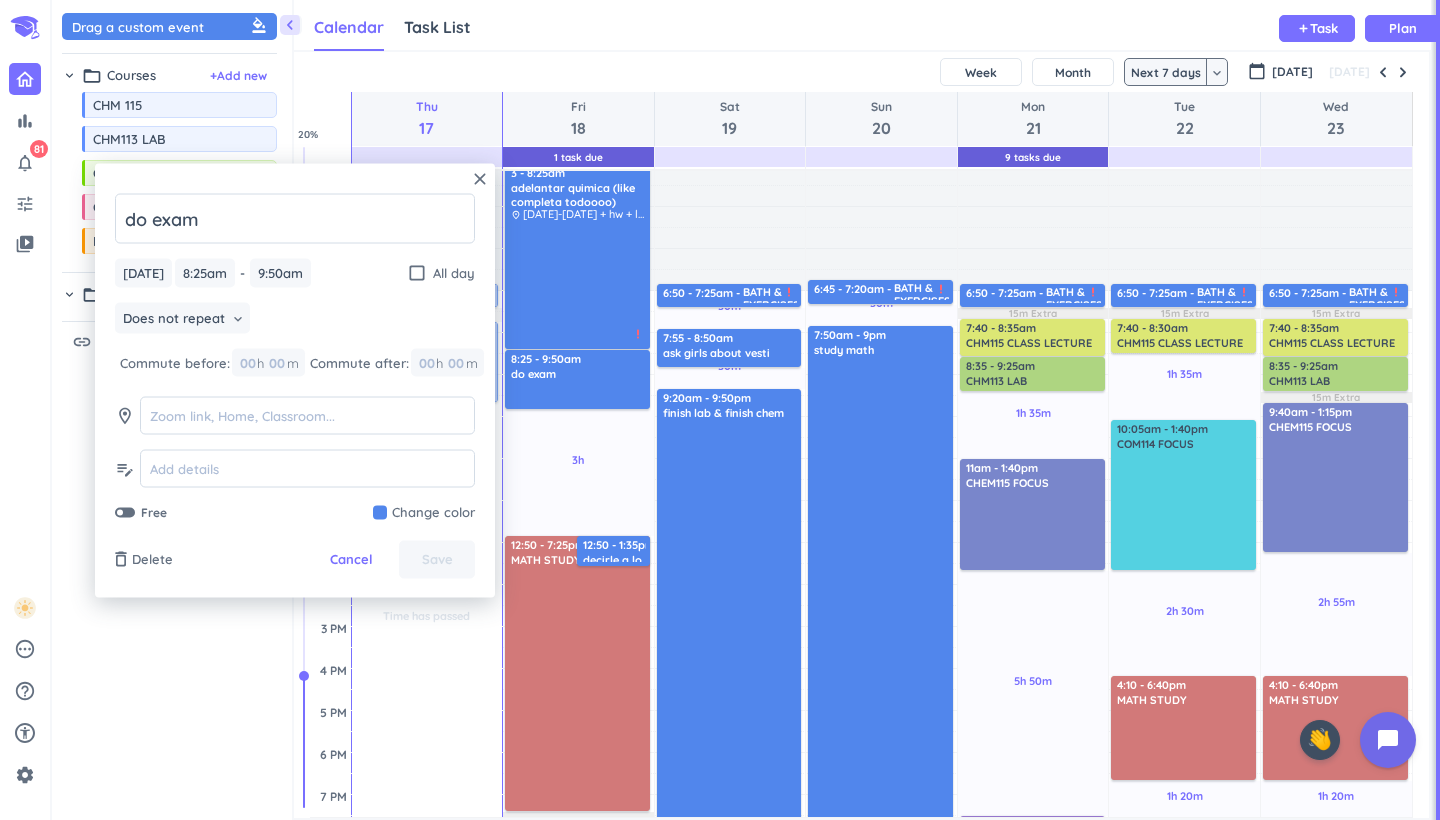 click at bounding box center [424, 513] 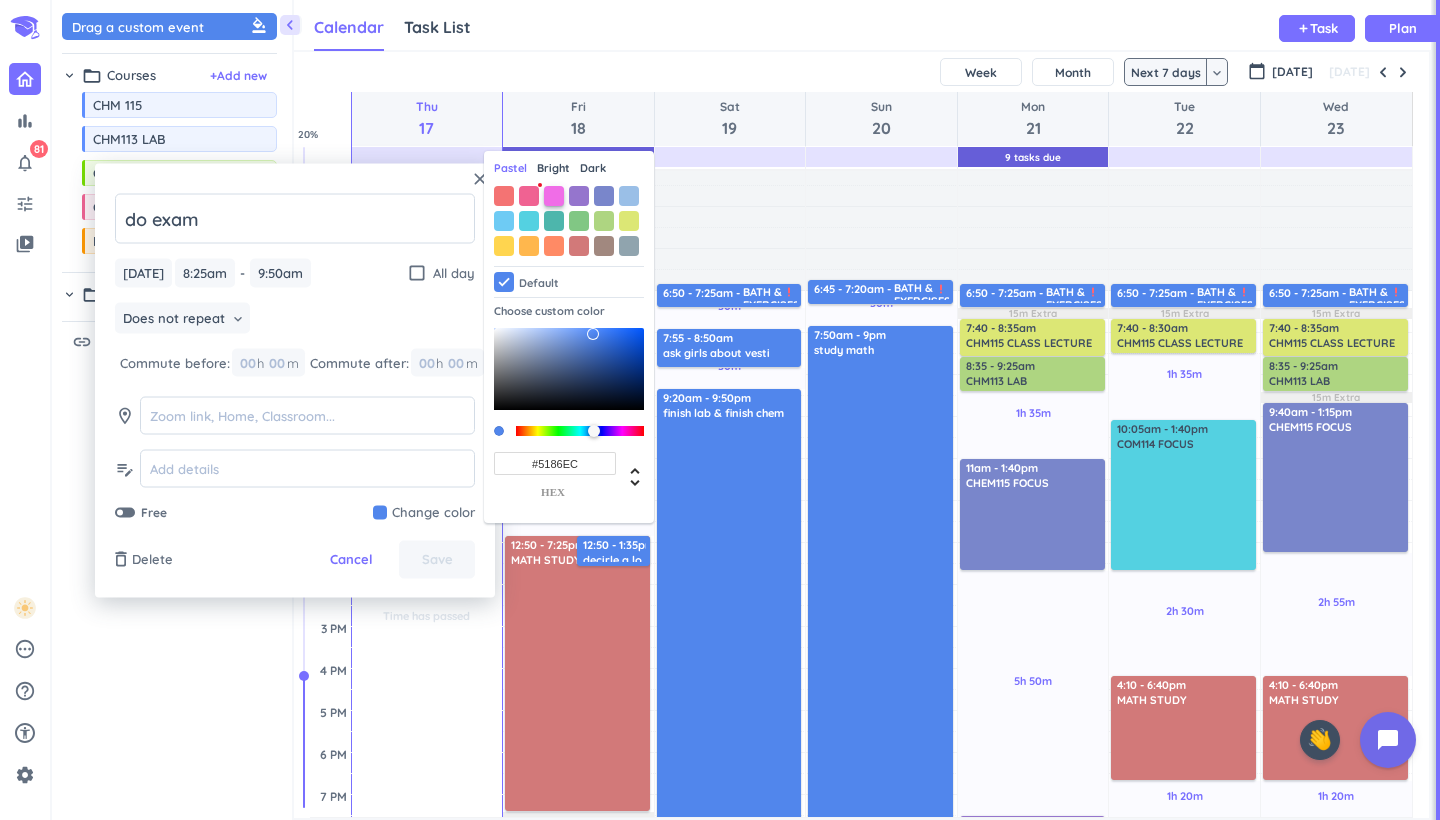 click at bounding box center (554, 196) 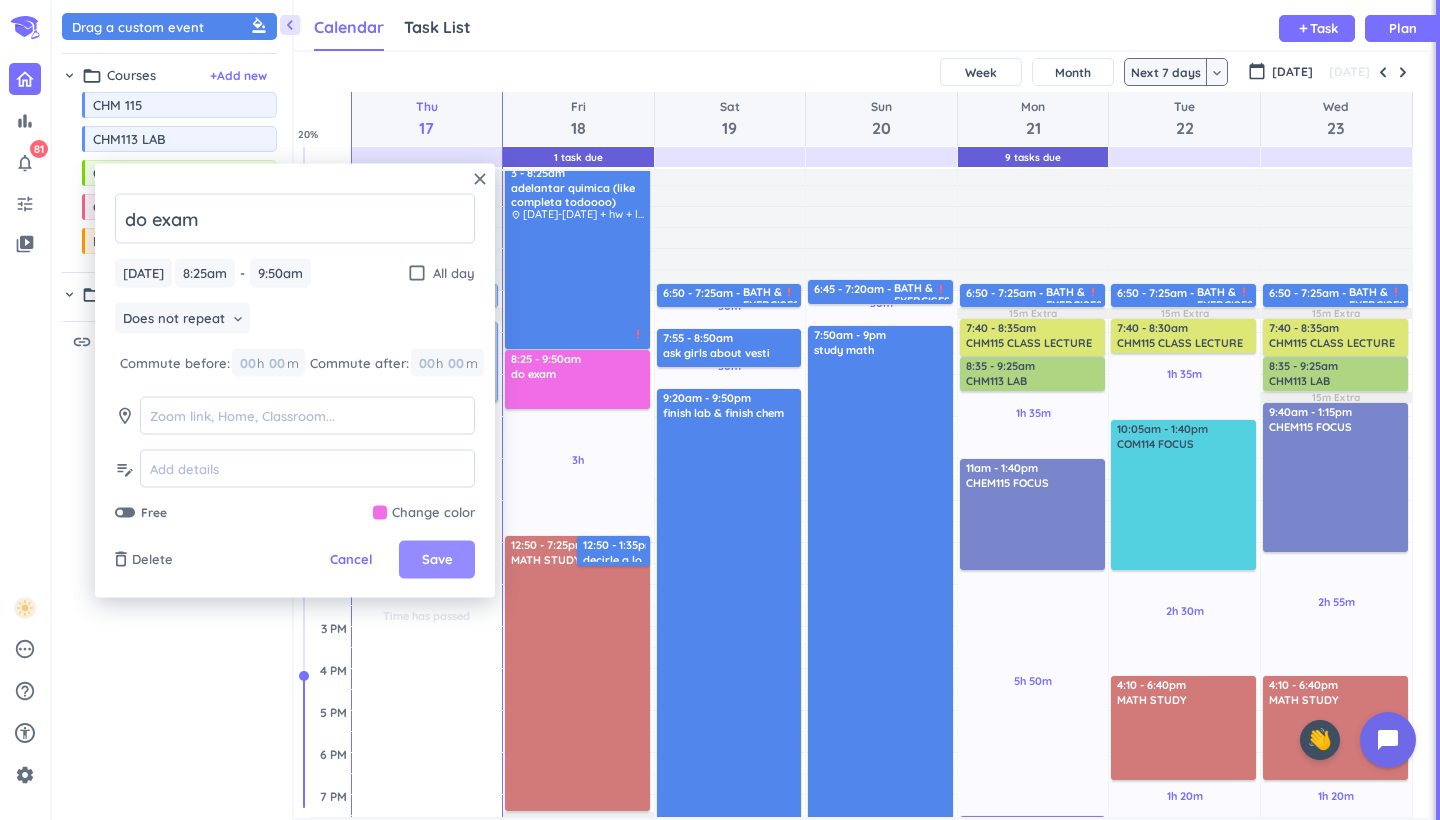 click on "Save" at bounding box center [437, 560] 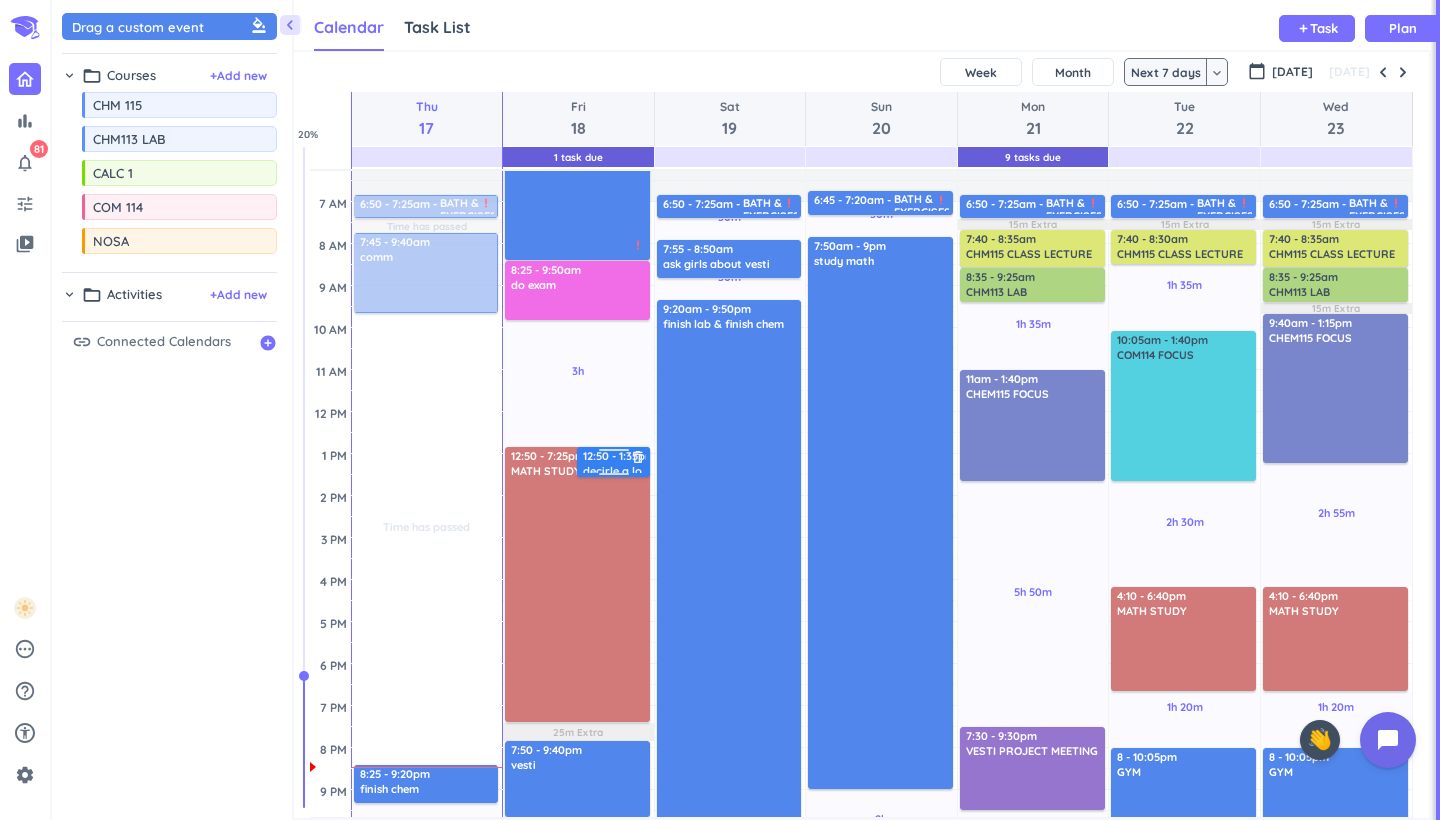scroll, scrollTop: 102, scrollLeft: 0, axis: vertical 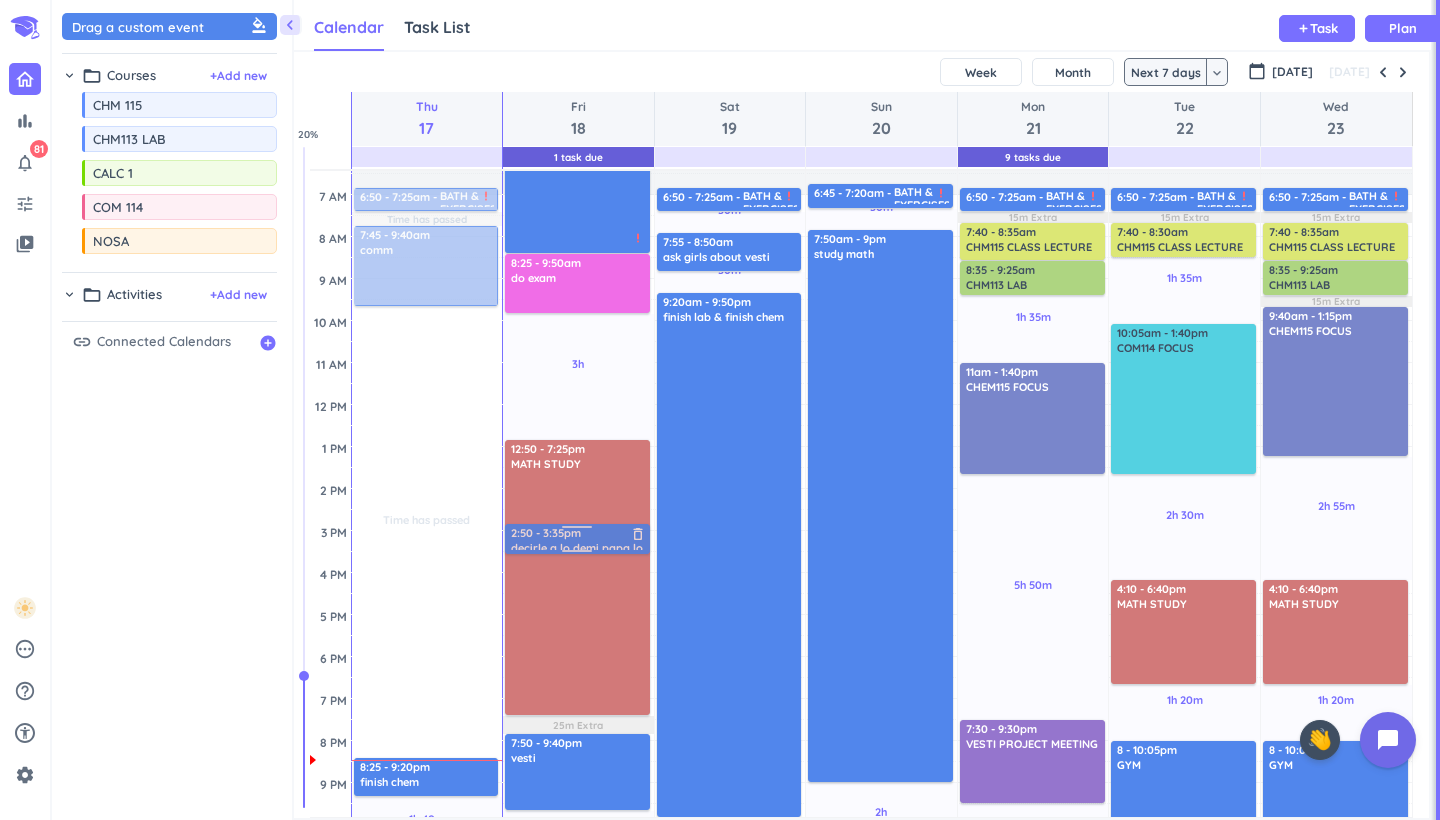 drag, startPoint x: 603, startPoint y: 455, endPoint x: 595, endPoint y: 542, distance: 87.36704 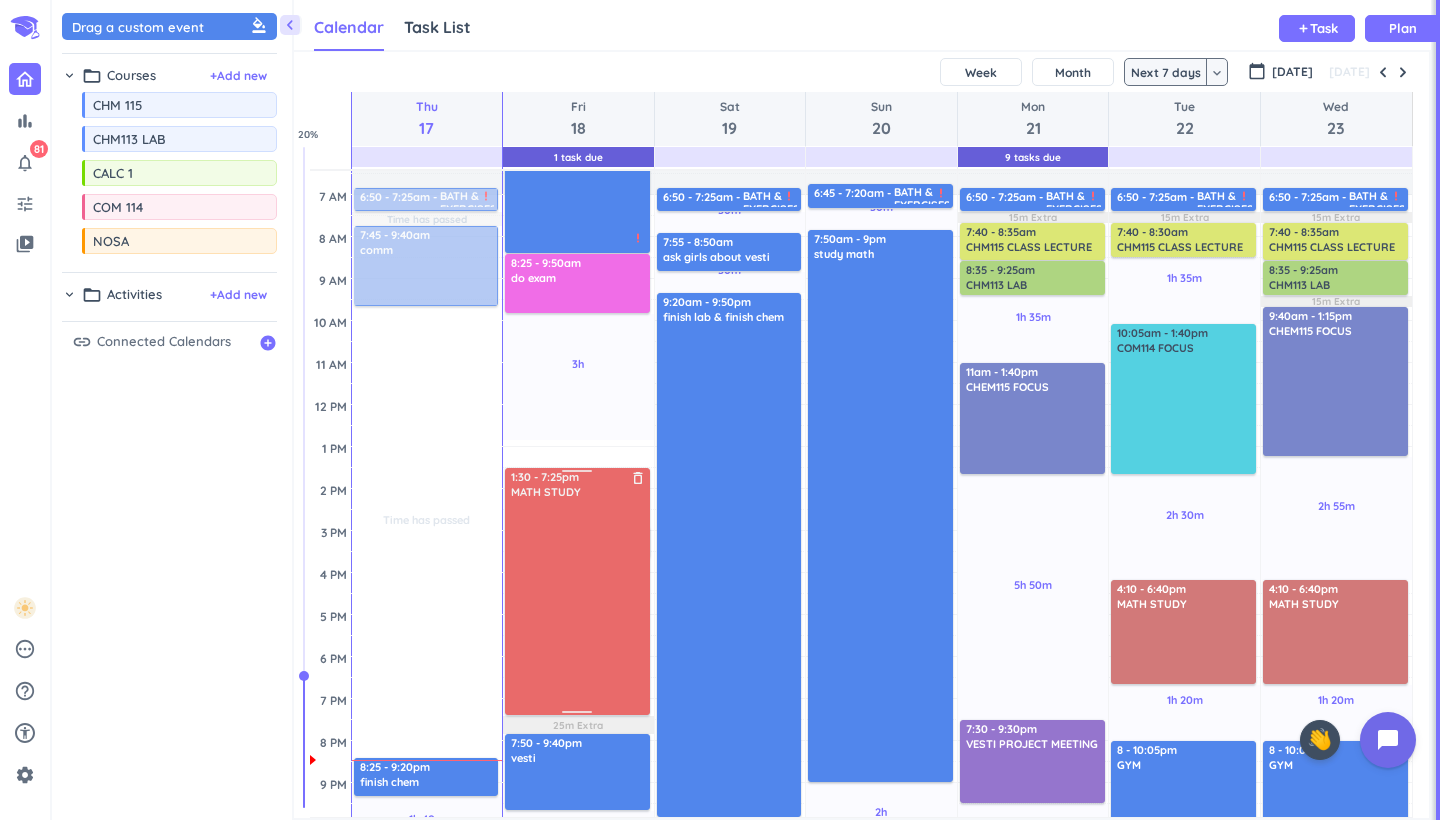 drag, startPoint x: 570, startPoint y: 445, endPoint x: 569, endPoint y: 475, distance: 30.016663 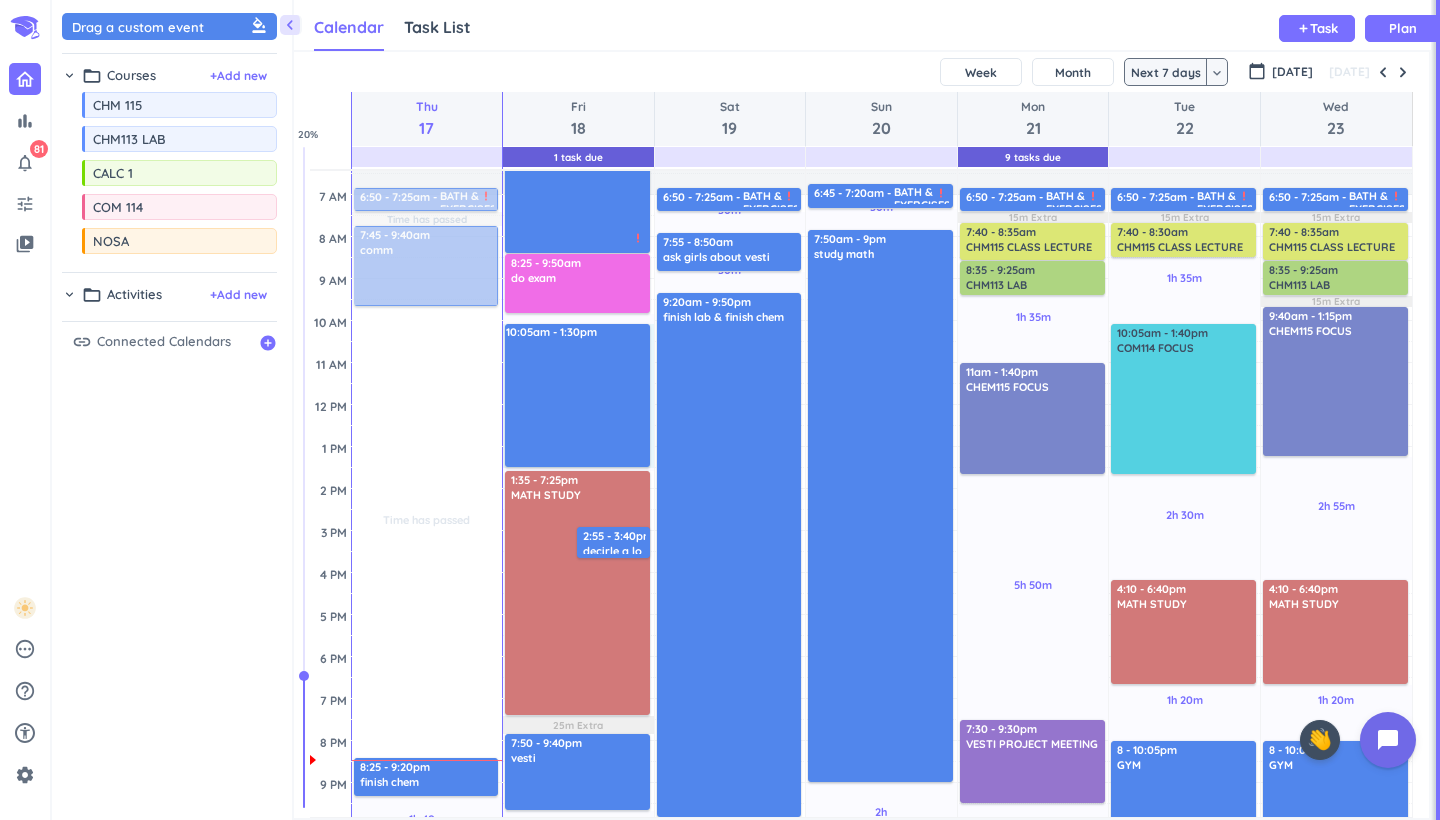 drag, startPoint x: 616, startPoint y: 325, endPoint x: 623, endPoint y: 467, distance: 142.17242 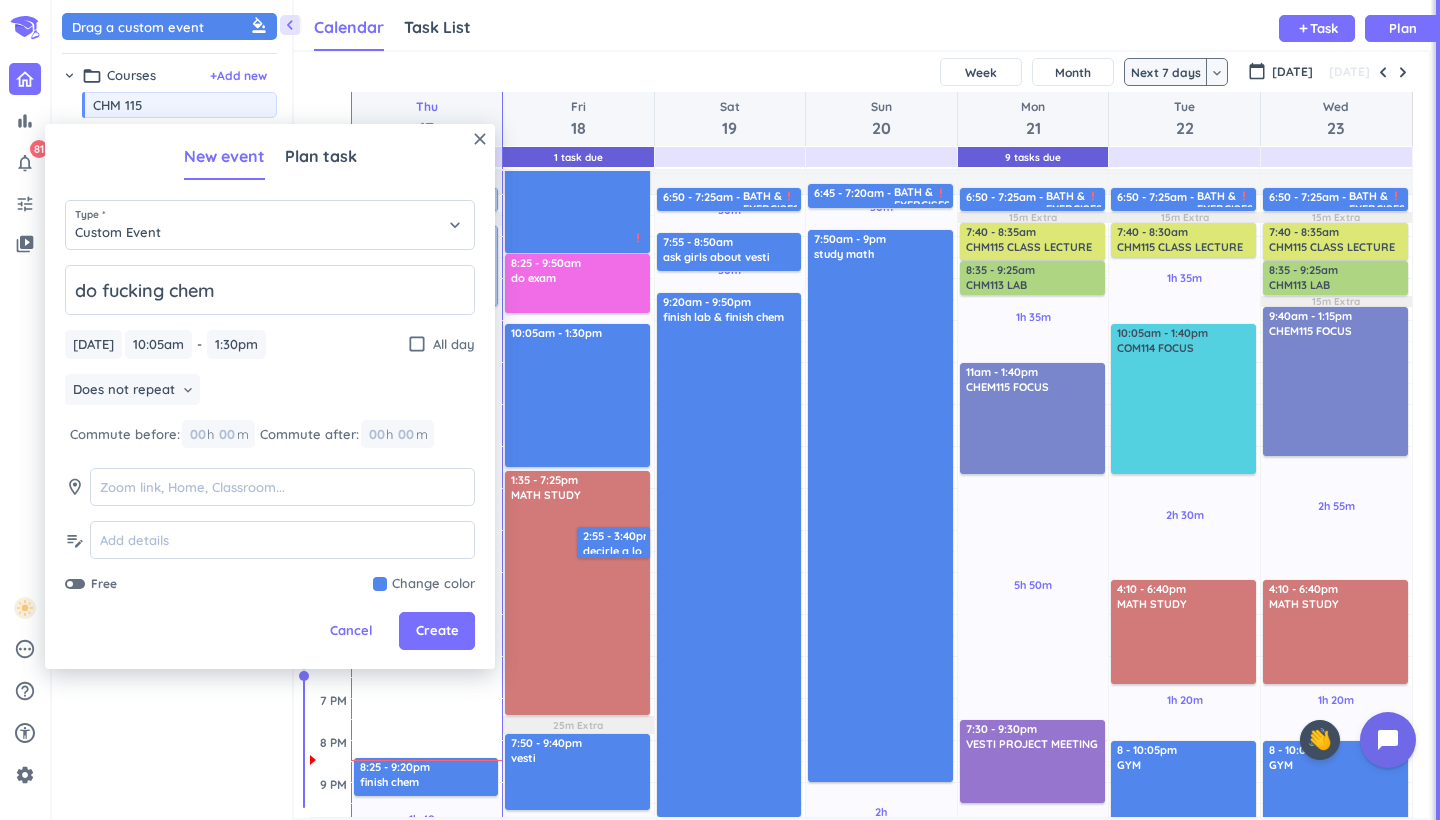 type on "do fucking chem" 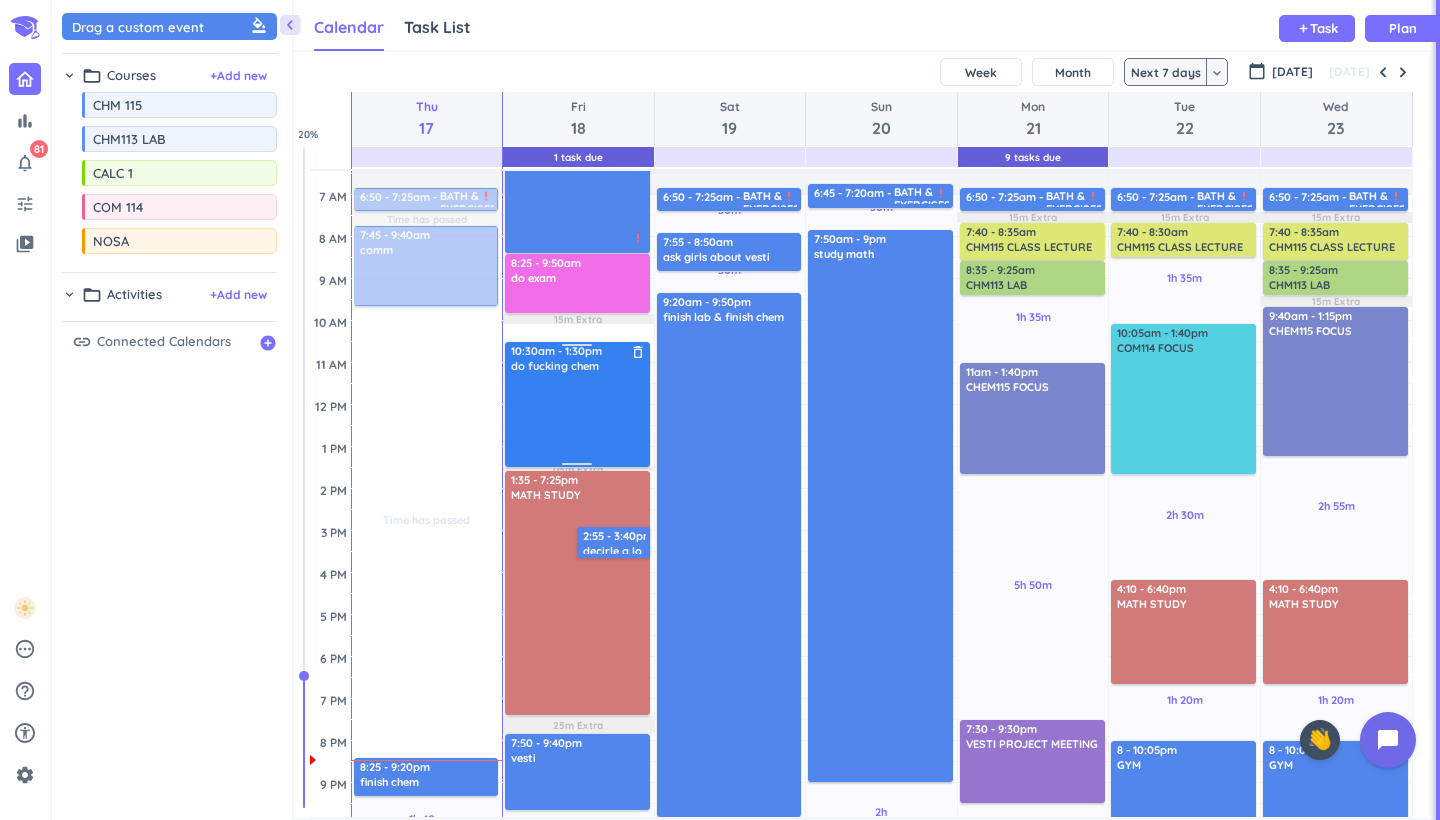 drag, startPoint x: 581, startPoint y: 331, endPoint x: 579, endPoint y: 347, distance: 16.124516 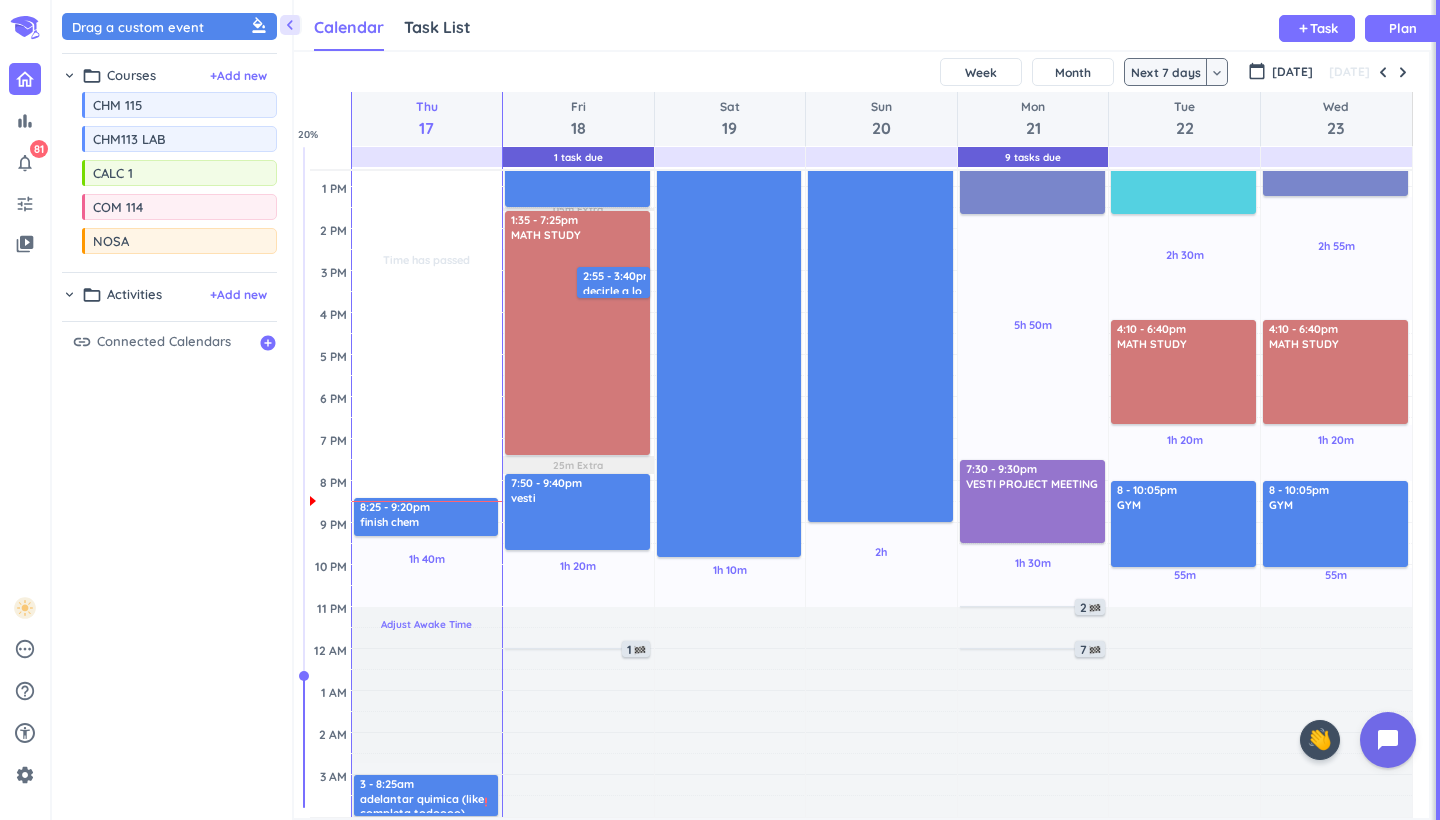 scroll, scrollTop: 362, scrollLeft: 0, axis: vertical 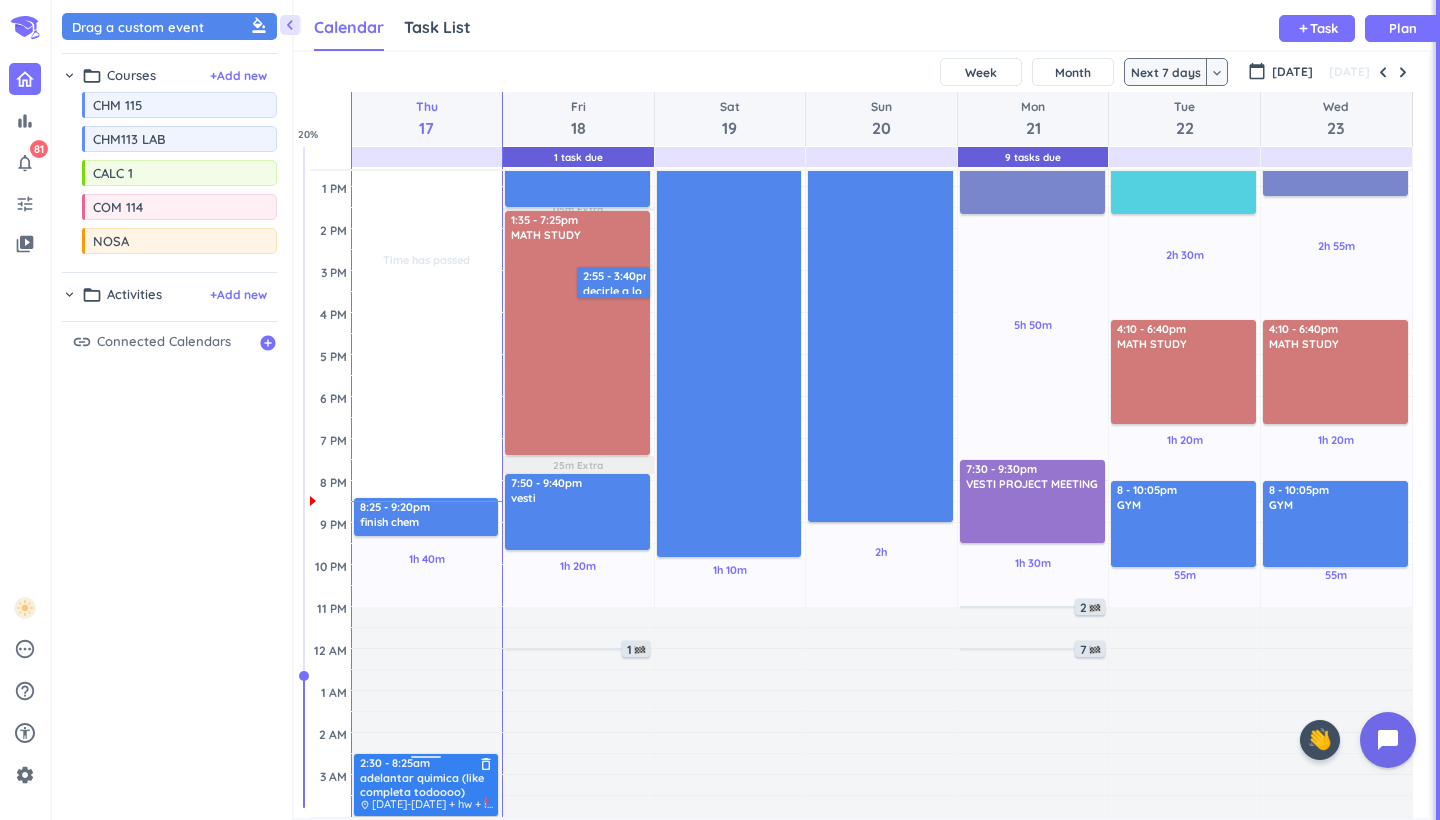 drag, startPoint x: 426, startPoint y: 780, endPoint x: 431, endPoint y: 758, distance: 22.561028 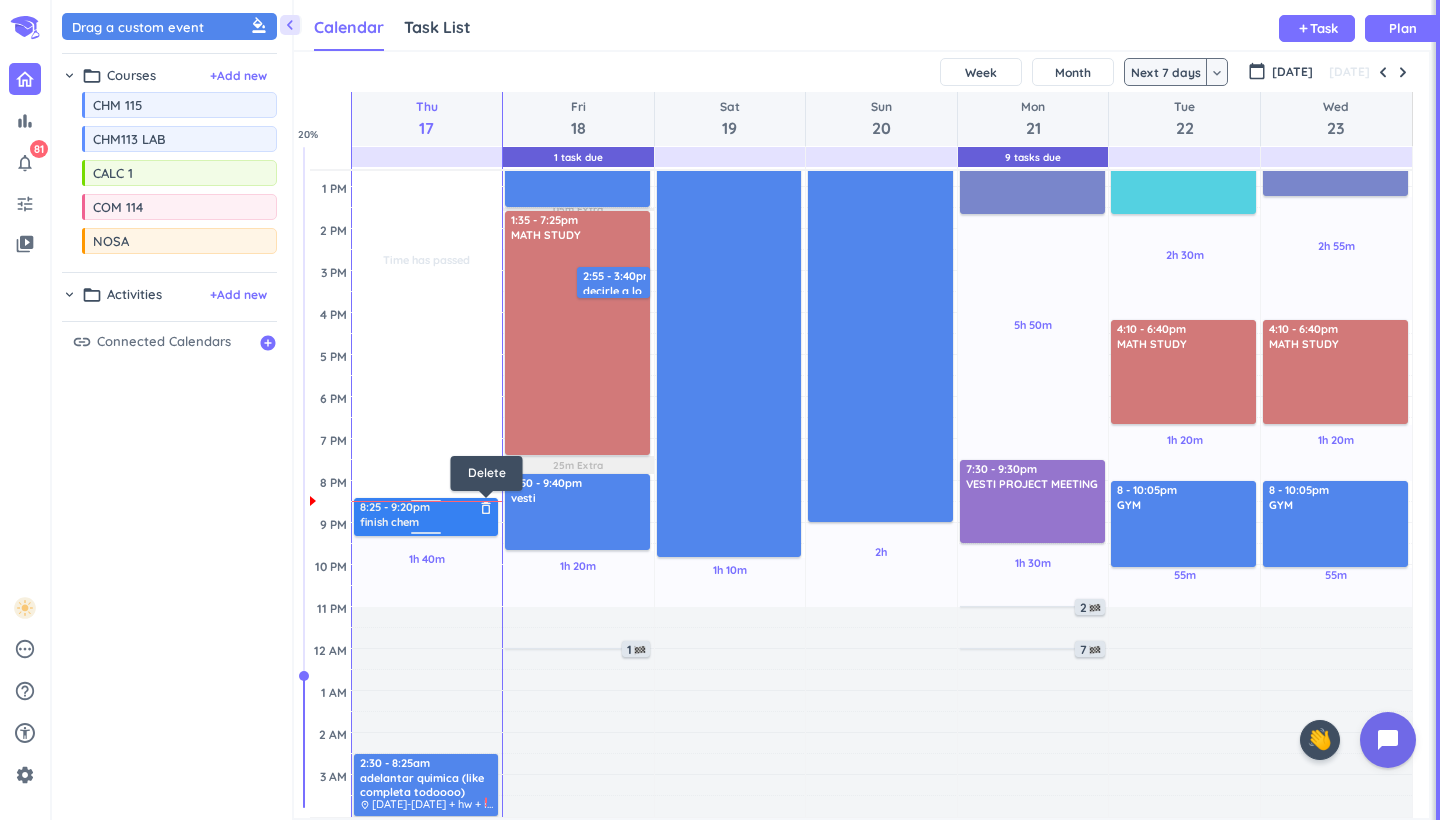 click on "delete_outline" at bounding box center (486, 508) 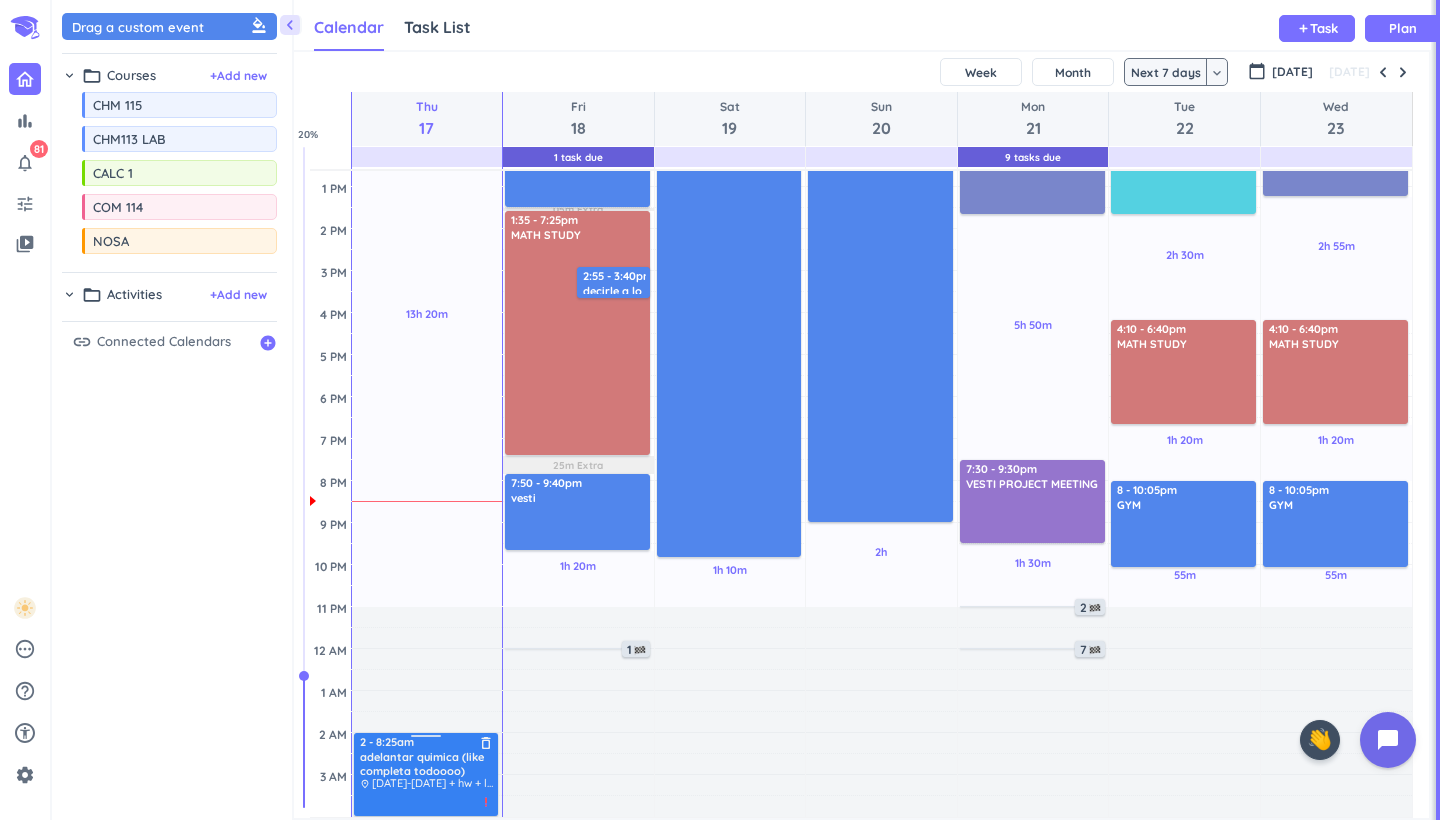 drag, startPoint x: 426, startPoint y: 756, endPoint x: 435, endPoint y: 736, distance: 21.931713 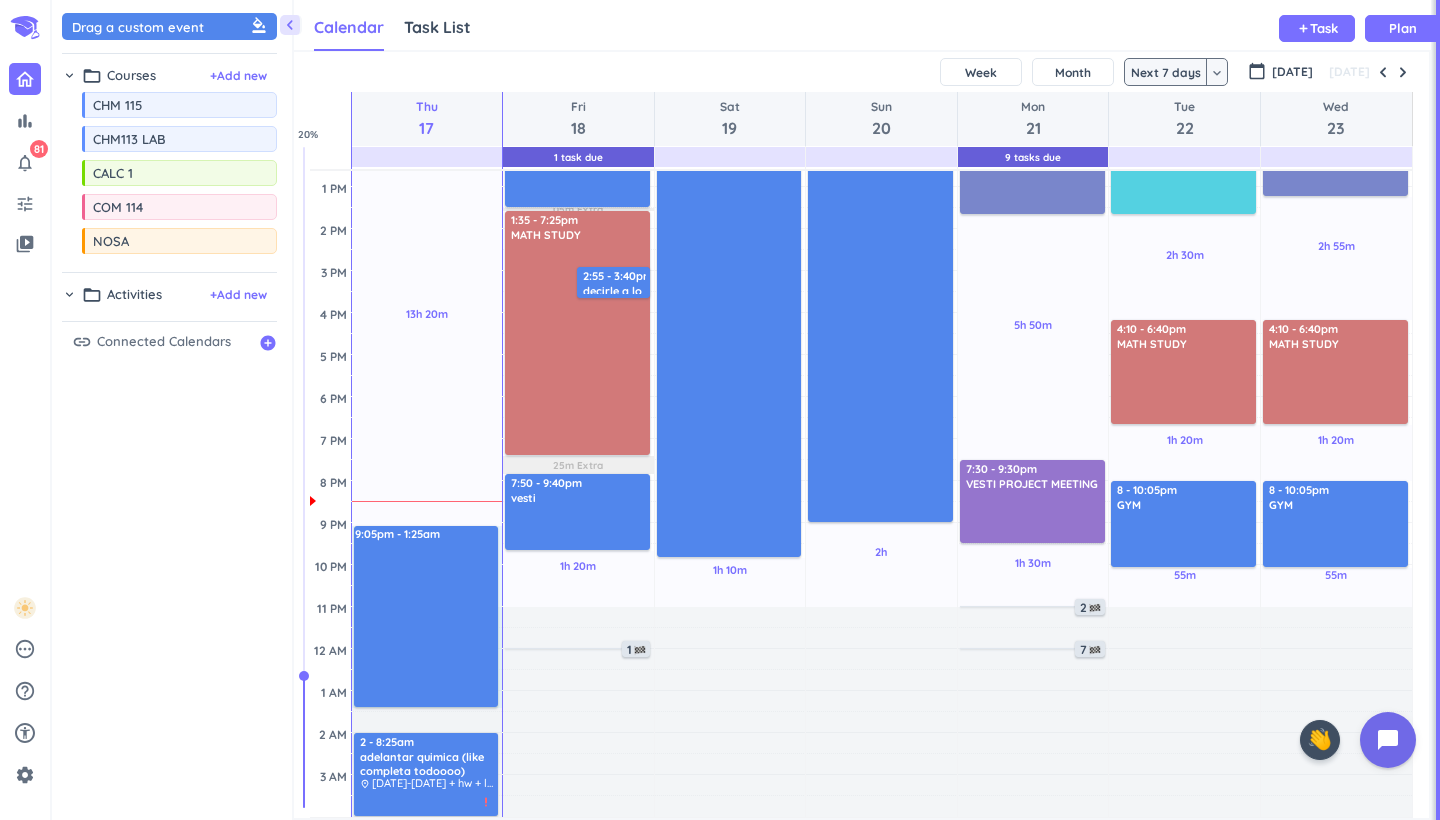 drag, startPoint x: 450, startPoint y: 529, endPoint x: 466, endPoint y: 705, distance: 176.72577 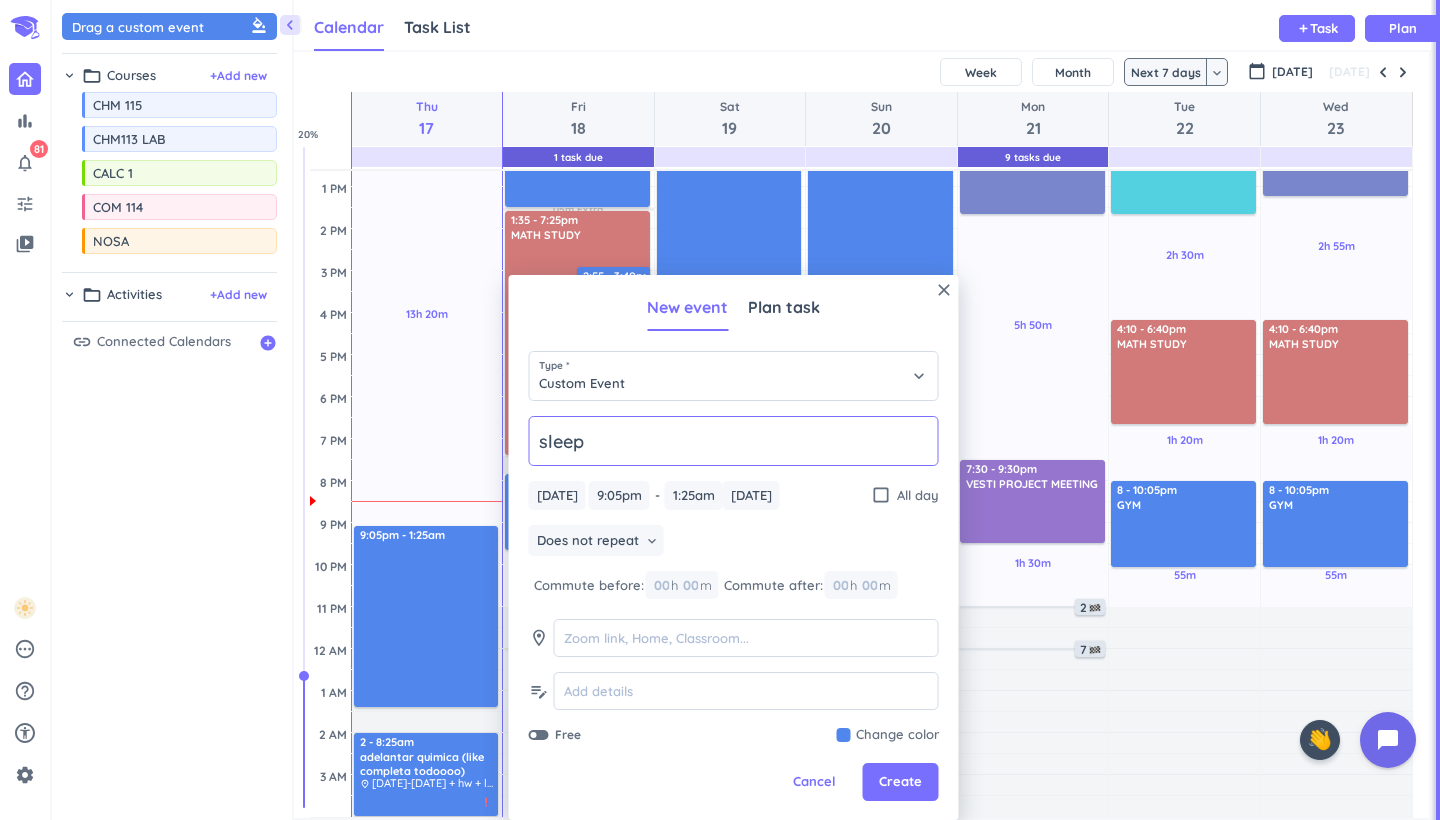 type on "sleep" 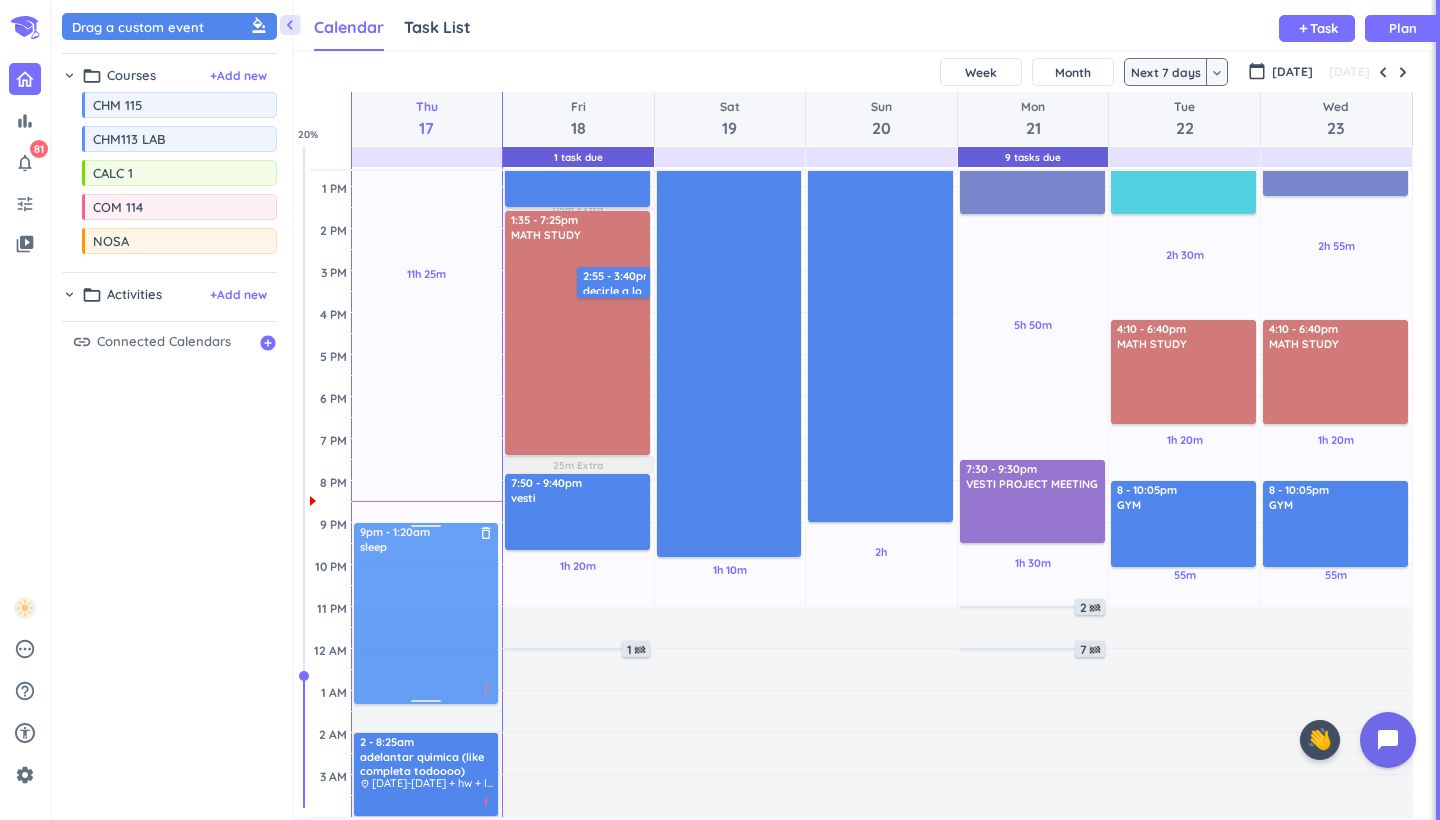 click on "11h 25m Past due Plan Time has passed Adjust Awake Time Adjust Awake Time 6:50 - 7:25am BATH & EXERCISES delete_outline -FACE YOGA
-BATH
-STEAL SISTER SKINCARE priority_high 7:45 - 9:40am comm delete_outline 9:05pm - 1:25am sleep delete_outline priority_high 2 - 8:25am adelantar quimica (like completa todoooo) delete_outline place [DATE]-[DATE] + hw + labs
priority_high 9pm - 1:20am sleep delete_outline priority_high" at bounding box center [427, 313] 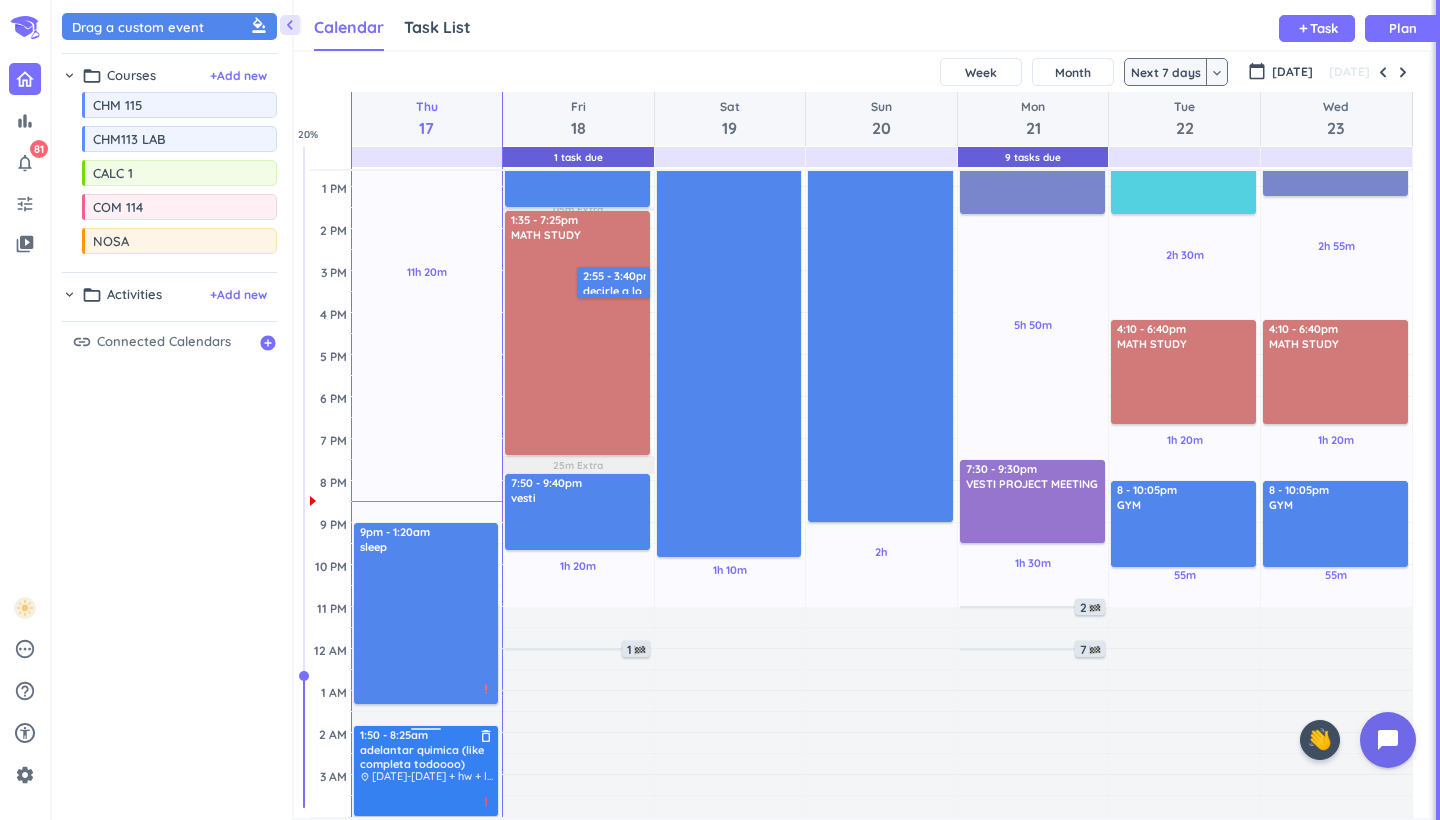 click on "11h 20m Past due Plan Time has passed Adjust Awake Time Adjust Awake Time 6:50 - 7:25am BATH & EXERCISES delete_outline -FACE YOGA
-BATH
-STEAL SISTER SKINCARE priority_high 7:45 - 9:40am comm delete_outline 9pm - 1:20am sleep delete_outline priority_high 2 - 8:25am adelantar quimica (like completa todoooo) delete_outline place [DATE]-[DATE] + hw + labs
priority_high 1:50 - 8:25am adelantar quimica (like completa todoooo) delete_outline place [DATE]-[DATE] + hw + labs
priority_high" at bounding box center (427, 313) 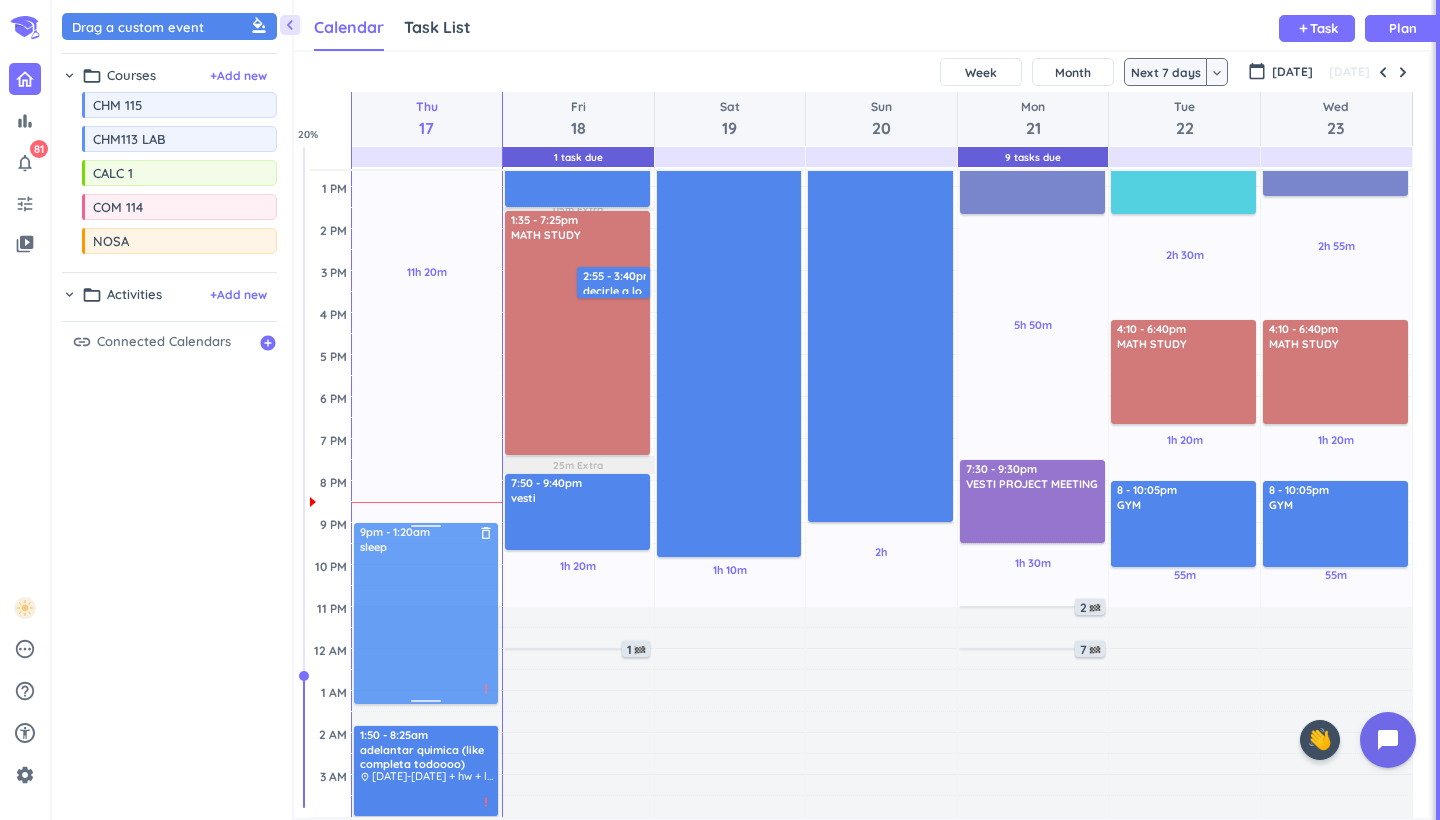 click on "11h 20m Past due Plan Time has passed Adjust Awake Time Adjust Awake Time 6:50 - 7:25am BATH & EXERCISES delete_outline -FACE YOGA
-BATH
-STEAL SISTER SKINCARE priority_high 7:45 - 9:40am comm delete_outline 9pm - 1:20am sleep delete_outline priority_high 1:50 - 8:25am adelantar quimica (like completa todoooo) delete_outline place [DATE]-[DATE] + hw + labs
priority_high 9pm - 1:20am sleep delete_outline priority_high" at bounding box center (427, 313) 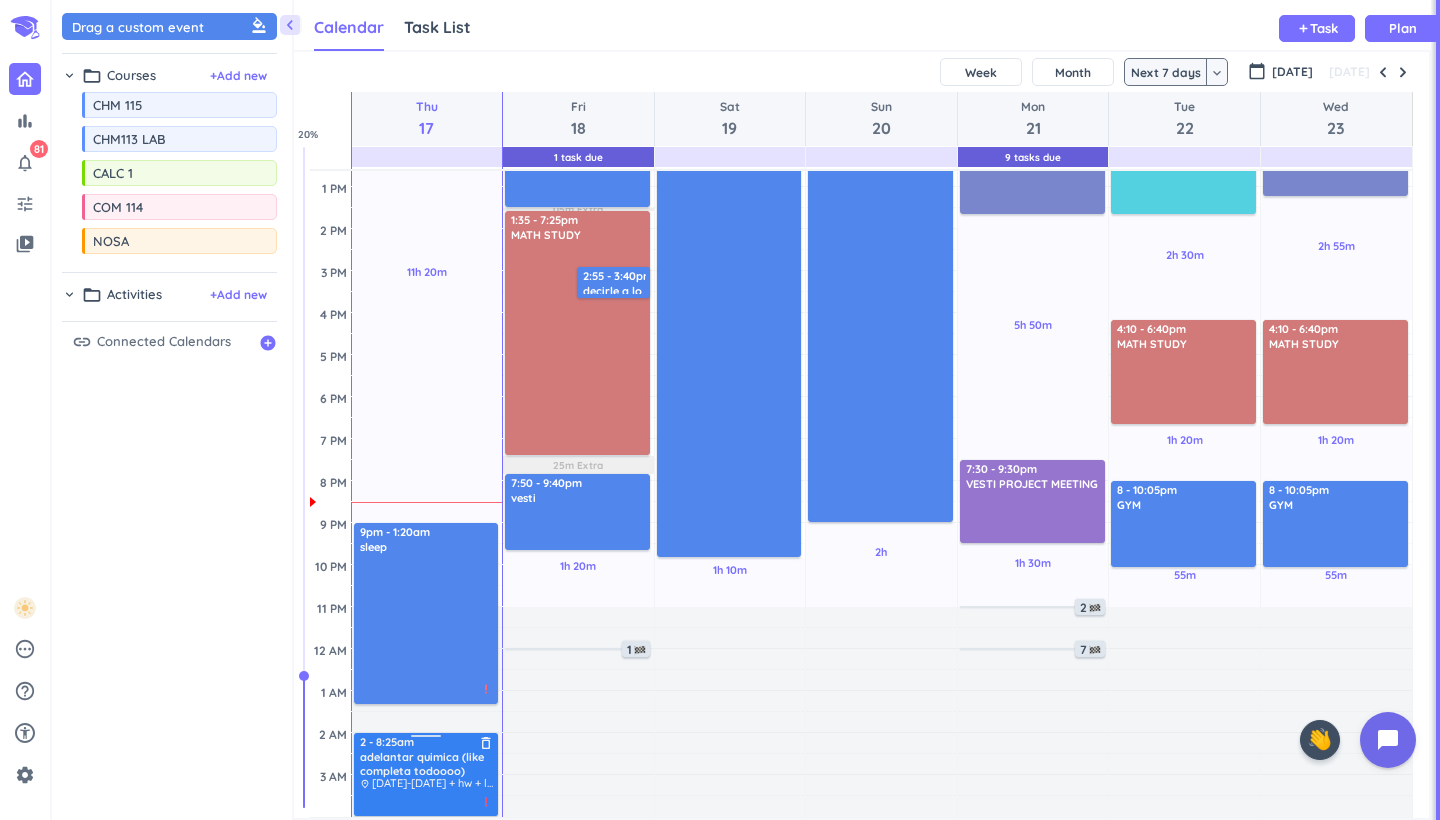drag, startPoint x: 422, startPoint y: 733, endPoint x: 412, endPoint y: 743, distance: 14.142136 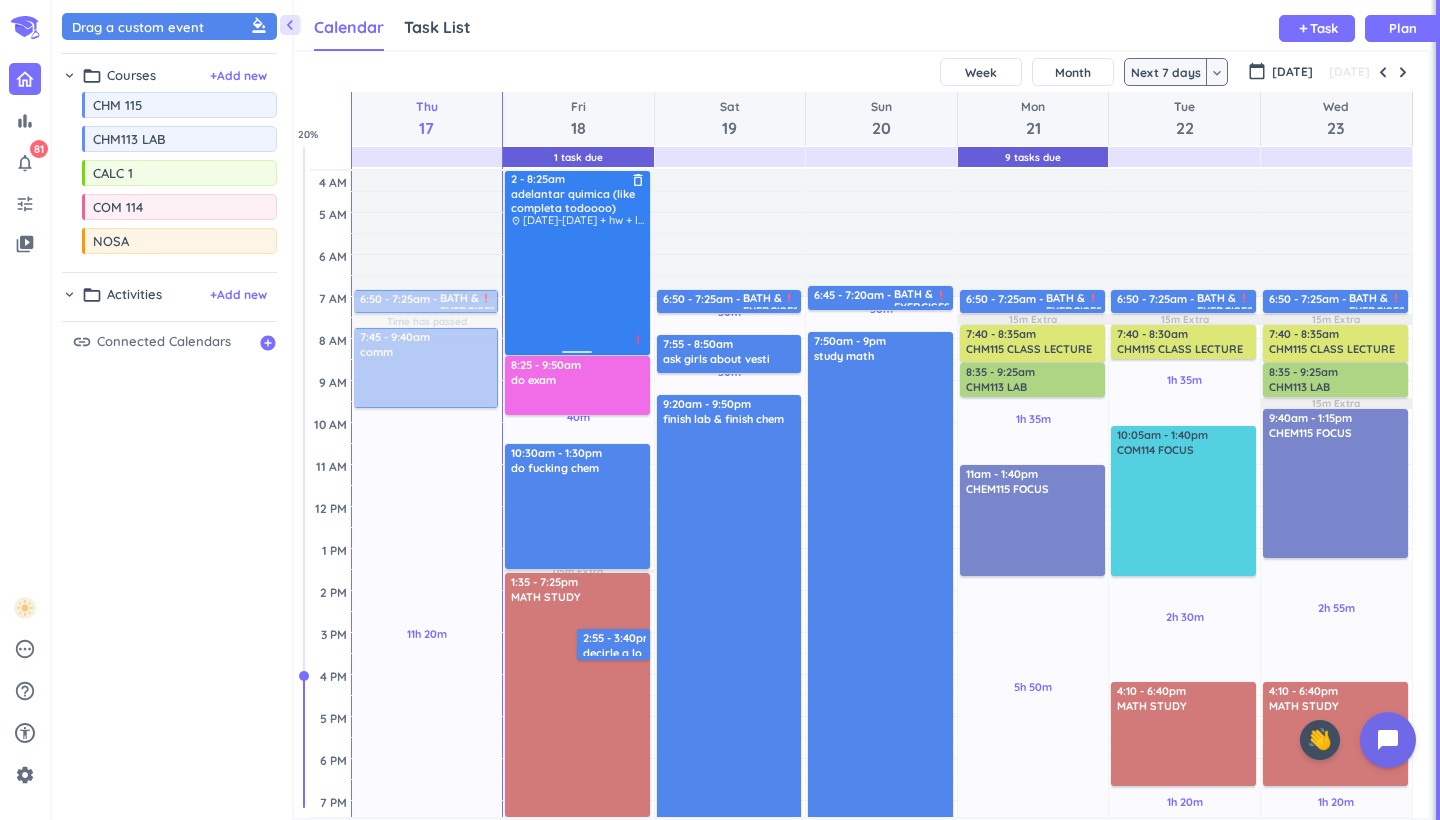 scroll, scrollTop: 0, scrollLeft: 0, axis: both 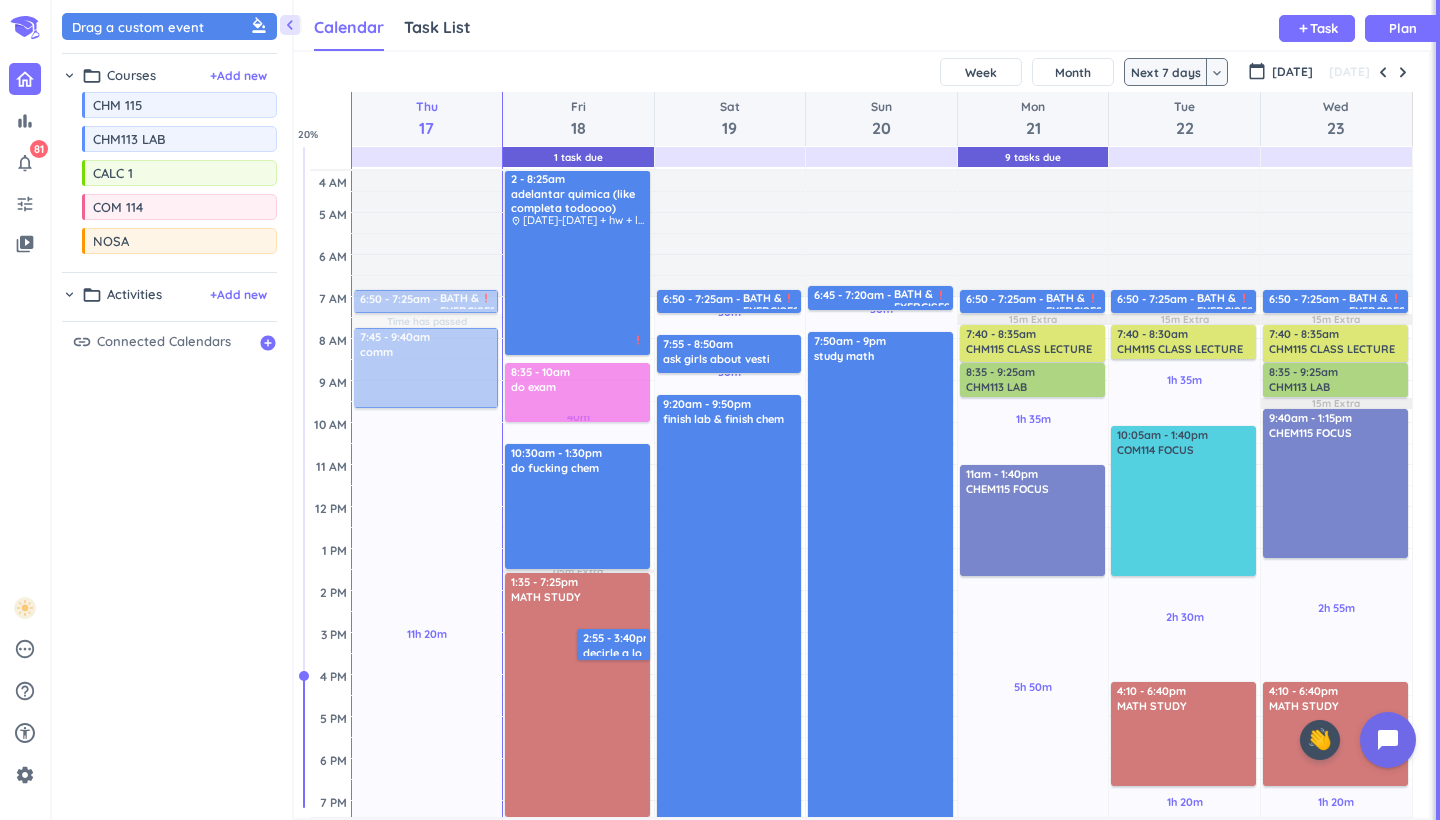 click on "40m Past due Plan 1h 20m Past due Plan 05m Extra 25m Extra Adjust Awake Time Adjust Awake Time 1:35 - 7:25pm MATH STUDY delete_outline 2:55 - 3:40pm decirle a lo demi papa lo de los loans y que mensual toca pagar $150 dolares delete_outline 2 - 8:25am adelantar quimica (like completa todoooo) delete_outline place [DATE]-[DATE] + hw + labs
priority_high 8:25 - 9:50am do exam delete_outline 10:30am - 1:30pm do fucking chem delete_outline 7:50 - 9:40pm vesti delete_outline 1  8:35 - 10am do exam delete_outline" at bounding box center (578, 675) 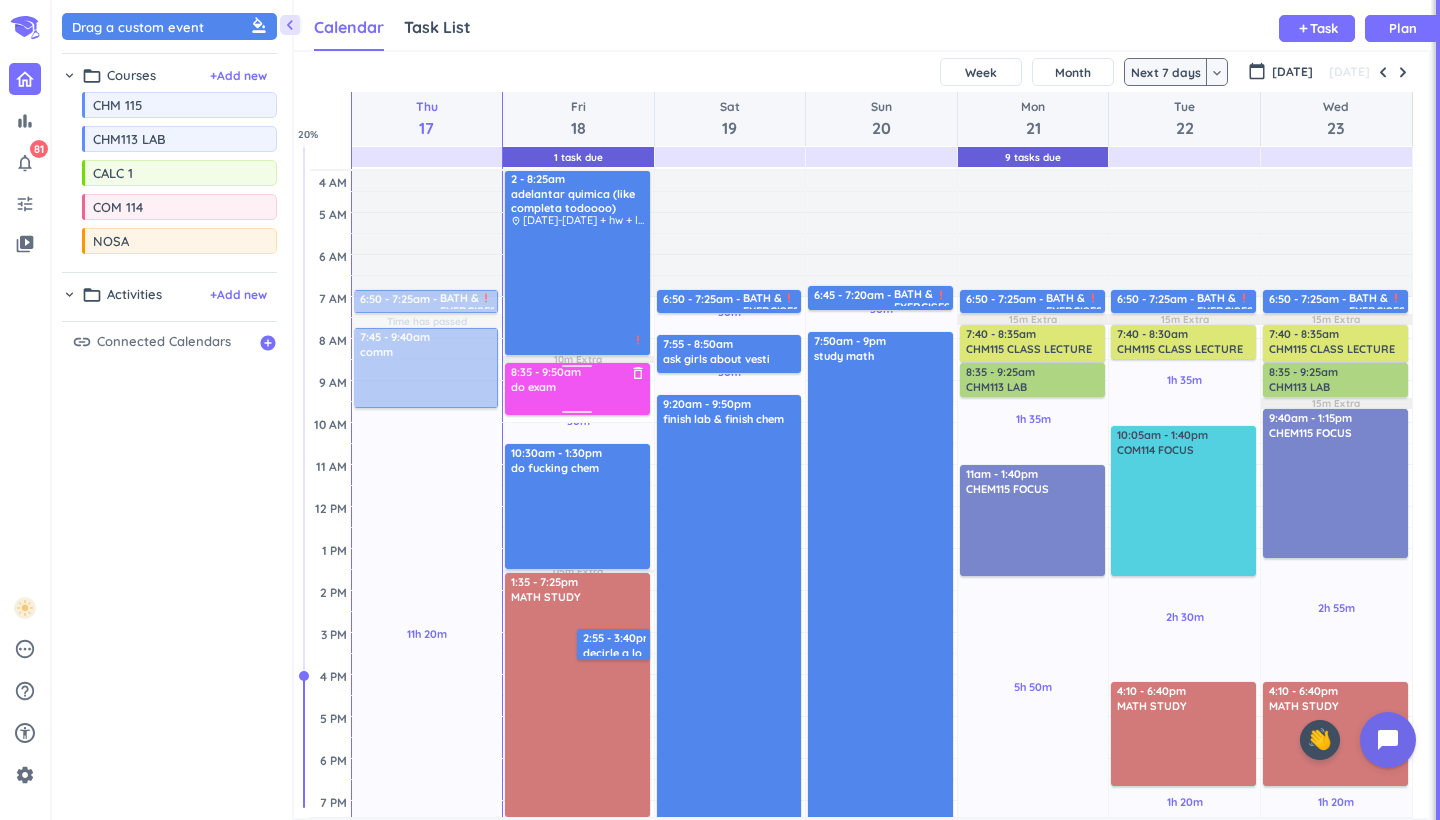 click on "30m Past due Plan 1h 20m Past due Plan 10m Extra 05m Extra 25m Extra Adjust Awake Time Adjust Awake Time 1:35 - 7:25pm MATH STUDY delete_outline 2:55 - 3:40pm decirle a lo demi papa lo de los loans y que mensual toca pagar $150 dolares delete_outline 2 - 8:25am adelantar quimica (like completa todoooo) delete_outline place [DATE]-[DATE] + hw + labs
priority_high 8:35 - 10am do exam delete_outline 10:30am - 1:30pm do fucking chem delete_outline 7:50 - 9:40pm vesti delete_outline 1  8:35 - 9:50am do exam delete_outline" at bounding box center (578, 675) 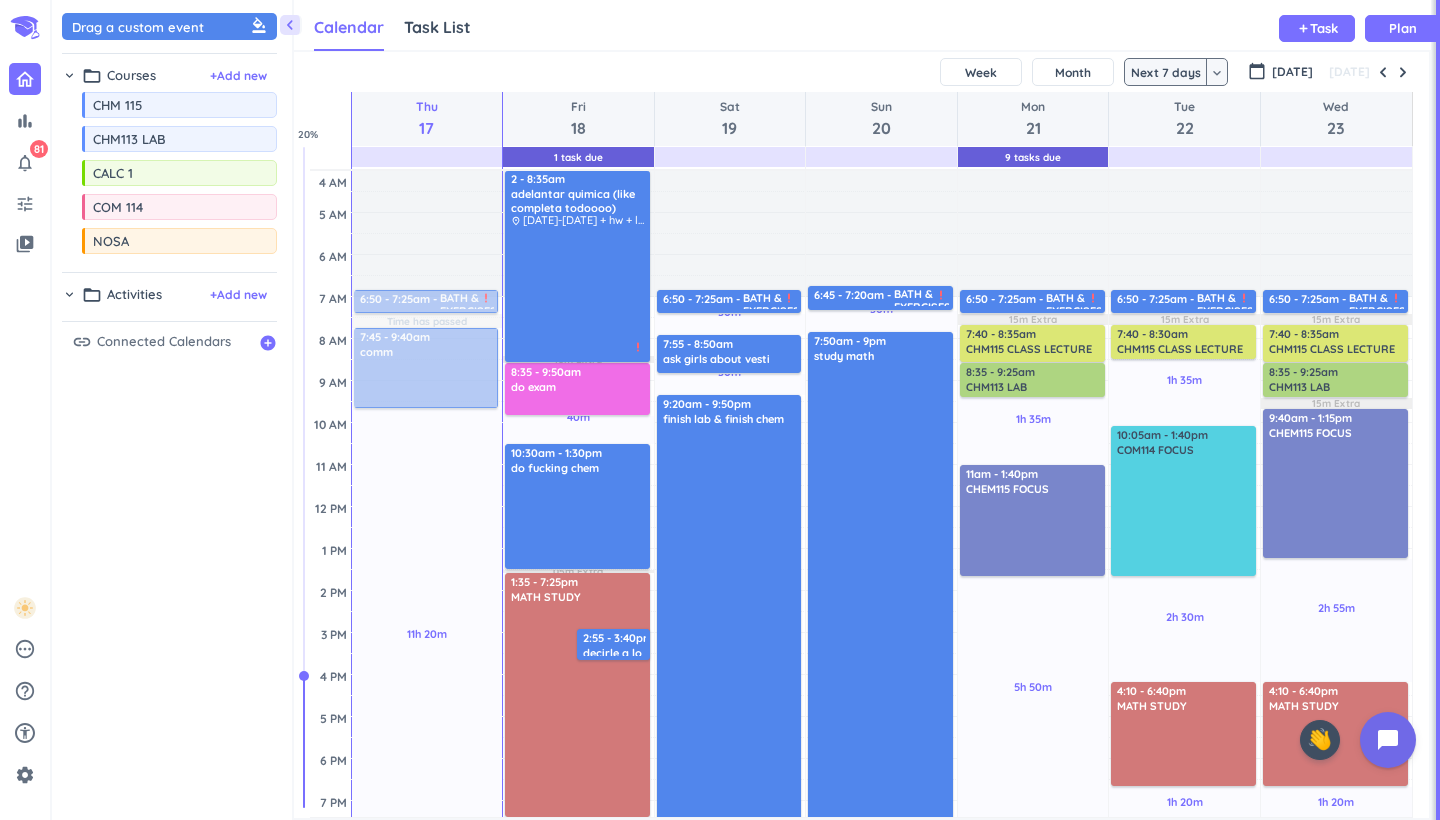 click on "40m Past due Plan 1h 20m Past due Plan 10m Extra 05m Extra 25m Extra Adjust Awake Time Adjust Awake Time 1:35 - 7:25pm MATH STUDY delete_outline 2:55 - 3:40pm decirle a lo demi papa lo de los loans y que mensual toca pagar $150 dolares delete_outline 2 - 8:25am adelantar quimica (like completa todoooo) delete_outline place [DATE]-[DATE] + hw + labs
priority_high 8:35 - 9:50am do exam delete_outline 10:30am - 1:30pm do fucking chem delete_outline 7:50 - 9:40pm vesti delete_outline 1  2 - 8:35am adelantar quimica (like completa todoooo) delete_outline place [DATE]-[DATE] + hw + labs
priority_high" at bounding box center [578, 675] 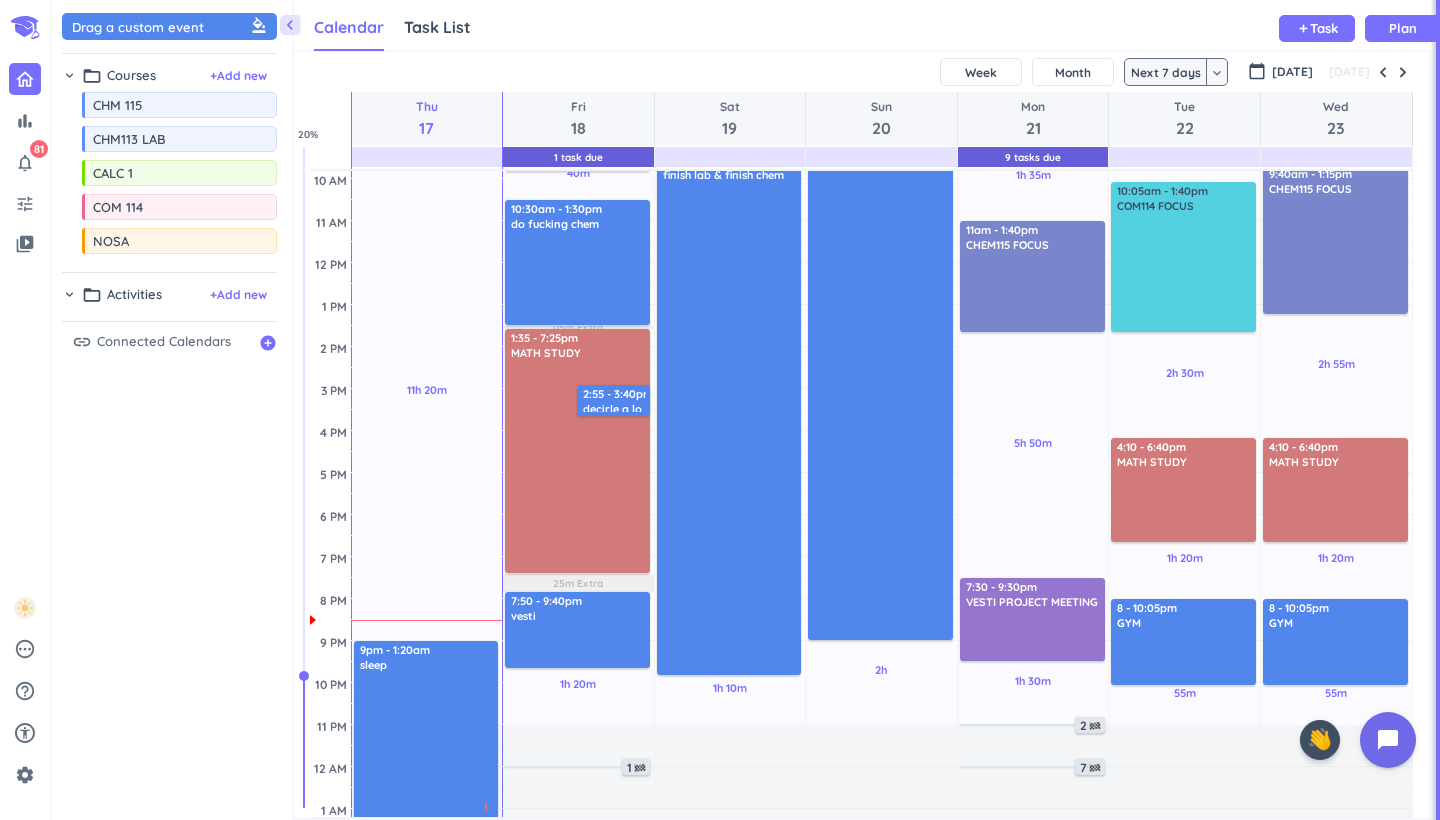 scroll, scrollTop: 245, scrollLeft: 0, axis: vertical 